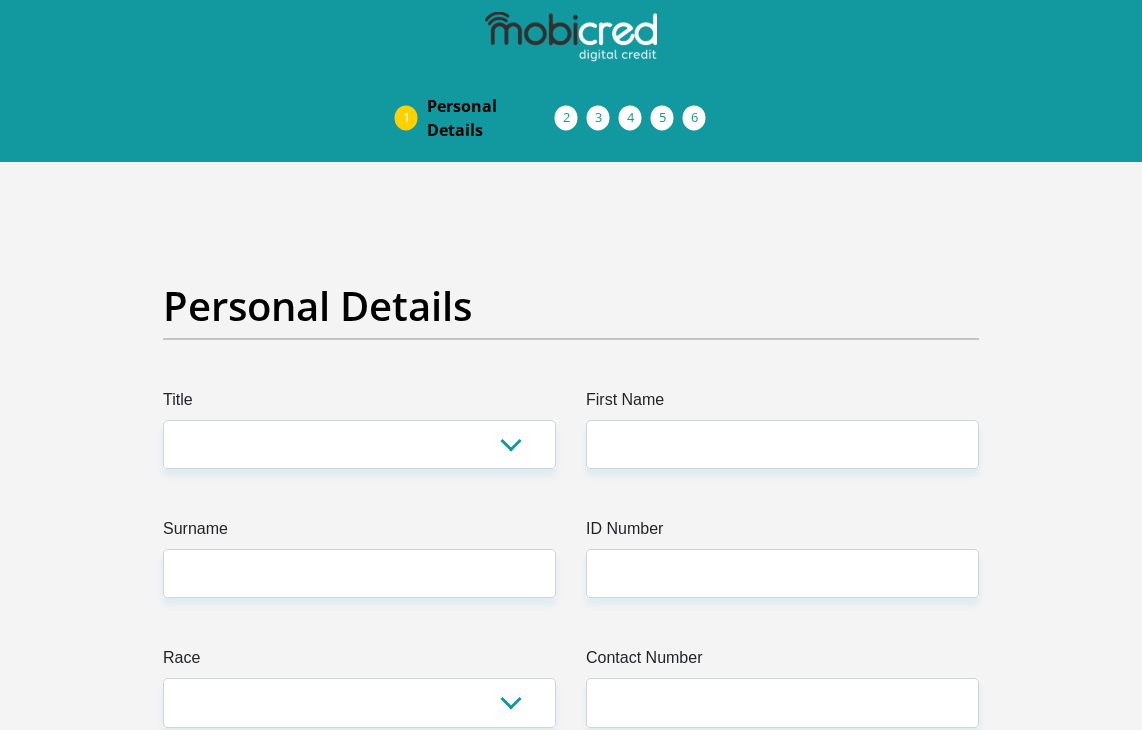 scroll, scrollTop: 0, scrollLeft: 0, axis: both 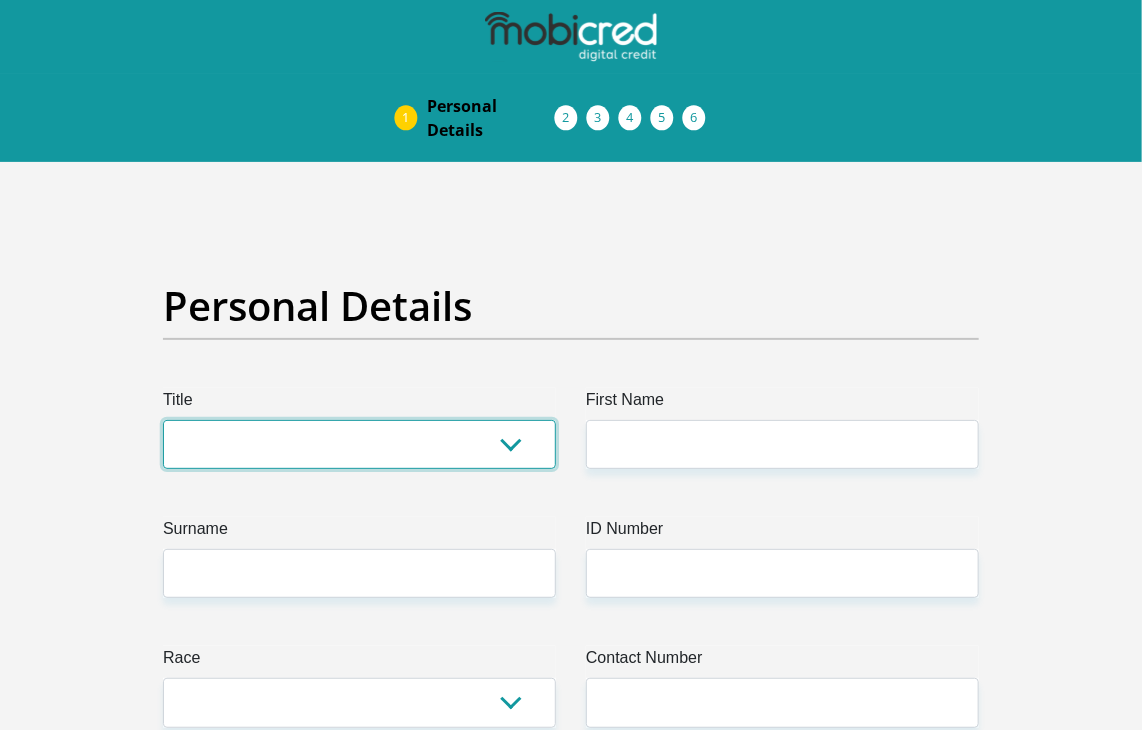 click on "Mr
Ms
Mrs
Dr
Other" at bounding box center (359, 444) 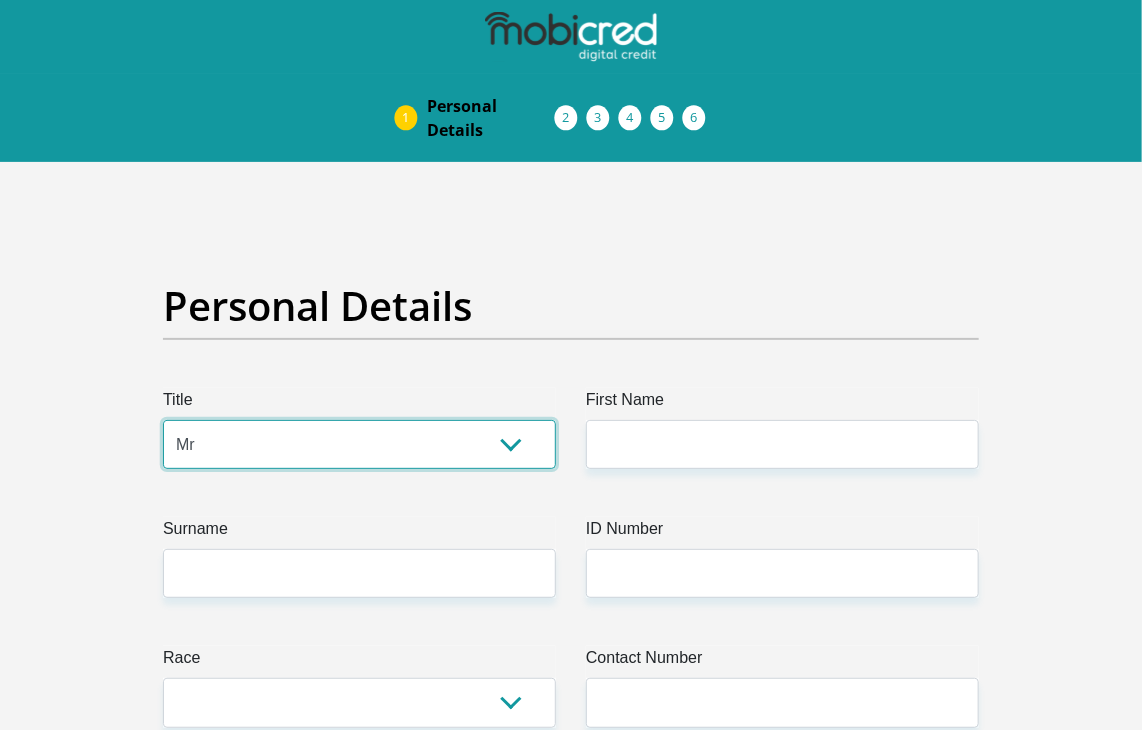 click on "Mr
Ms
Mrs
Dr
Other" at bounding box center [359, 444] 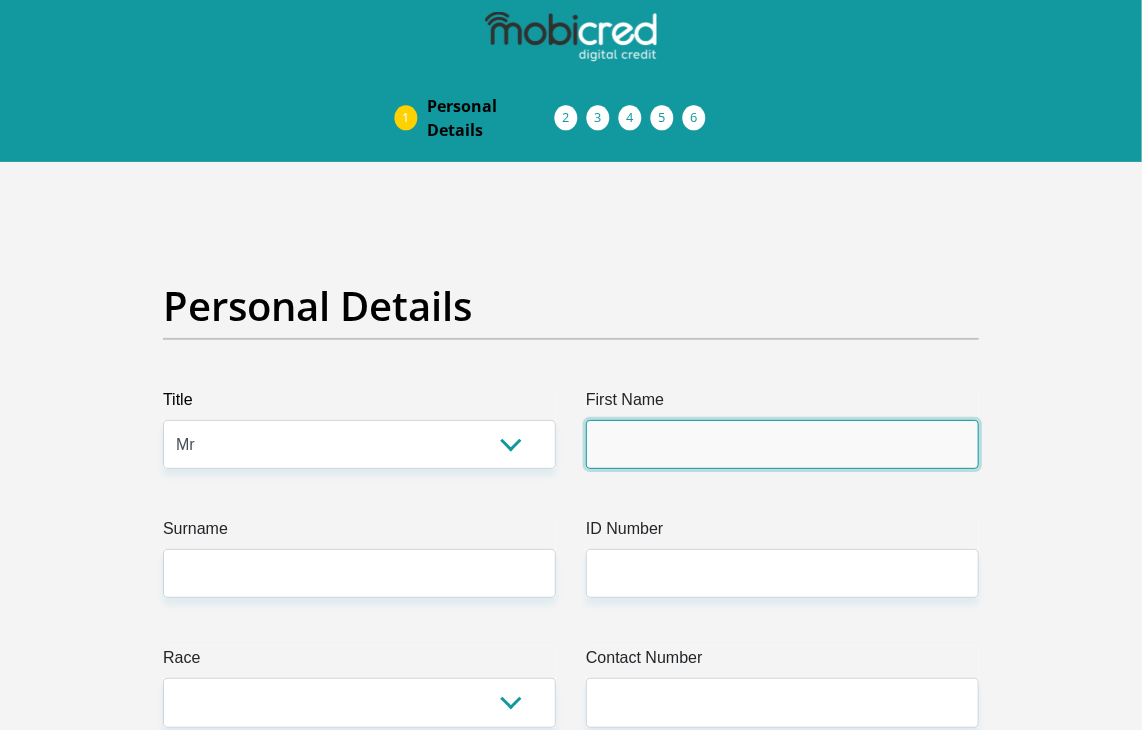 click on "First Name" at bounding box center [782, 444] 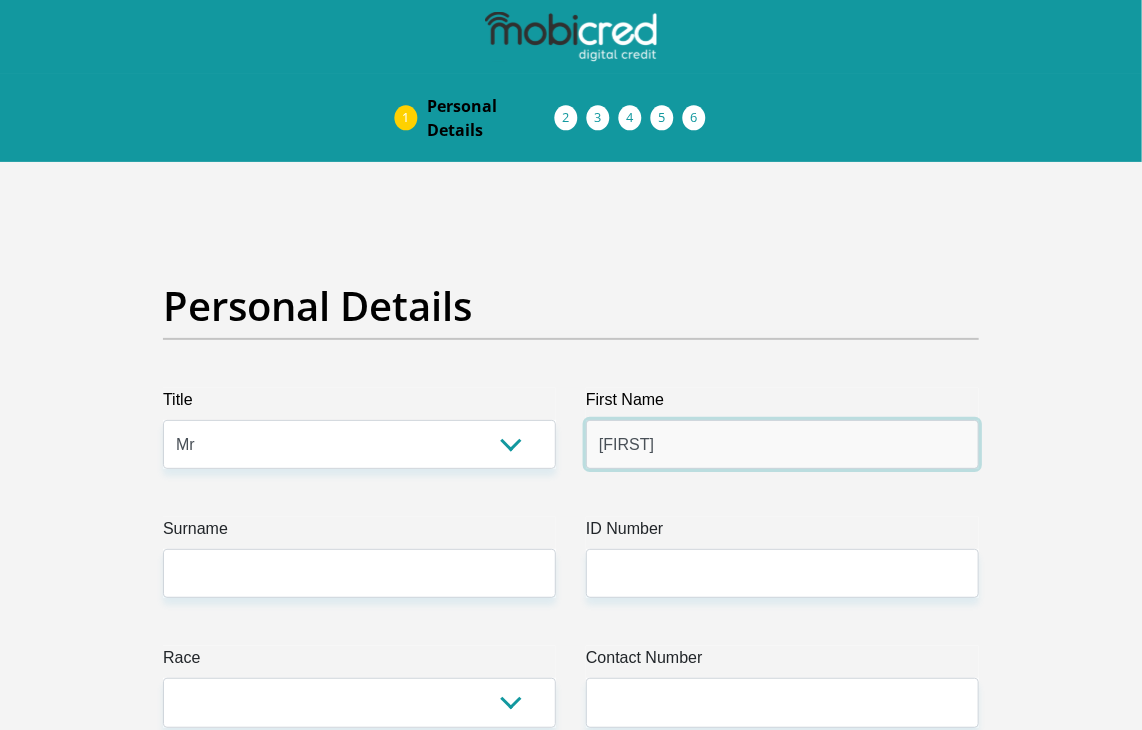 type on "alfred" 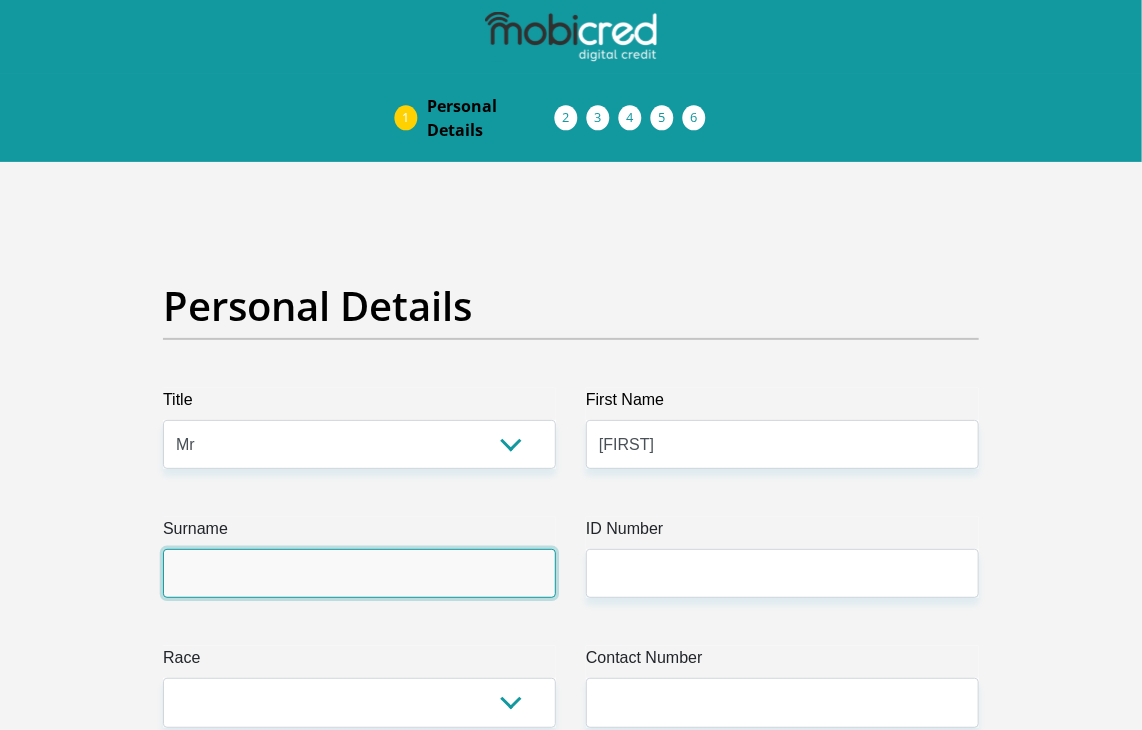 click on "Surname" at bounding box center (359, 573) 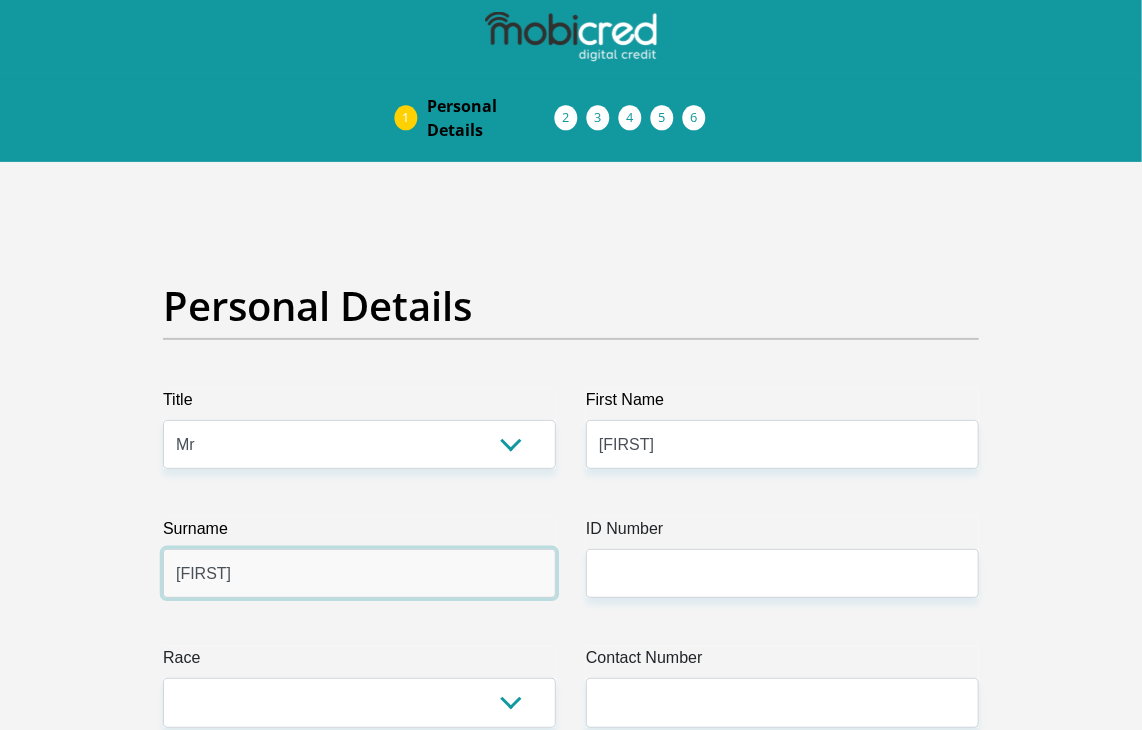 type on "nelani" 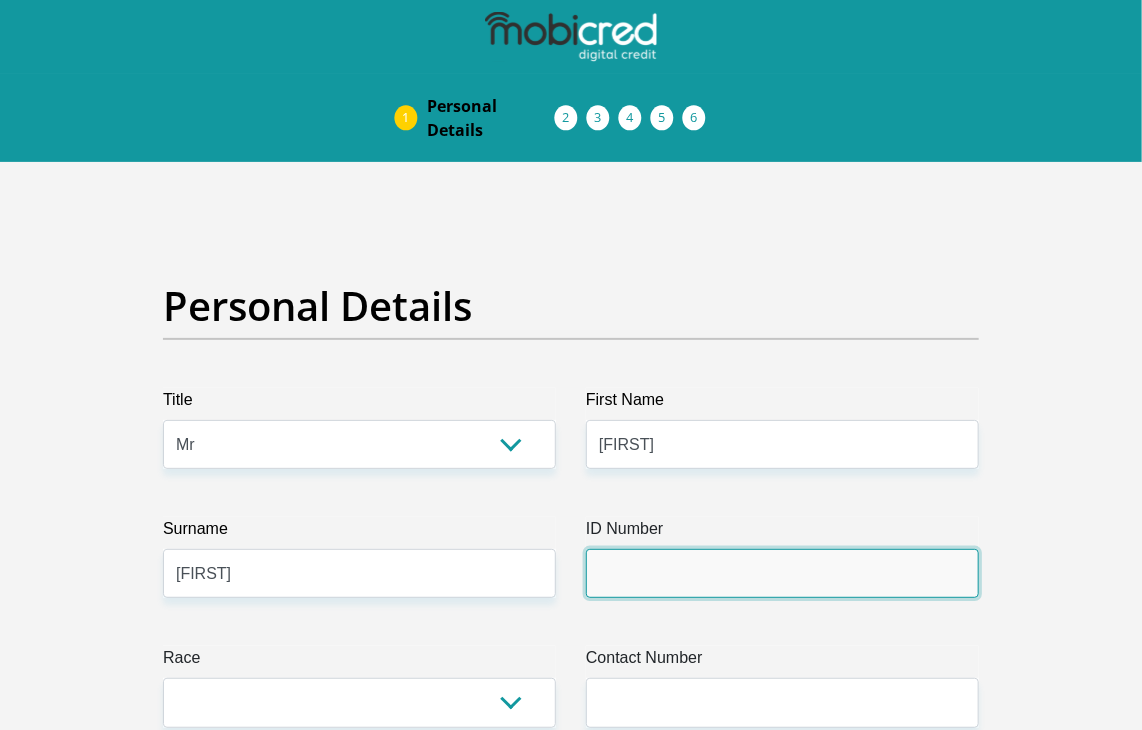 click on "ID Number" at bounding box center (782, 573) 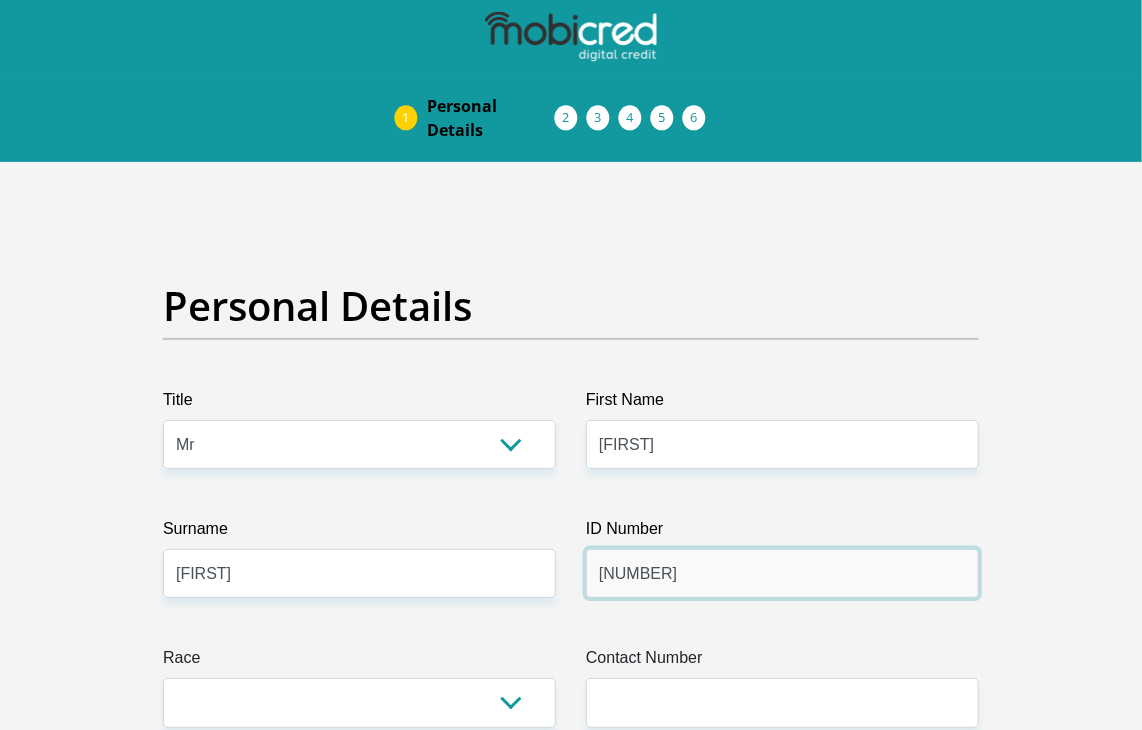 type on "9609066287086" 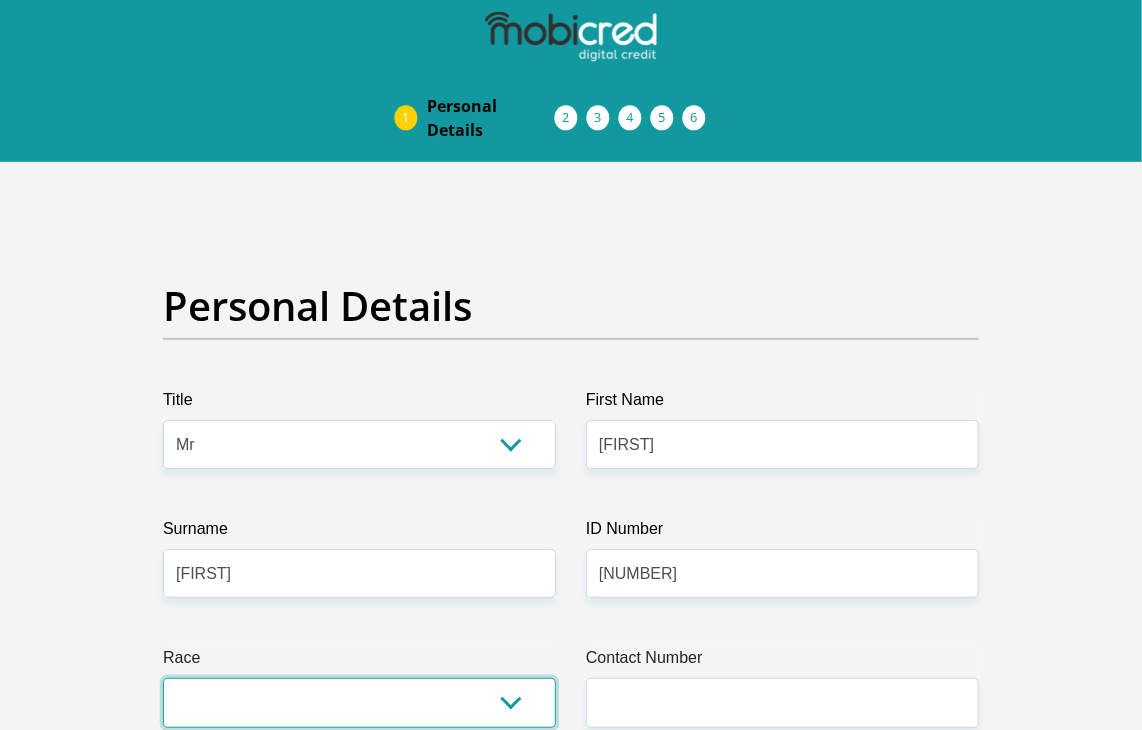 click on "Black
Coloured
Indian
White
Other" at bounding box center [359, 702] 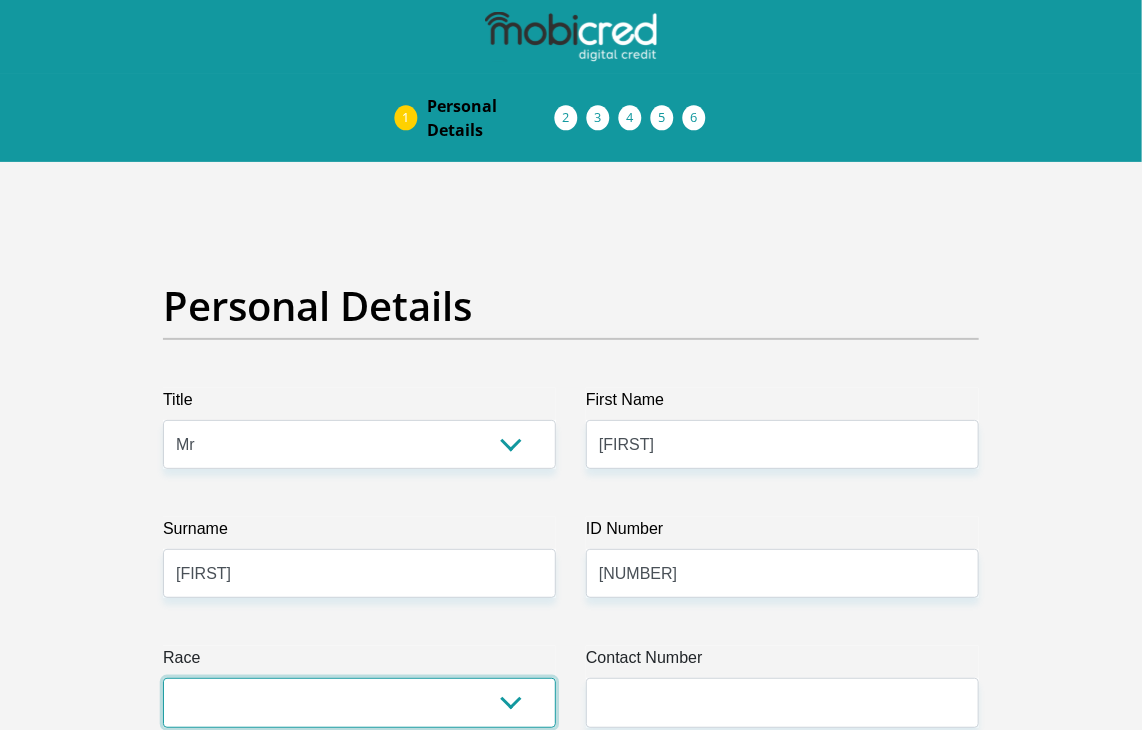 select on "1" 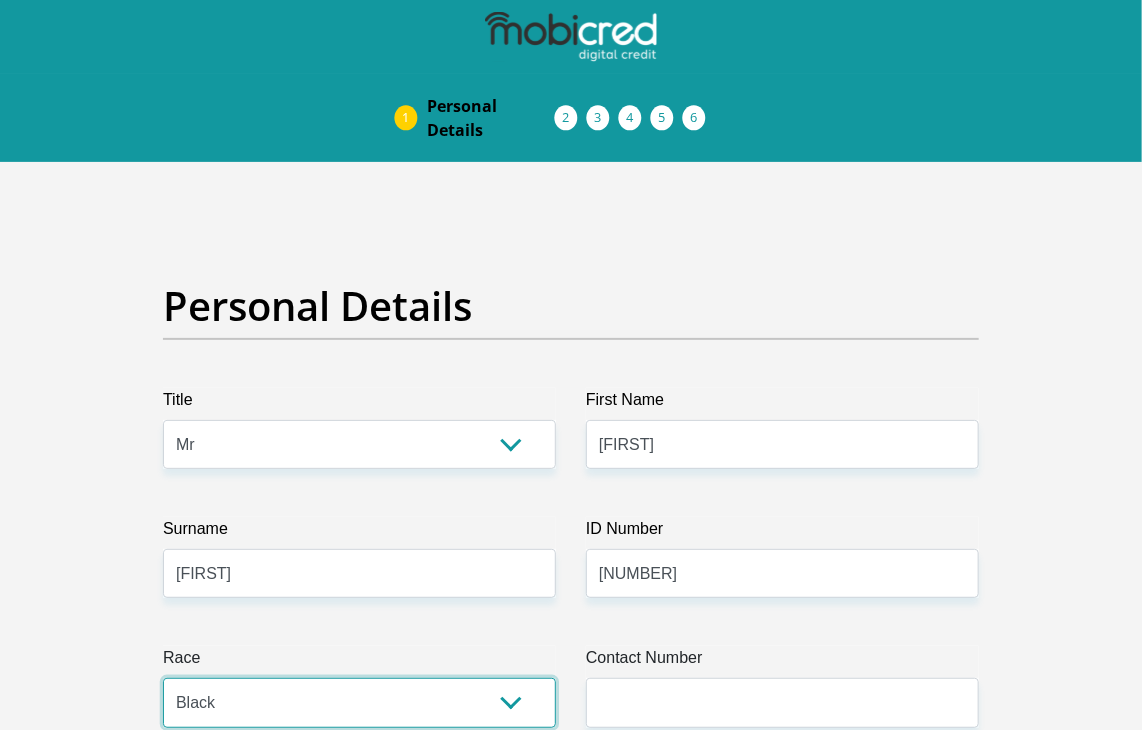 click on "Black
Coloured
Indian
White
Other" at bounding box center [359, 702] 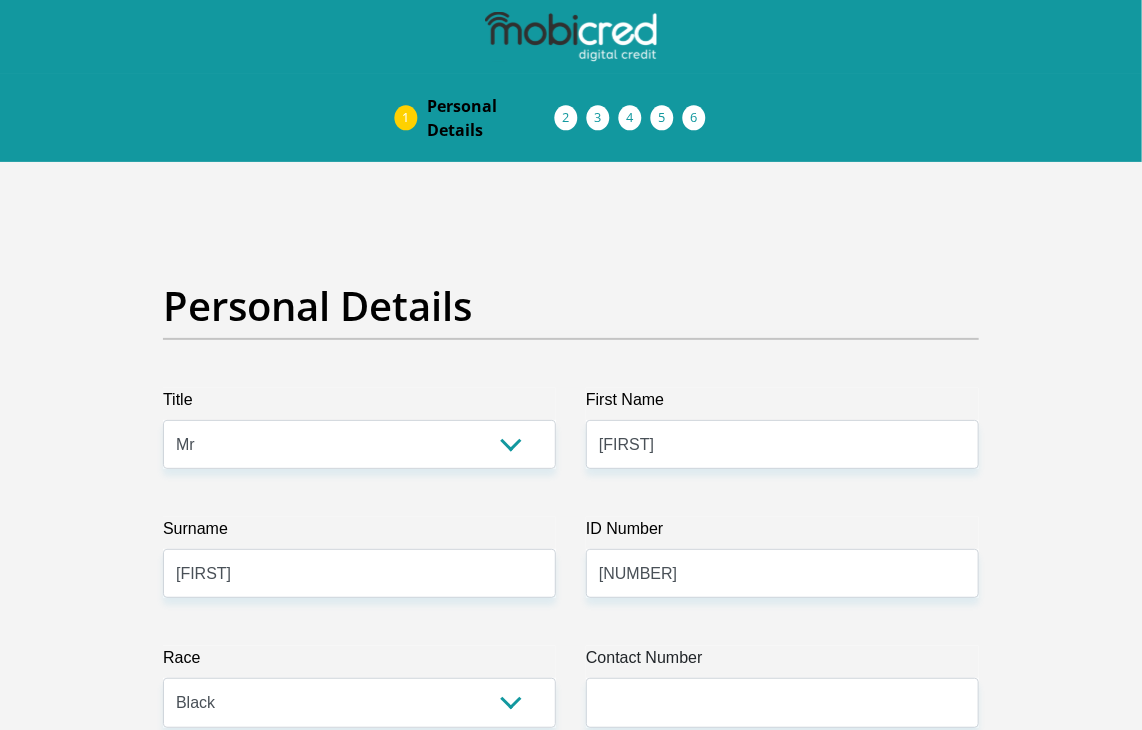 click on "Personal Details
Title
Mr
Ms
Mrs
Dr
Other
First Name
alfred
Surname
nelani
ID Number
9609066287086
Please input valid ID number
Race
Black
Coloured
Indian
White
Other
Contact Number
Please input valid contact number
Nationality" at bounding box center (571, 3716) 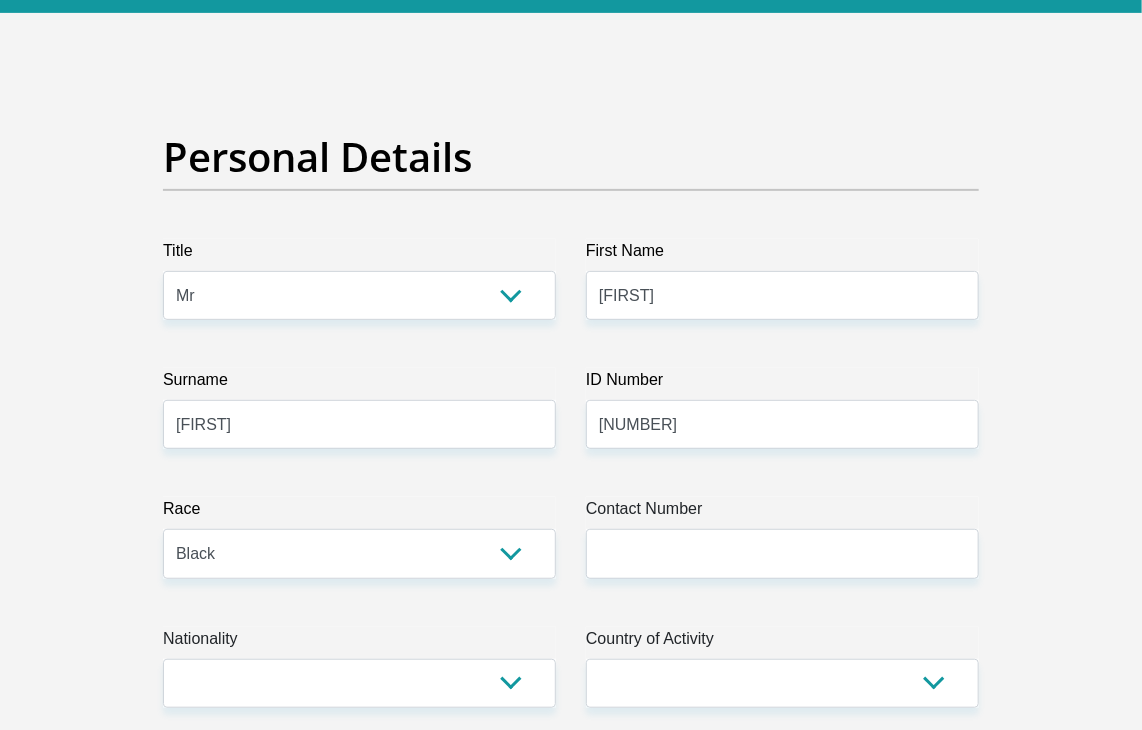 scroll, scrollTop: 200, scrollLeft: 0, axis: vertical 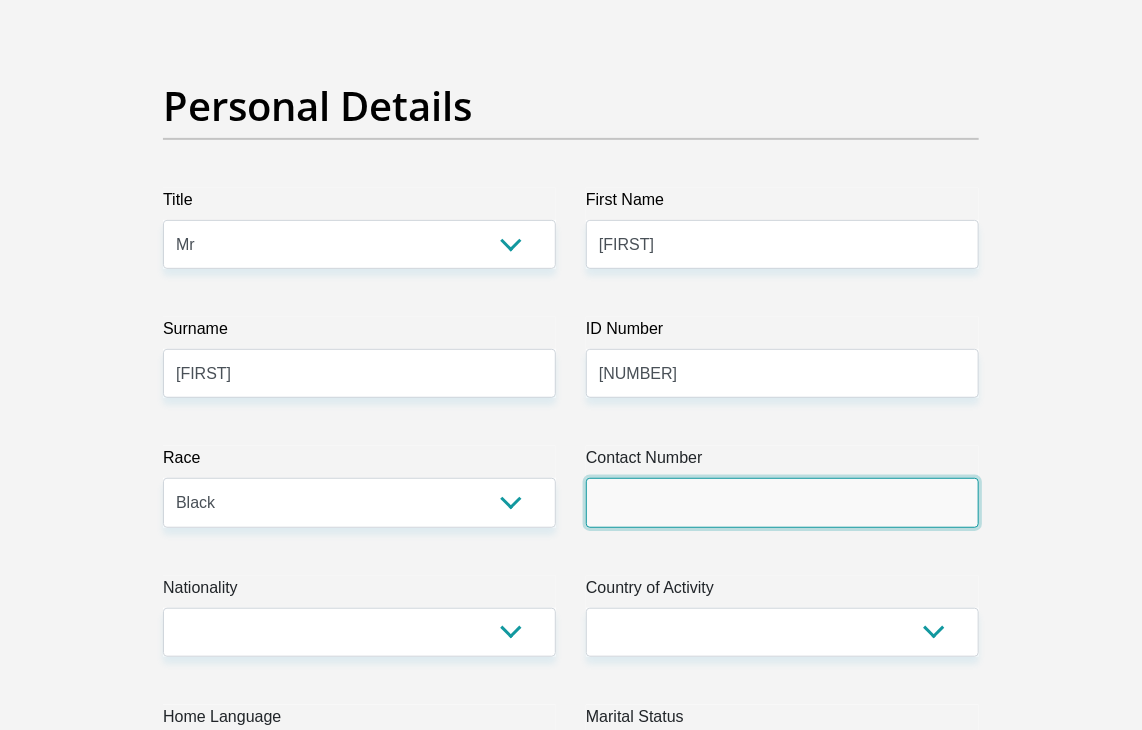 click on "Contact Number" at bounding box center (782, 502) 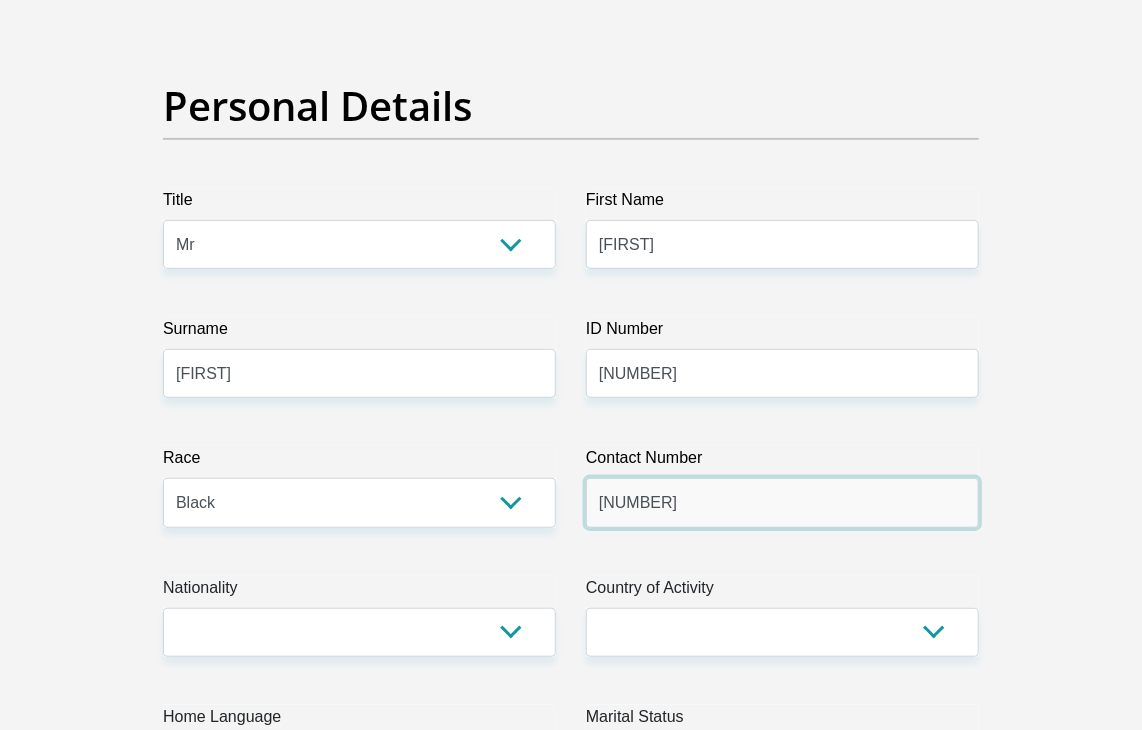 type on "0656869081" 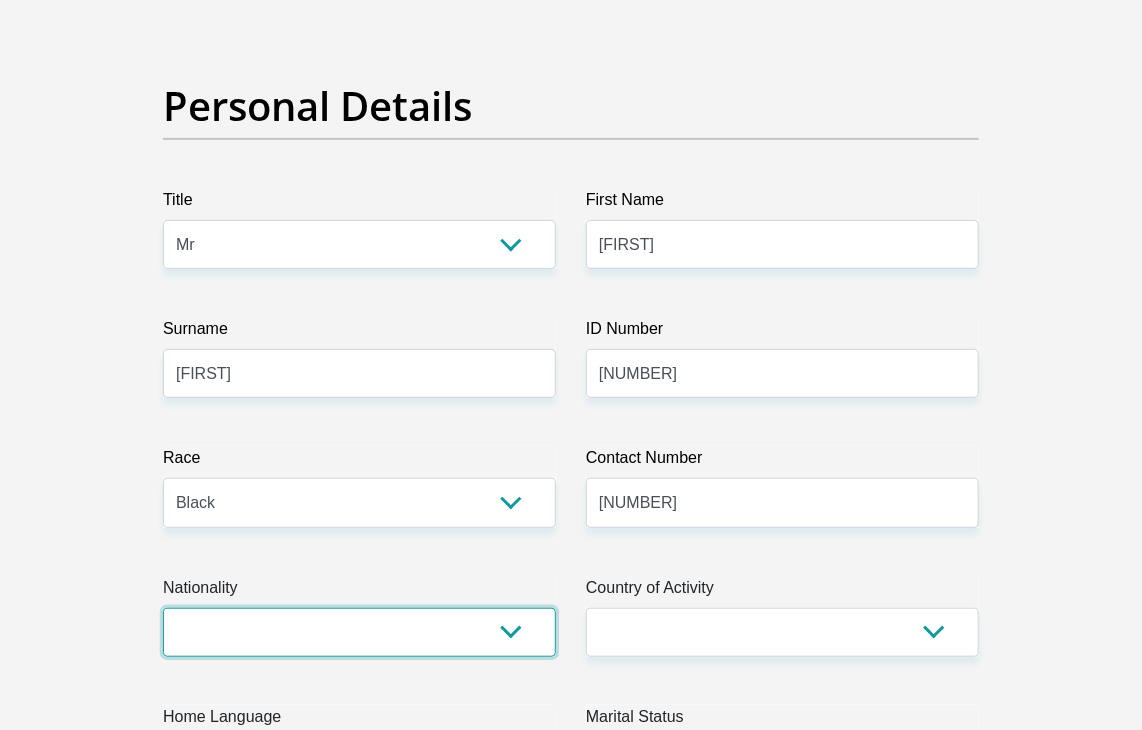 click on "South Africa
Afghanistan
Aland Islands
Albania
Algeria
America Samoa
American Virgin Islands
Andorra
Angola
Anguilla
Antarctica
Antigua and Barbuda
Argentina
Armenia
Aruba
Ascension Island
Australia
Austria
Azerbaijan
Bahamas
Bahrain
Bangladesh
Barbados
Chad" at bounding box center (359, 632) 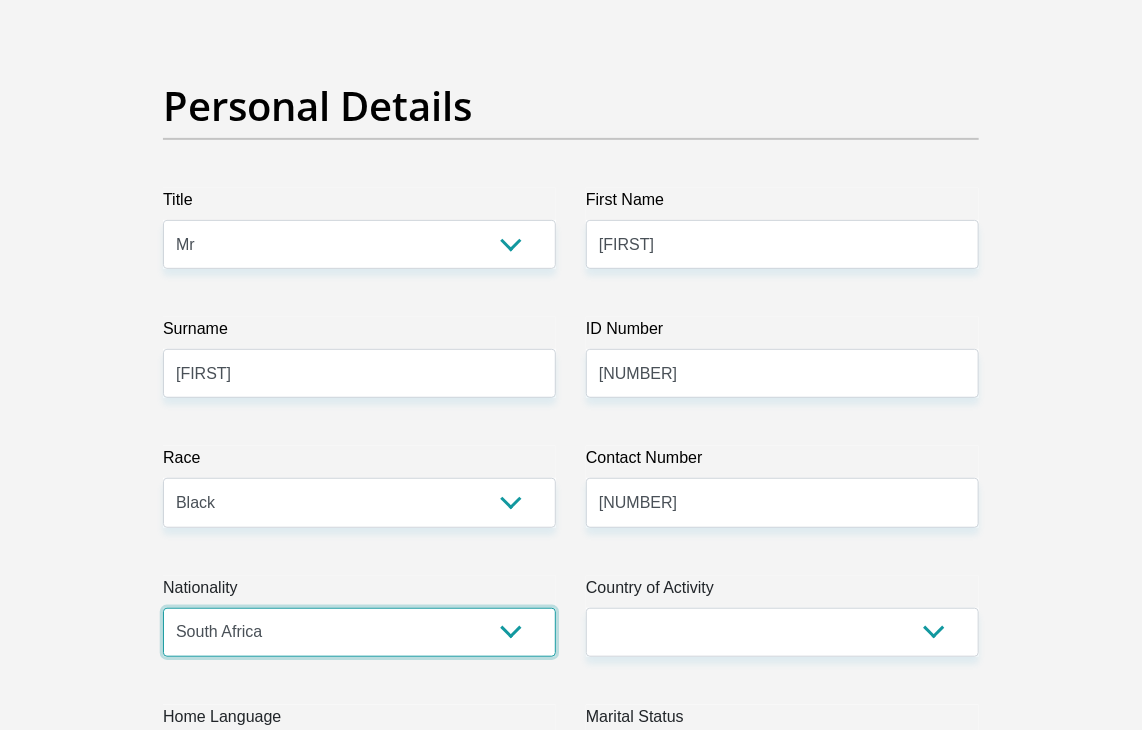 click on "South Africa
Afghanistan
Aland Islands
Albania
Algeria
America Samoa
American Virgin Islands
Andorra
Angola
Anguilla
Antarctica
Antigua and Barbuda
Argentina
Armenia
Aruba
Ascension Island
Australia
Austria
Azerbaijan
Bahamas
Bahrain
Bangladesh
Barbados
Chad" at bounding box center (359, 632) 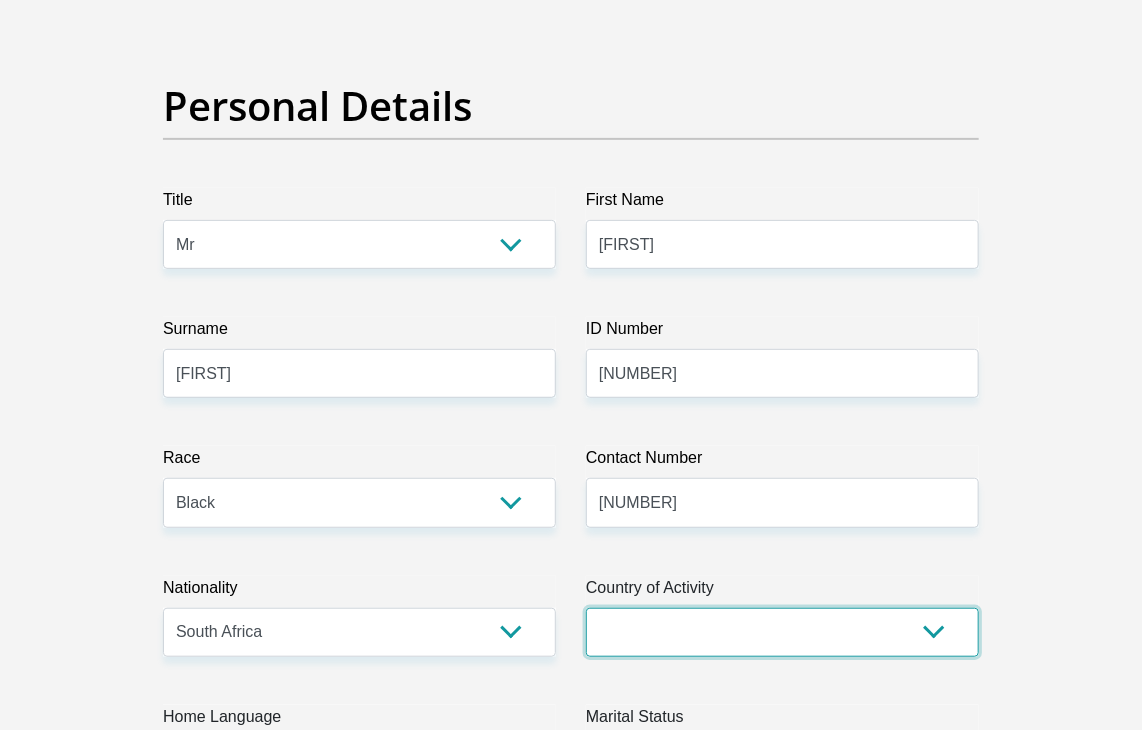 click on "South Africa
Afghanistan
Aland Islands
Albania
Algeria
America Samoa
American Virgin Islands
Andorra
Angola
Anguilla
Antarctica
Antigua and Barbuda
Argentina
Armenia
Aruba
Ascension Island
Australia
Austria
Azerbaijan
Chad" at bounding box center (782, 632) 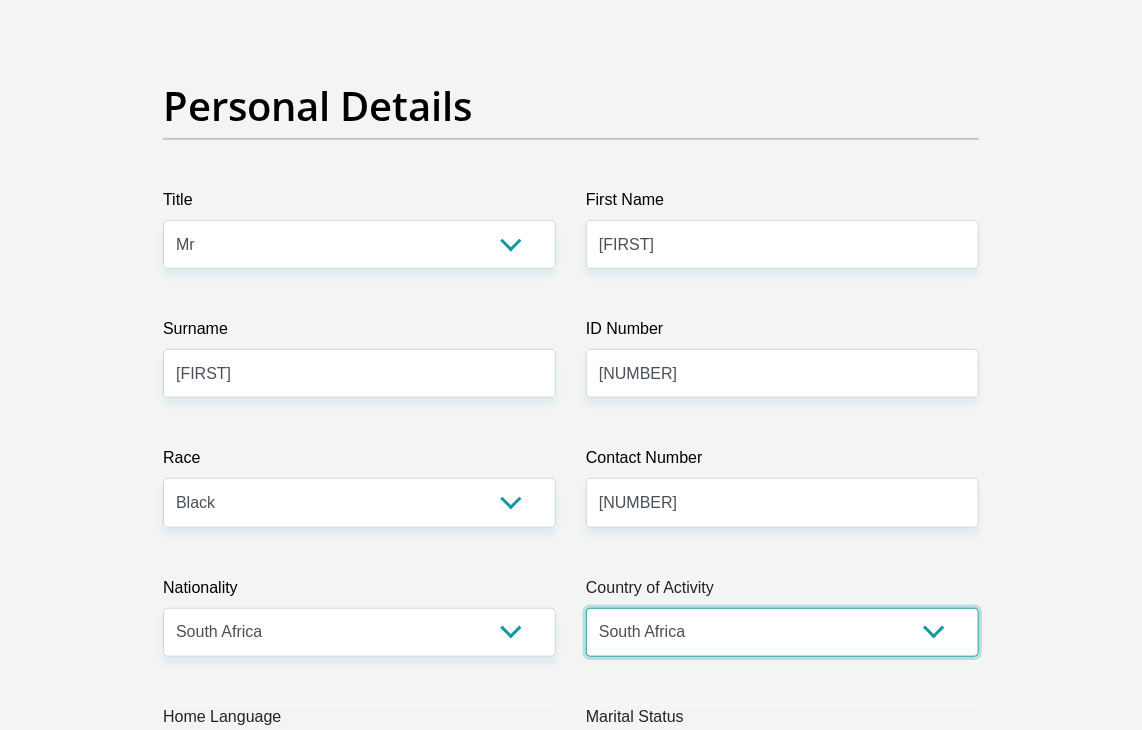 click on "South Africa
Afghanistan
Aland Islands
Albania
Algeria
America Samoa
American Virgin Islands
Andorra
Angola
Anguilla
Antarctica
Antigua and Barbuda
Argentina
Armenia
Aruba
Ascension Island
Australia
Austria
Azerbaijan
Chad" at bounding box center [782, 632] 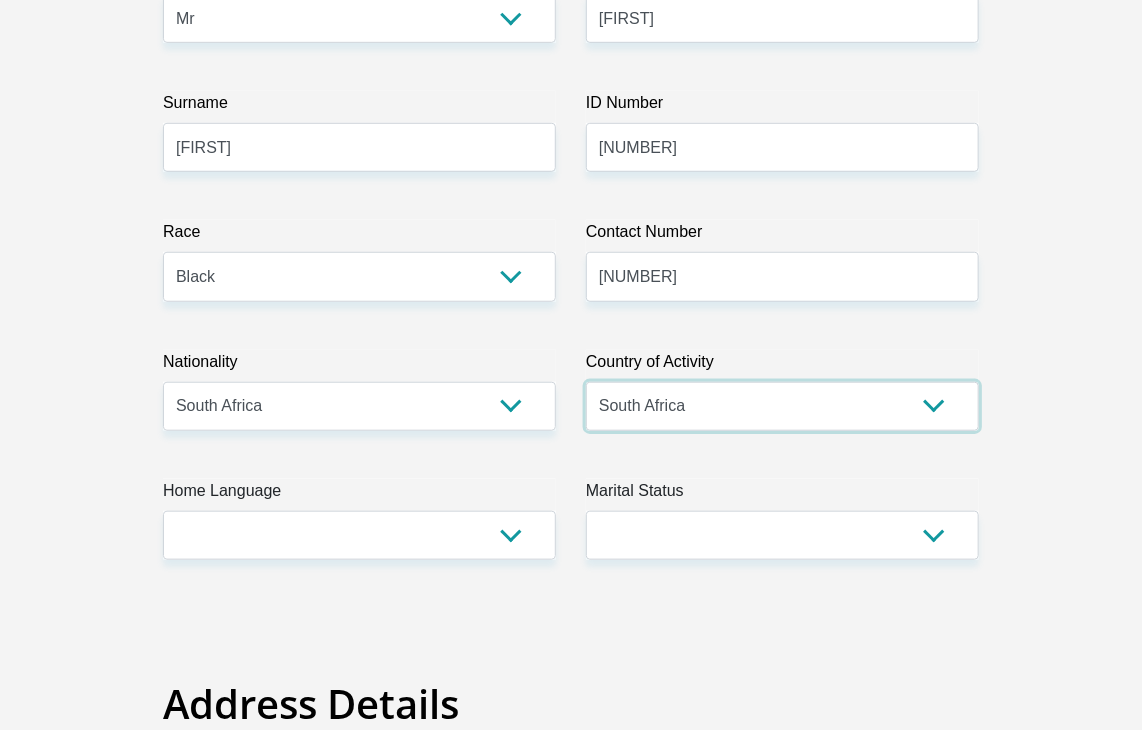 scroll, scrollTop: 544, scrollLeft: 0, axis: vertical 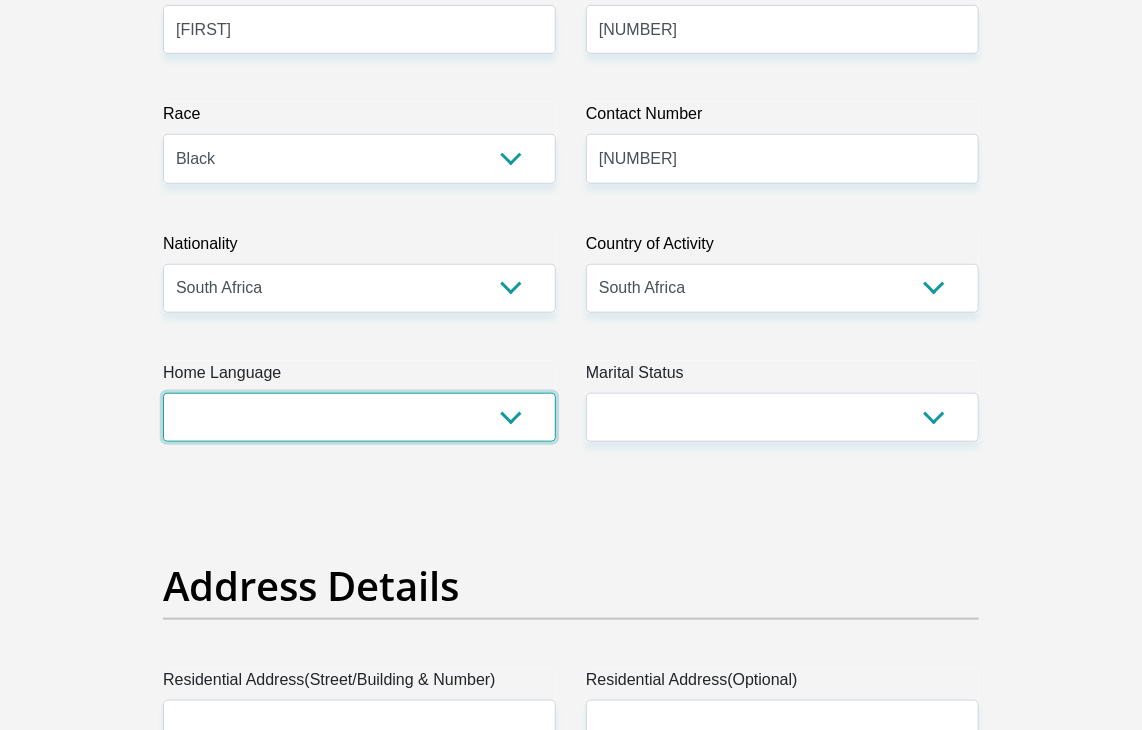 click on "Afrikaans
English
Sepedi
South Ndebele
Southern Sotho
Swati
Tsonga
Tswana
Venda
Xhosa
Zulu
Other" at bounding box center [359, 417] 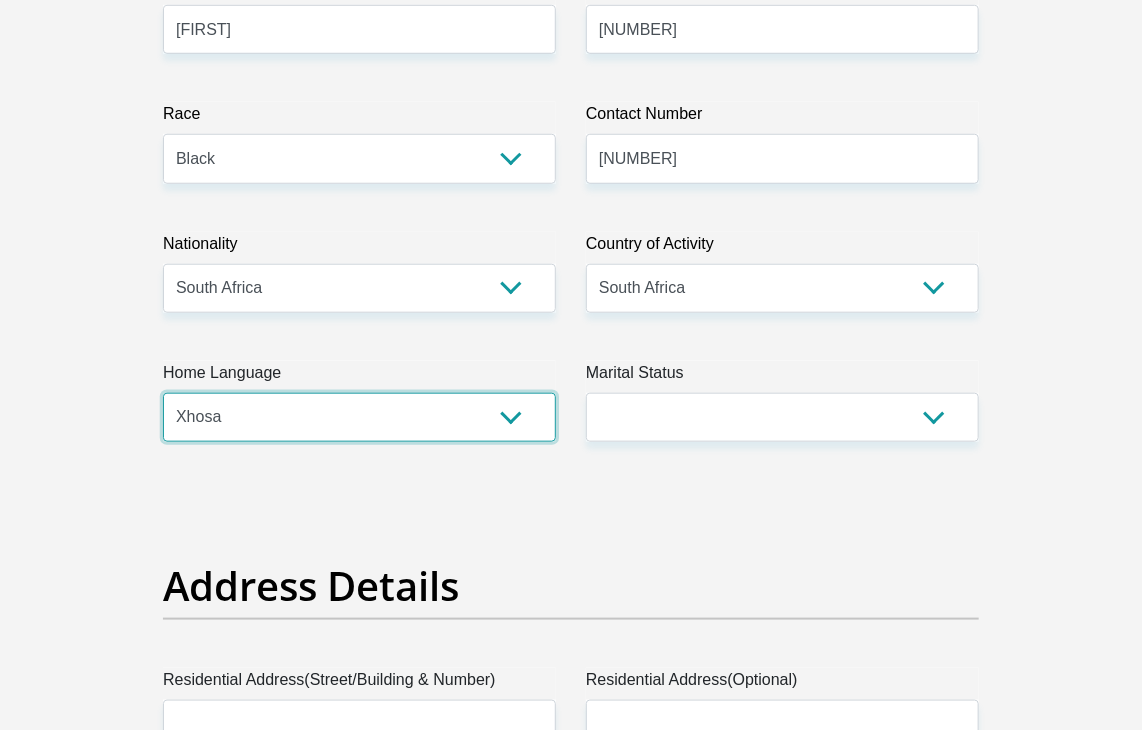 click on "Afrikaans
English
Sepedi
South Ndebele
Southern Sotho
Swati
Tsonga
Tswana
Venda
Xhosa
Zulu
Other" at bounding box center (359, 417) 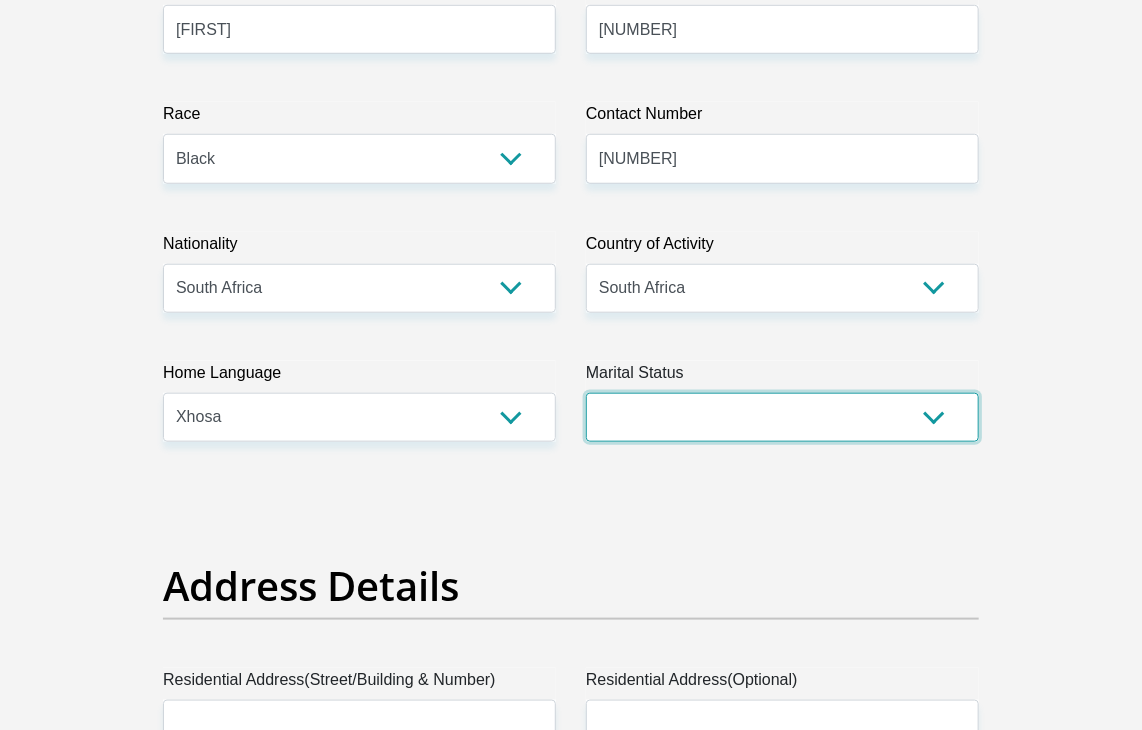 click on "Married ANC
Single
Divorced
Widowed
Married COP or Customary Law" at bounding box center (782, 417) 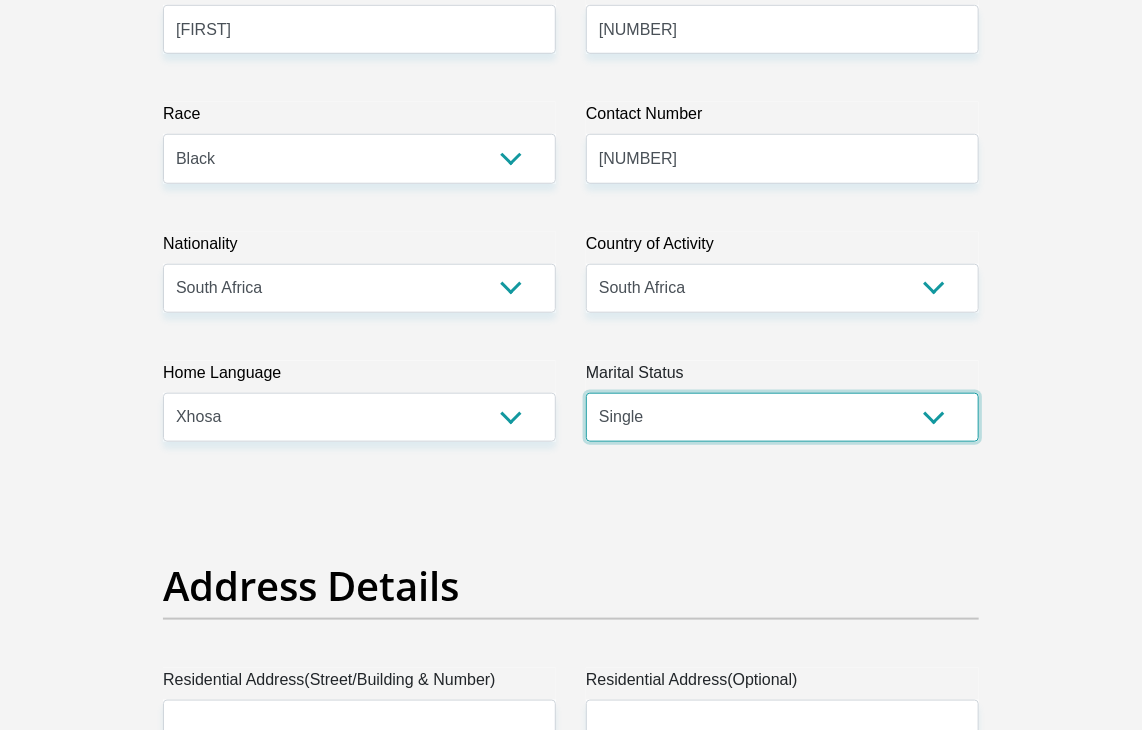 click on "Married ANC
Single
Divorced
Widowed
Married COP or Customary Law" at bounding box center (782, 417) 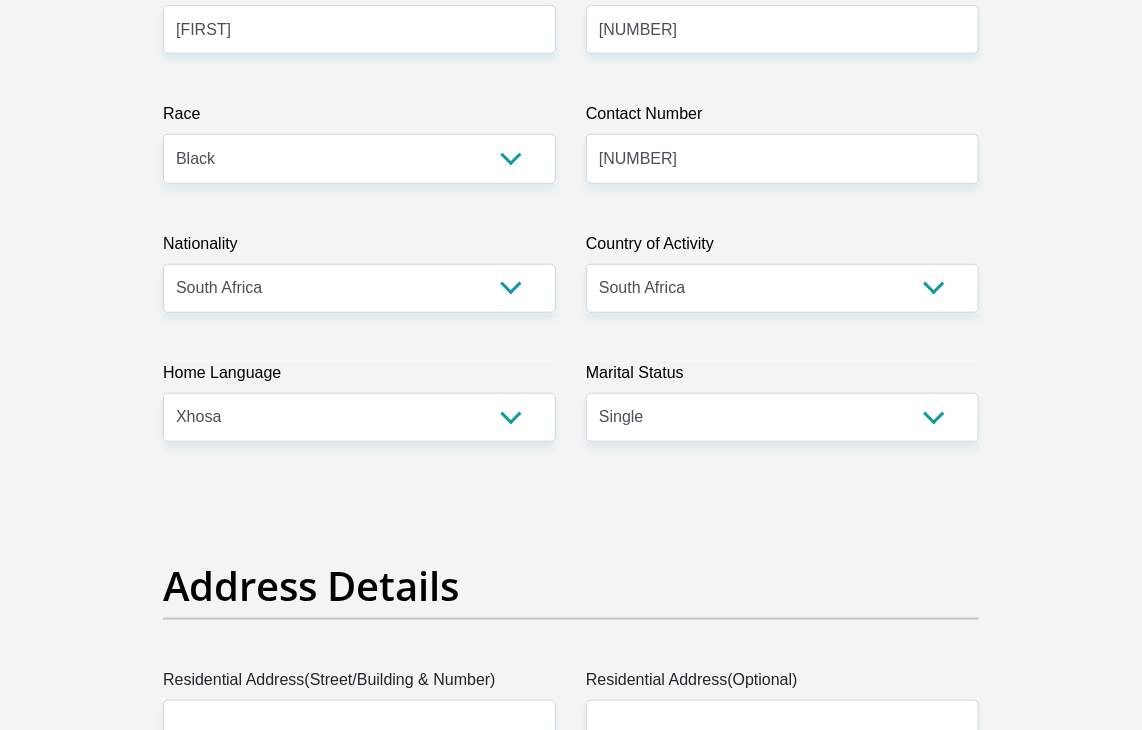 click on "Personal Details
Title
Mr
Ms
Mrs
Dr
Other
First Name
alfred
Surname
nelani
ID Number
9609066287086
Please input valid ID number
Race
Black
Coloured
Indian
White
Other
Contact Number
0656869081
Please input valid contact number" at bounding box center (571, 3172) 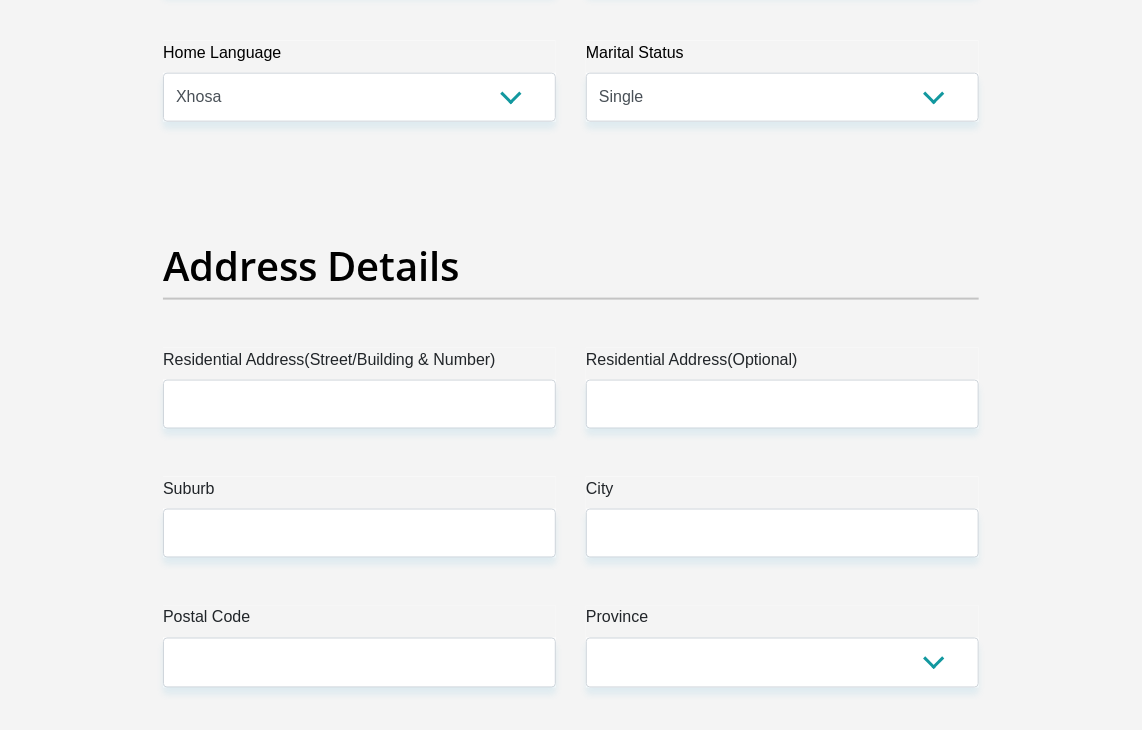 scroll, scrollTop: 970, scrollLeft: 0, axis: vertical 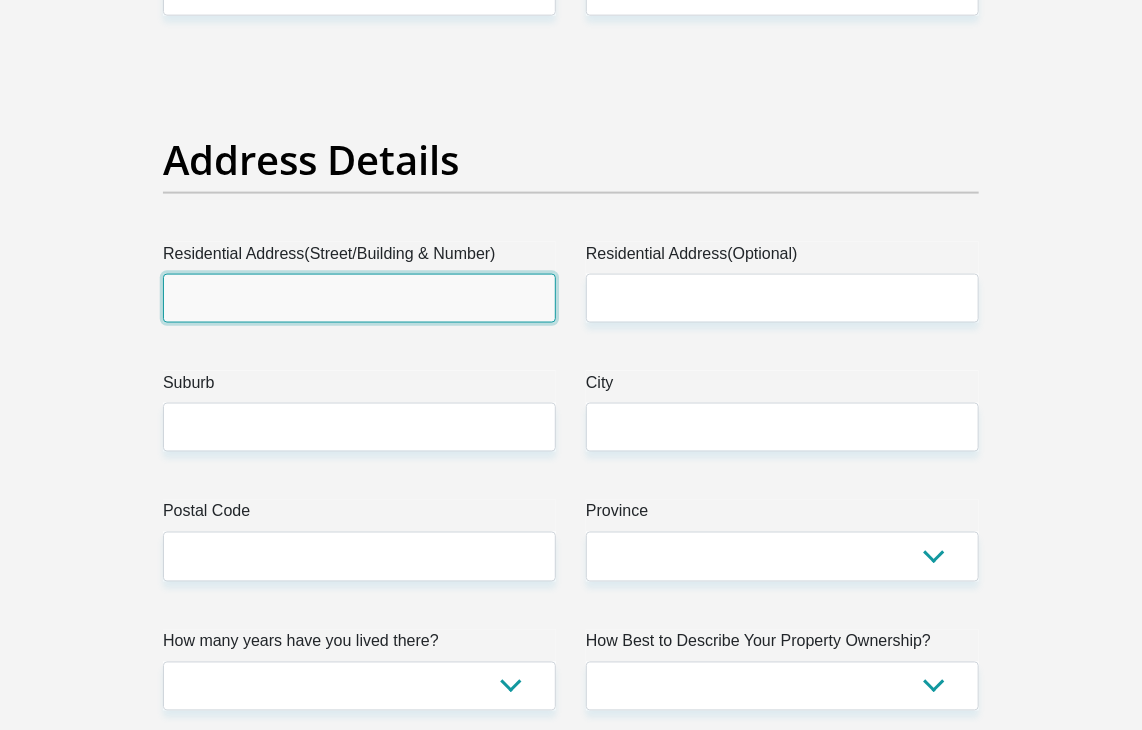 click on "Residential Address(Street/Building & Number)" at bounding box center [359, 298] 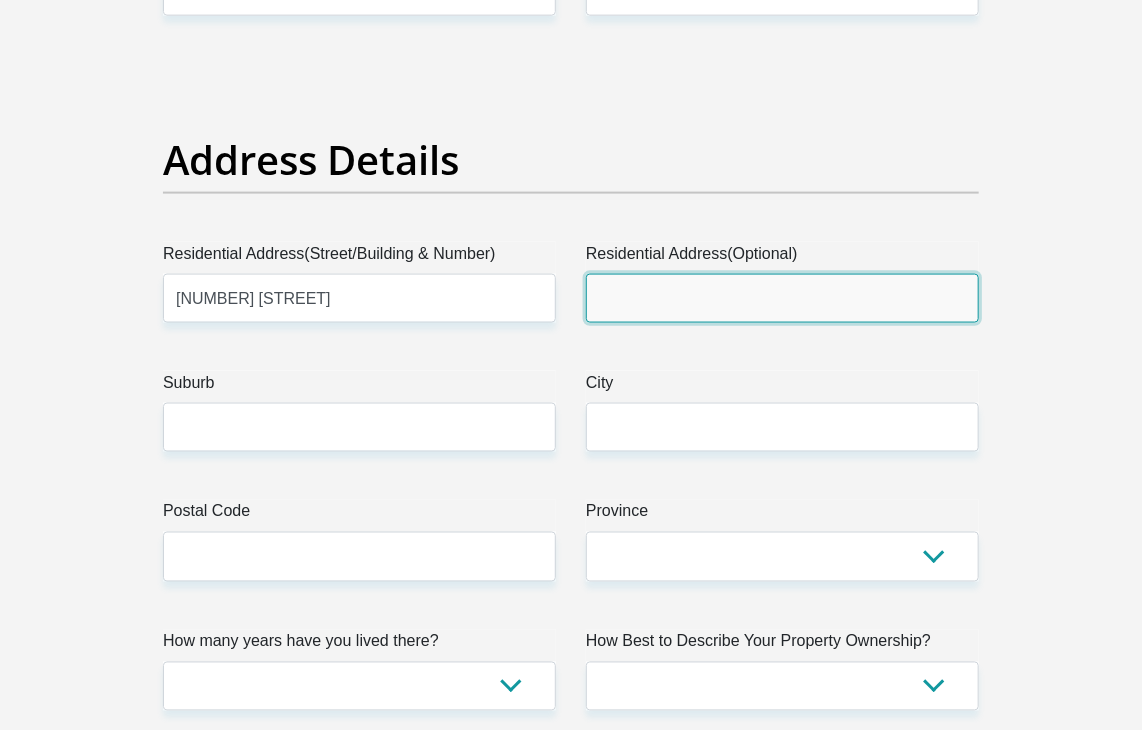 type on "KwaNobuhle" 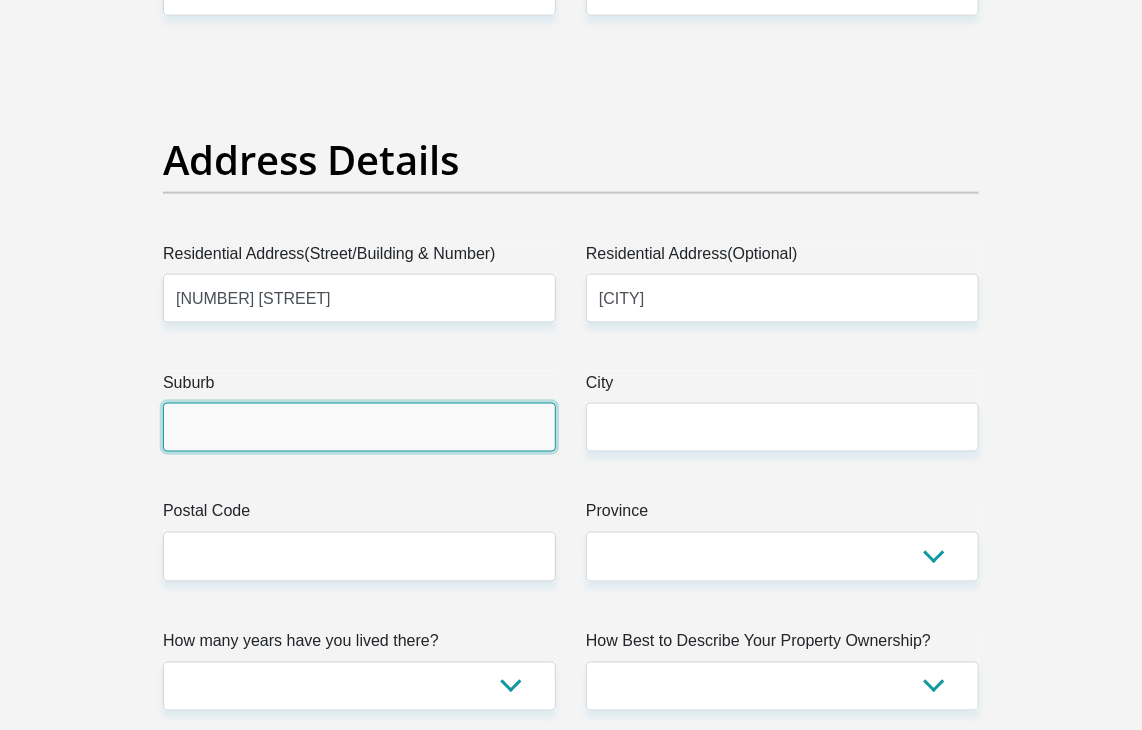 type on "UITENHAGE" 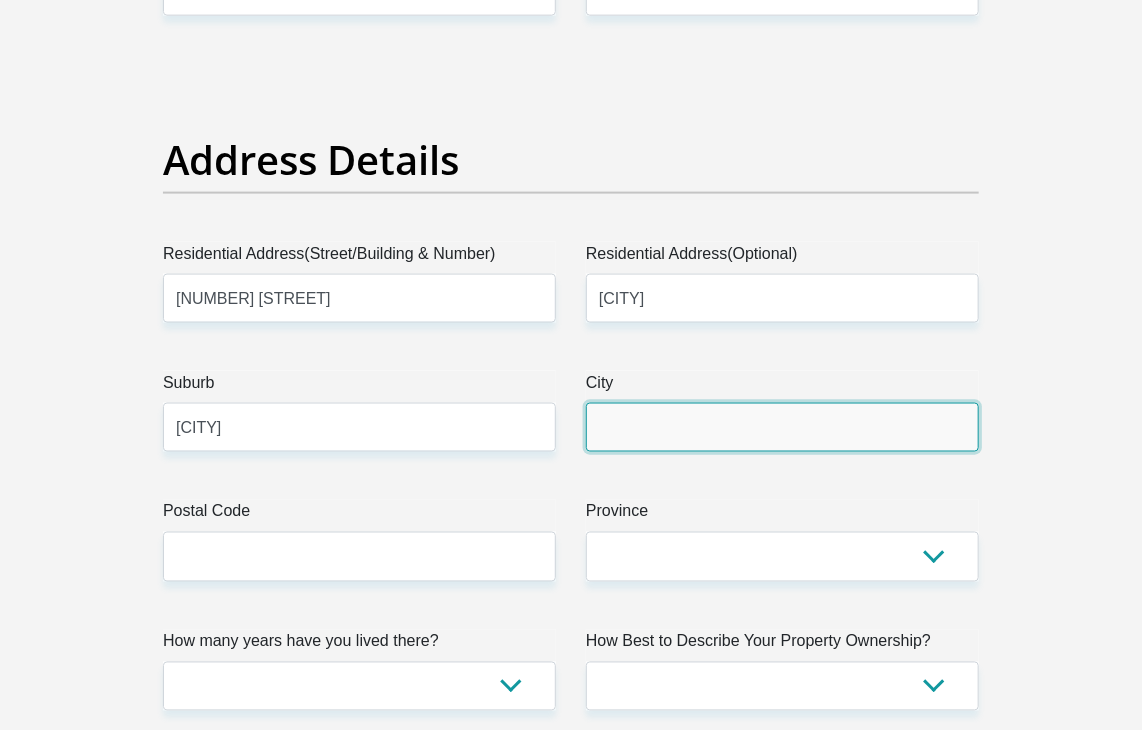 type on "UITENHAGE" 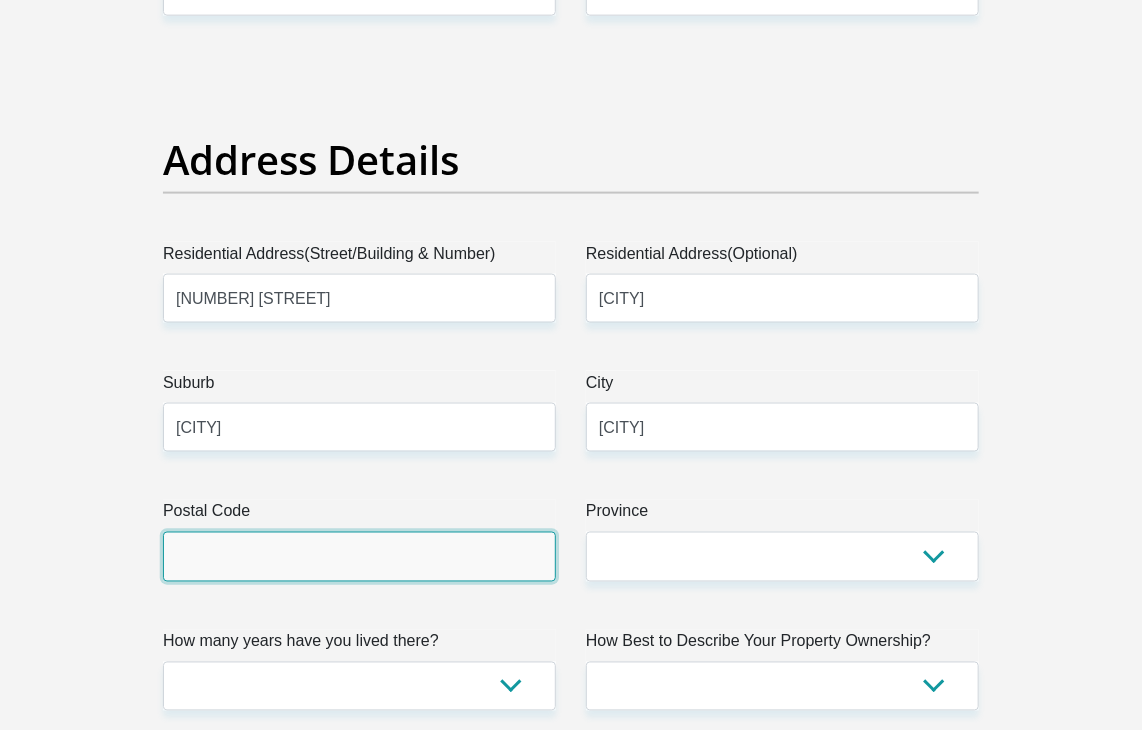 type on "6242" 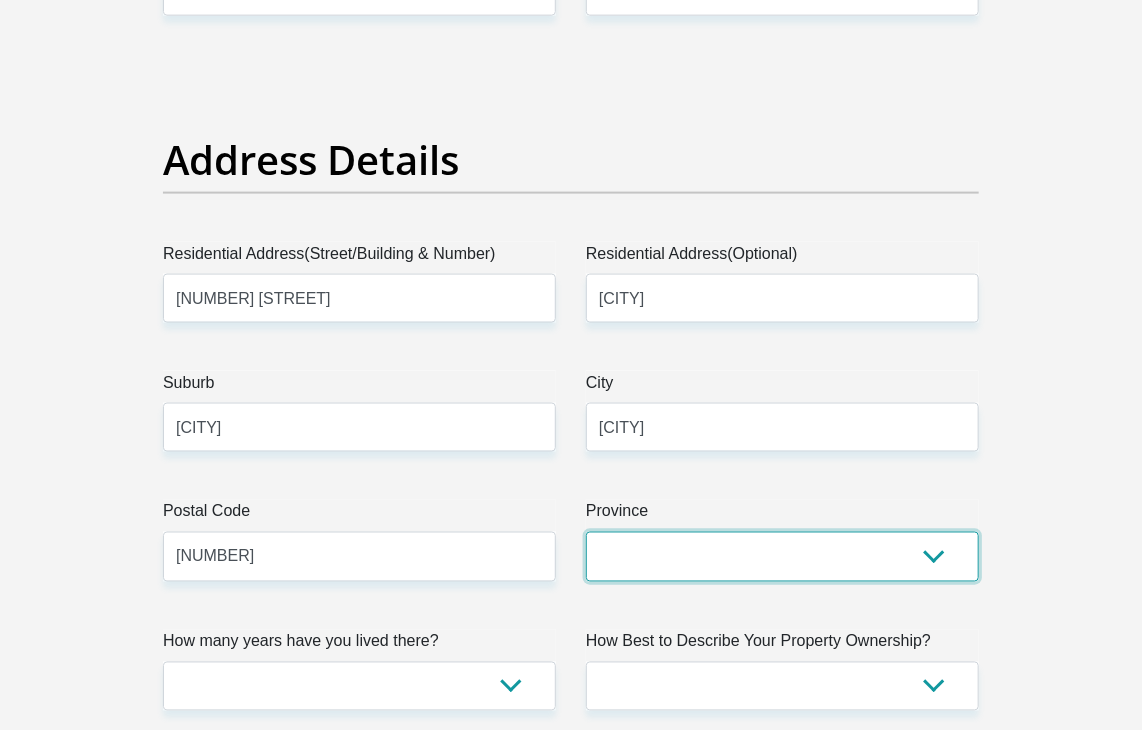 select on "Eastern Cape" 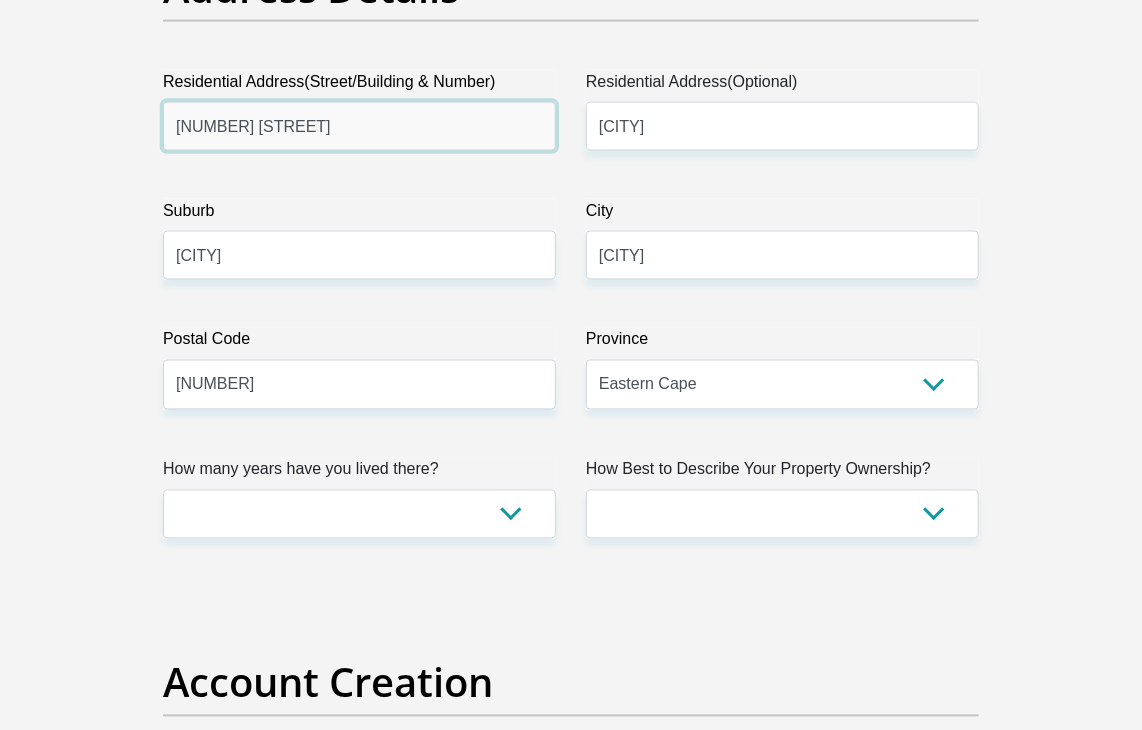 scroll, scrollTop: 1170, scrollLeft: 0, axis: vertical 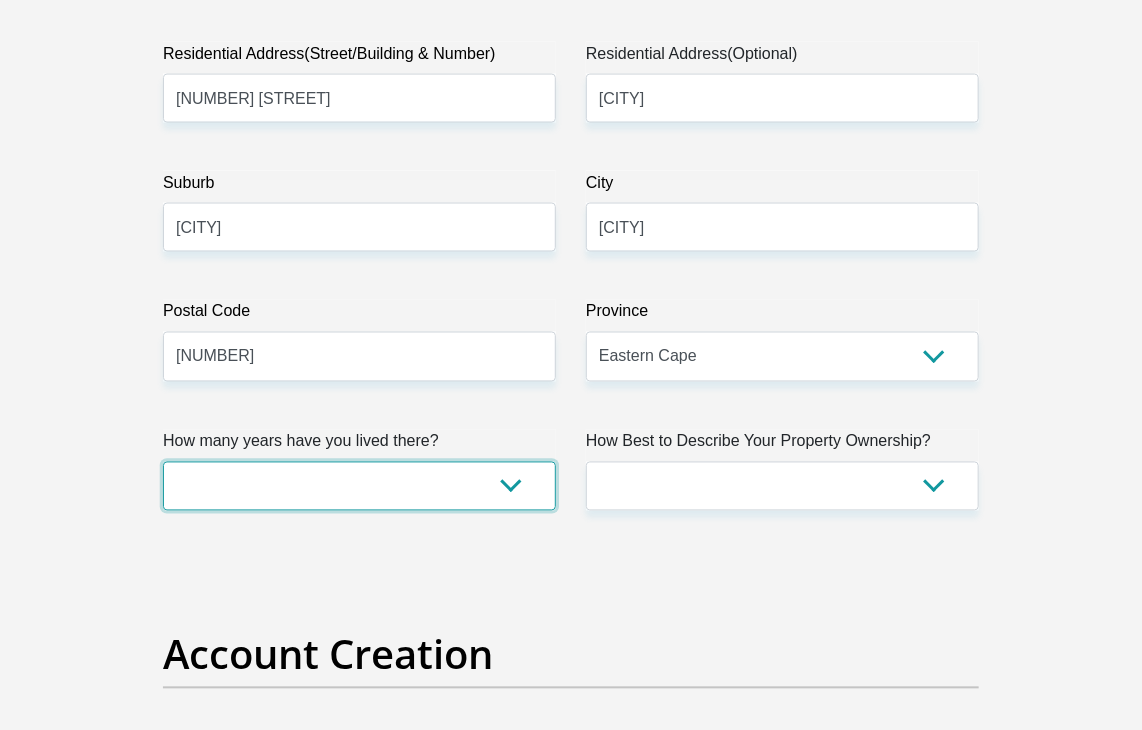 click on "less than 1 year
1-3 years
3-5 years
5+ years" at bounding box center (359, 486) 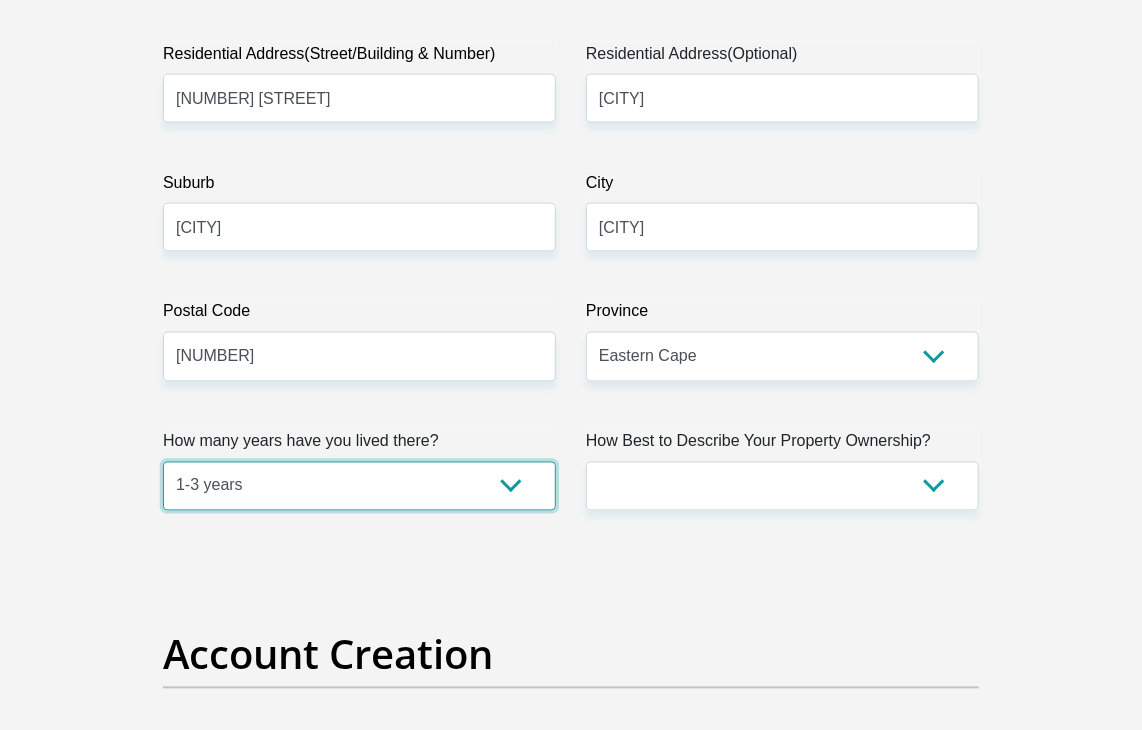 click on "less than 1 year
1-3 years
3-5 years
5+ years" at bounding box center (359, 486) 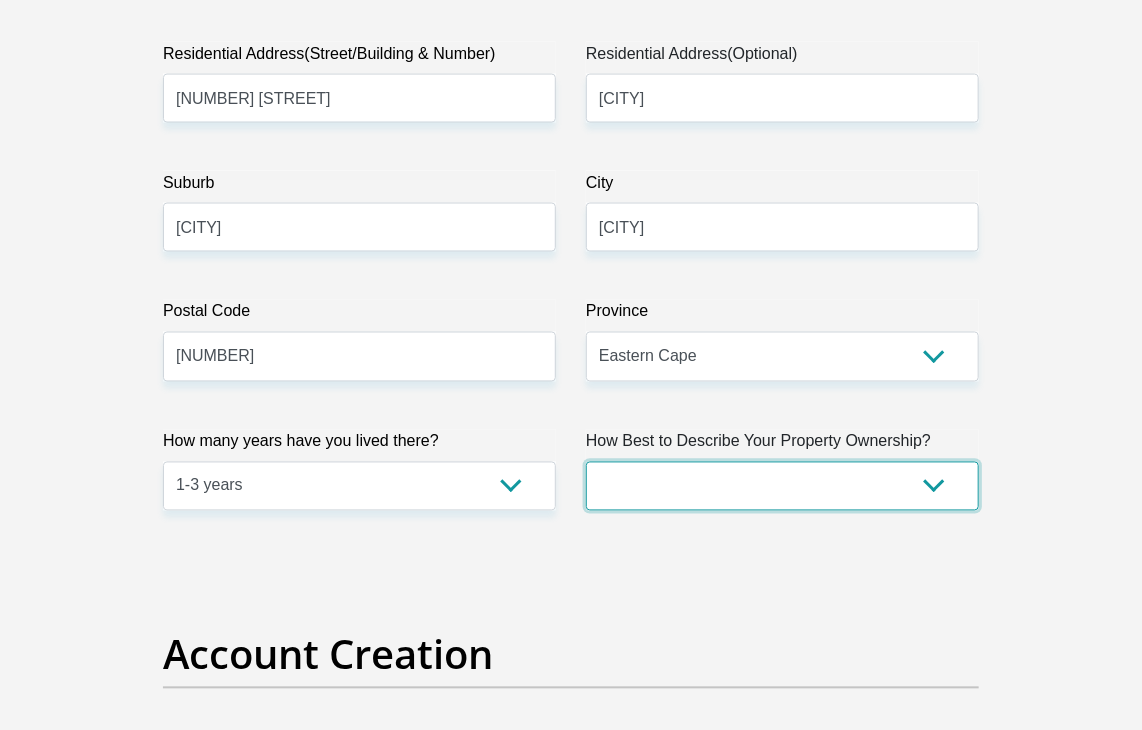 click on "Owned
Rented
Family Owned
Company Dwelling" at bounding box center (782, 486) 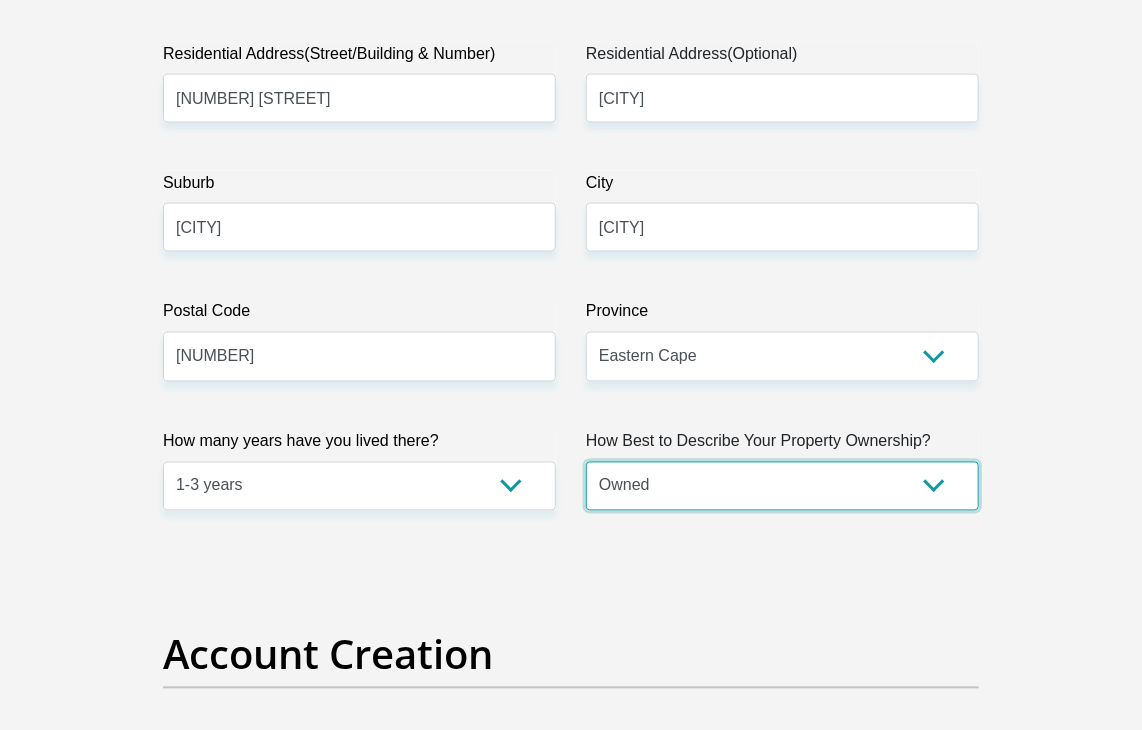 click on "Owned
Rented
Family Owned
Company Dwelling" at bounding box center [782, 486] 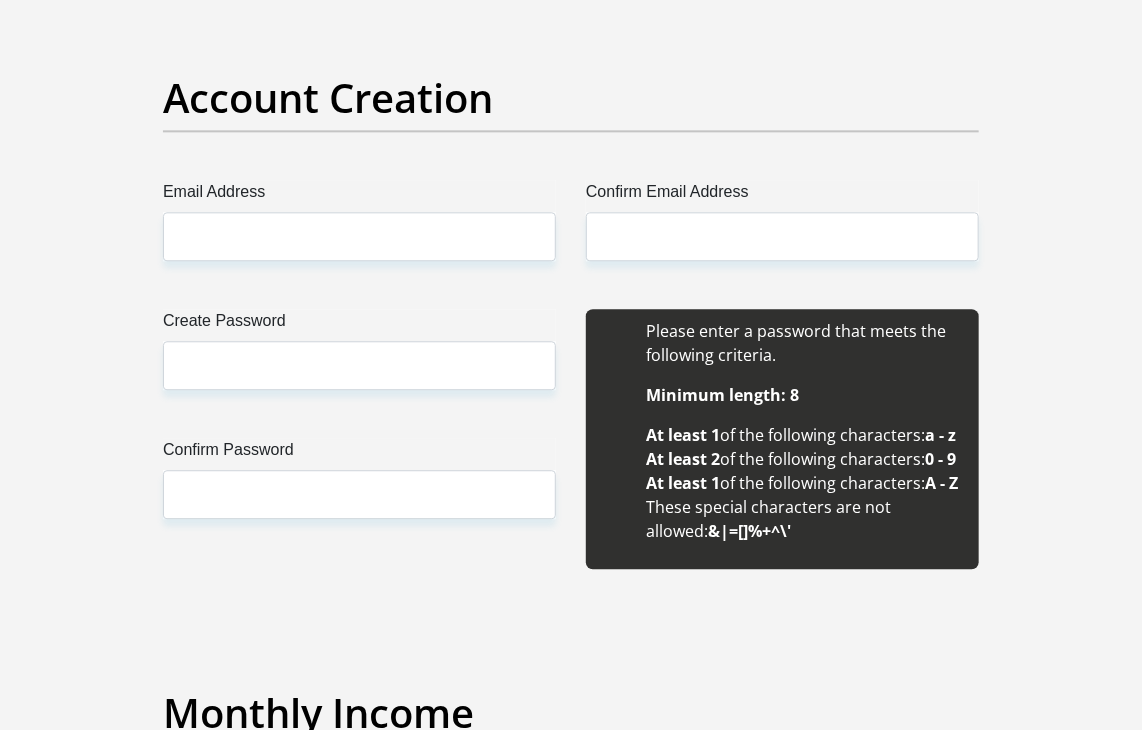 scroll, scrollTop: 1756, scrollLeft: 0, axis: vertical 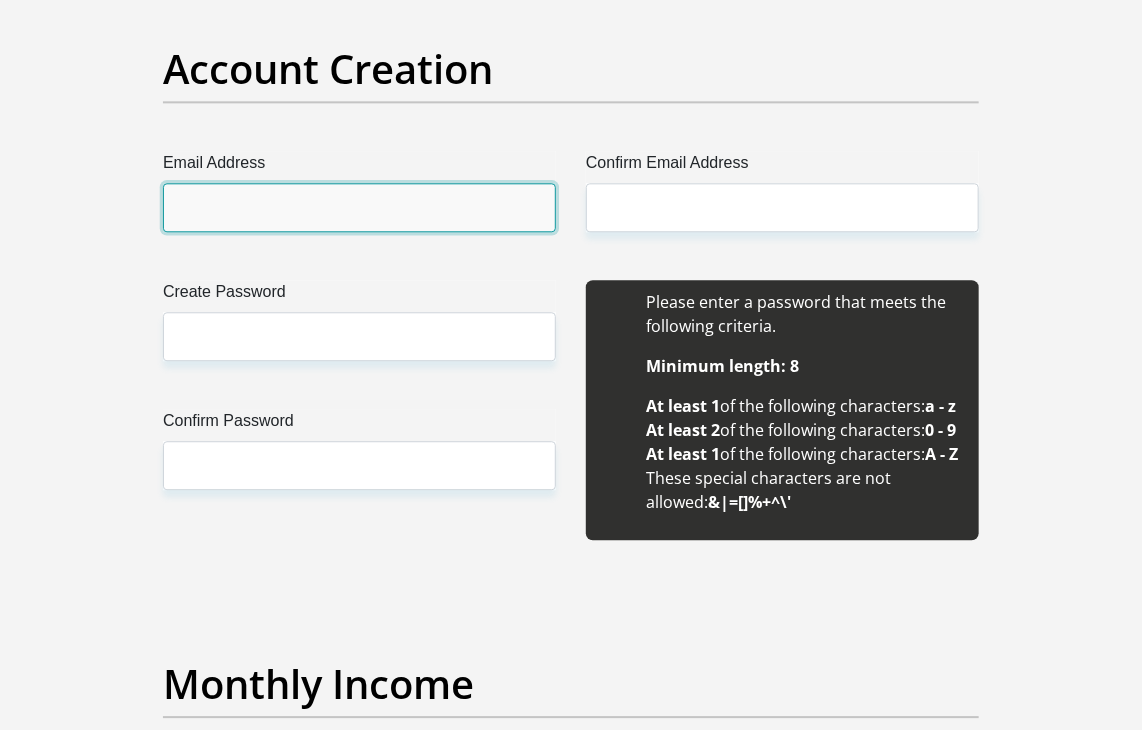 click on "Email Address" at bounding box center (359, 207) 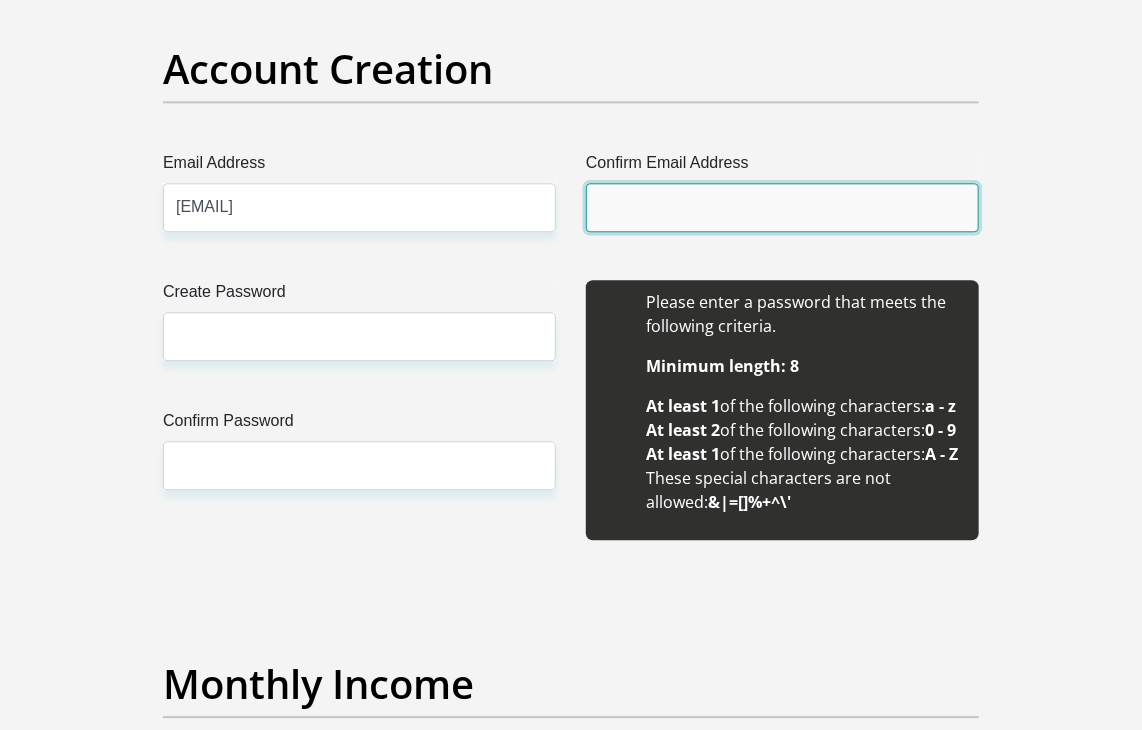 type on "Nelanialfred01@gmai.com" 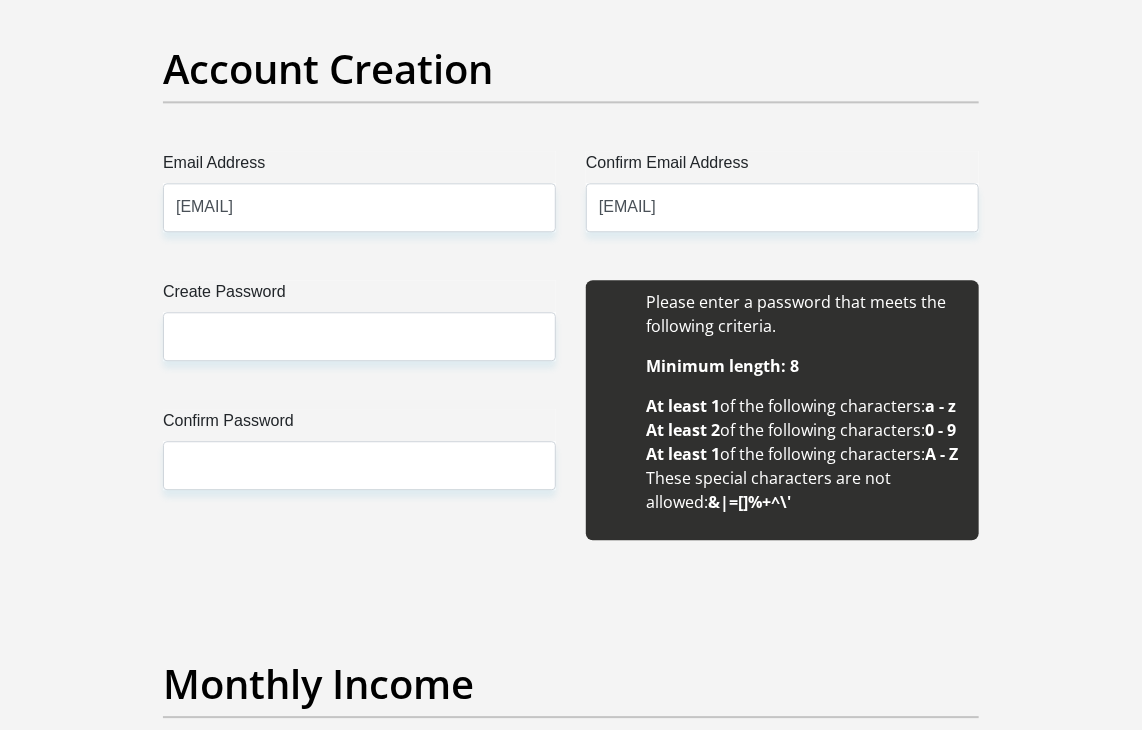 type 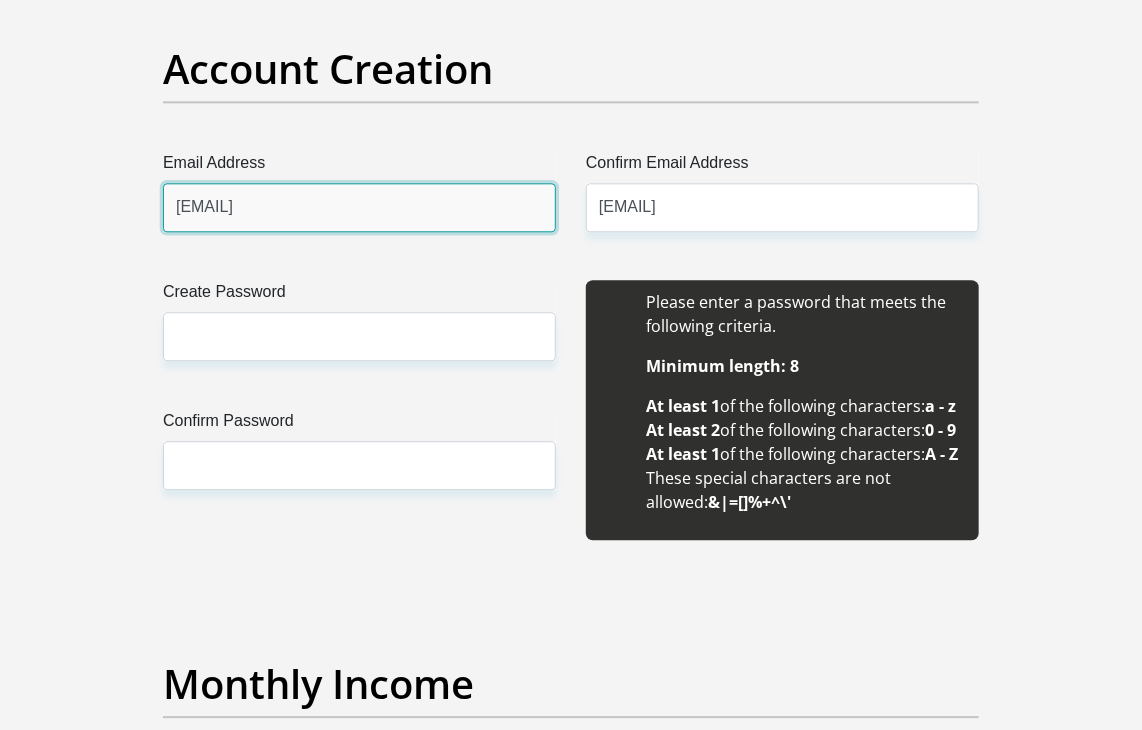 type 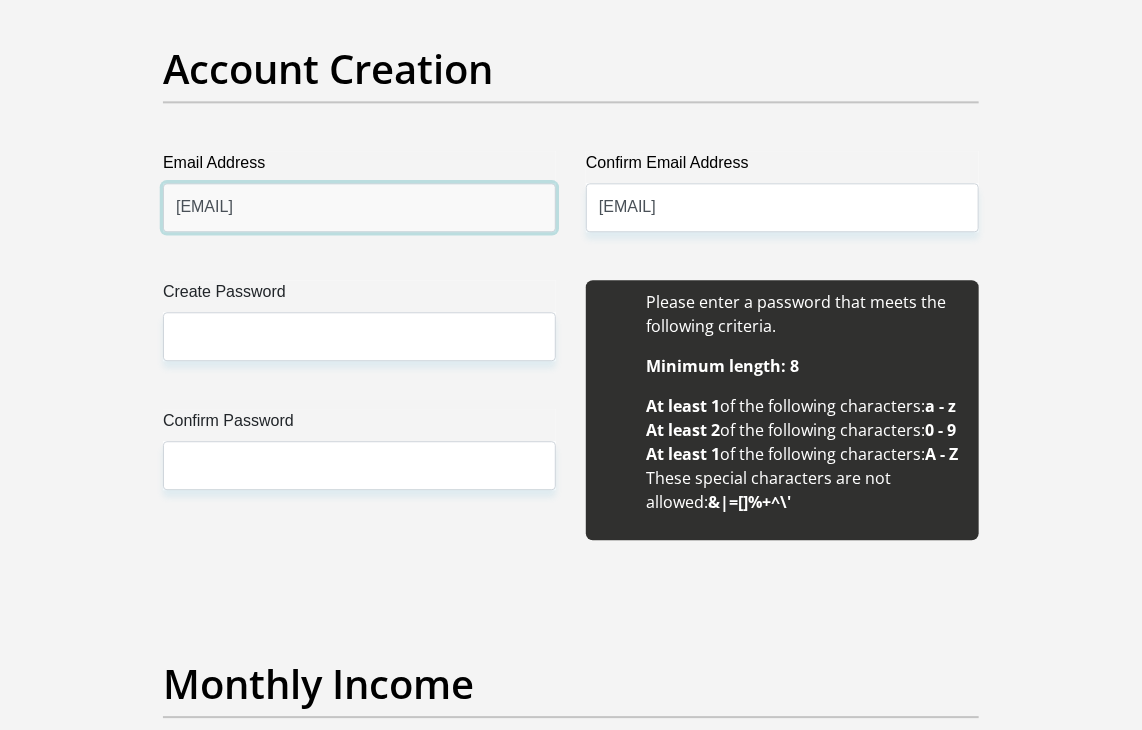 click on "Nelanialfred01@gmai.com" at bounding box center (359, 207) 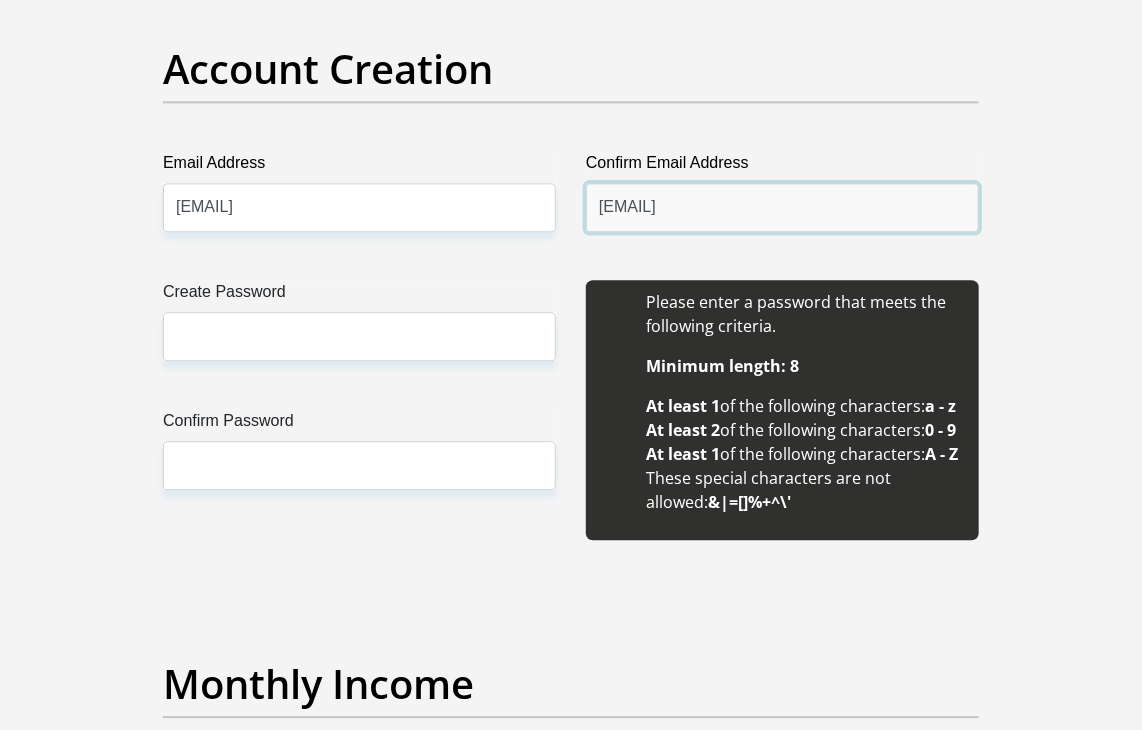 click on "Nelanialfred01@gmai.com" at bounding box center [782, 207] 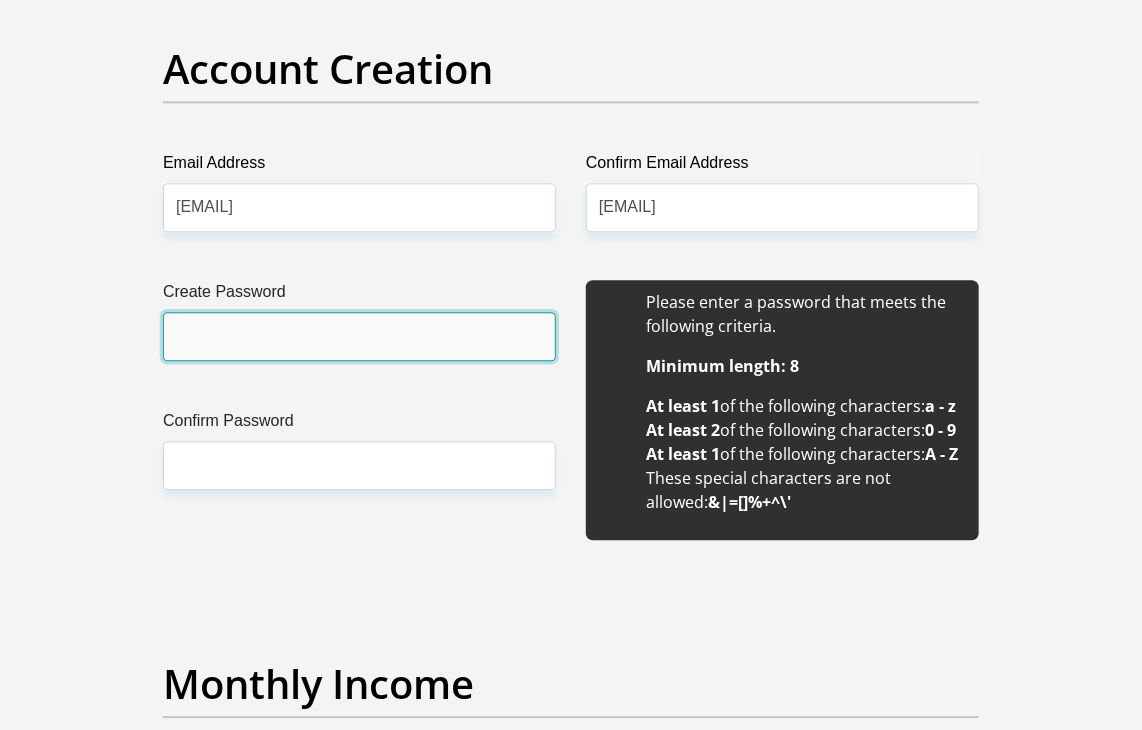 click on "Create Password" at bounding box center (359, 336) 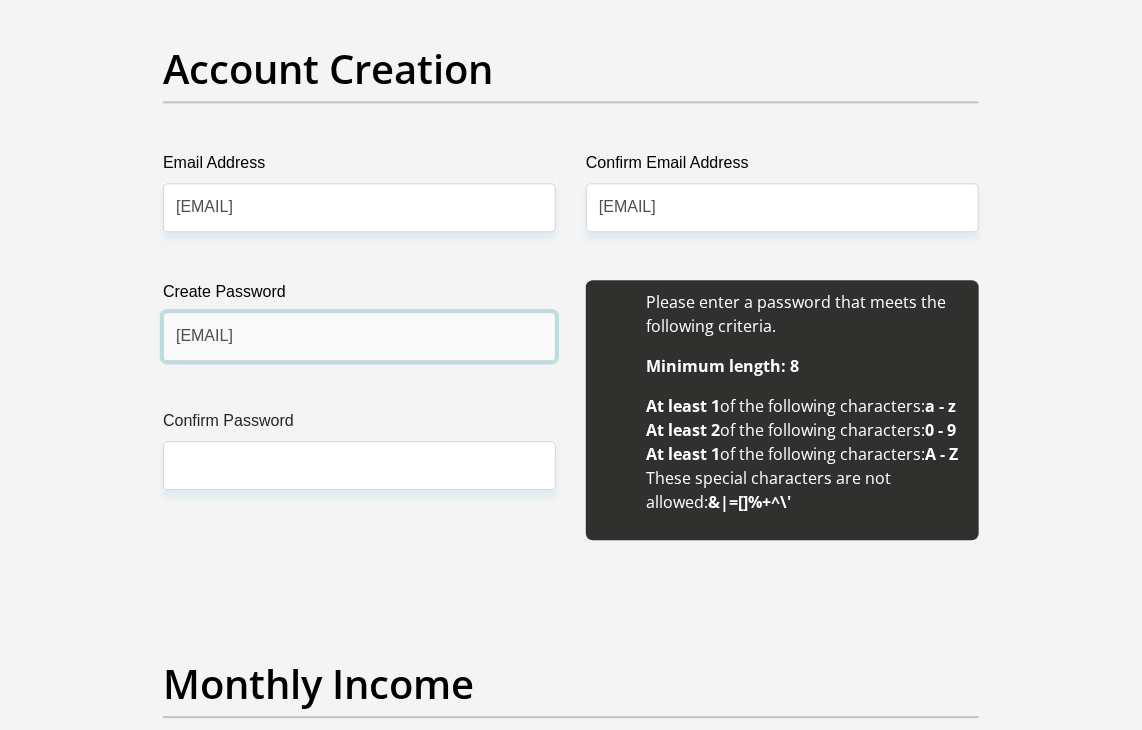 type on "Nela@6287" 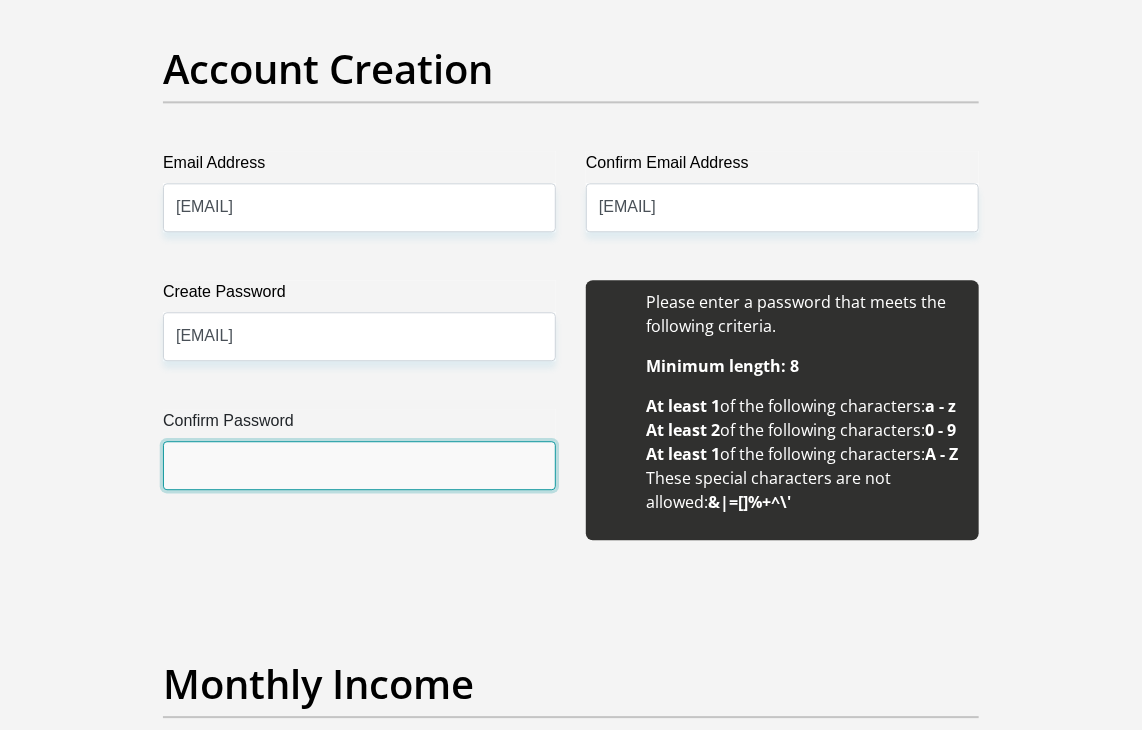 click on "Confirm Password" at bounding box center (359, 465) 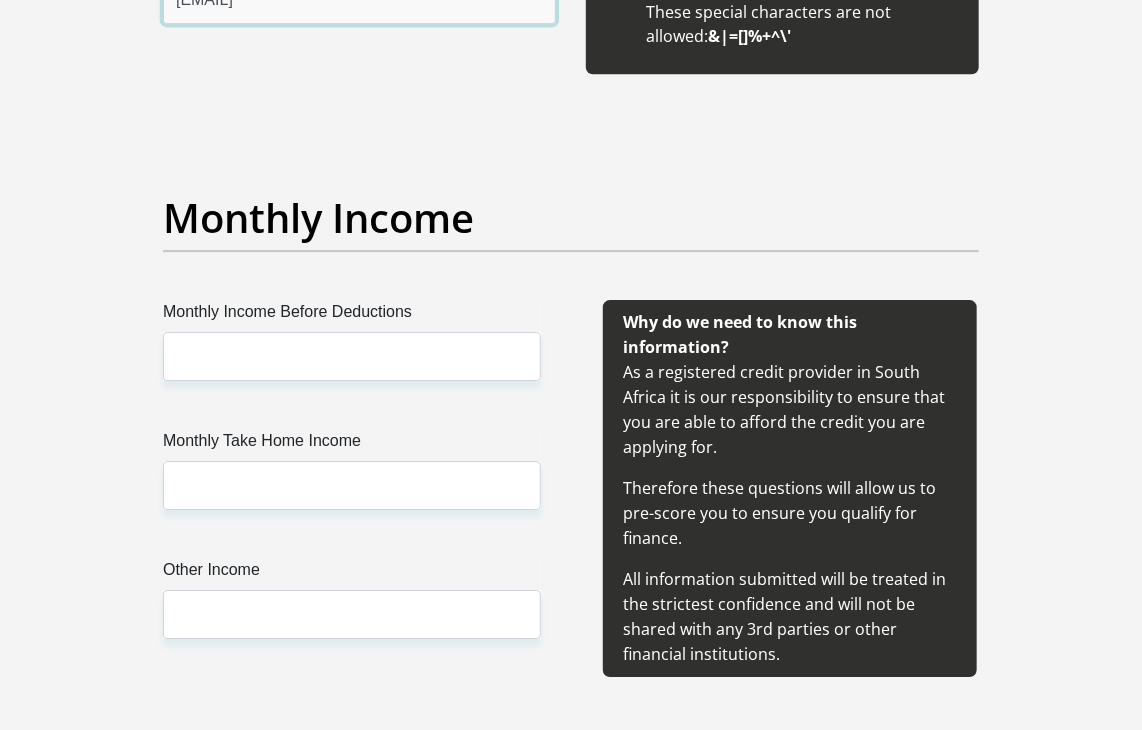 scroll, scrollTop: 2236, scrollLeft: 0, axis: vertical 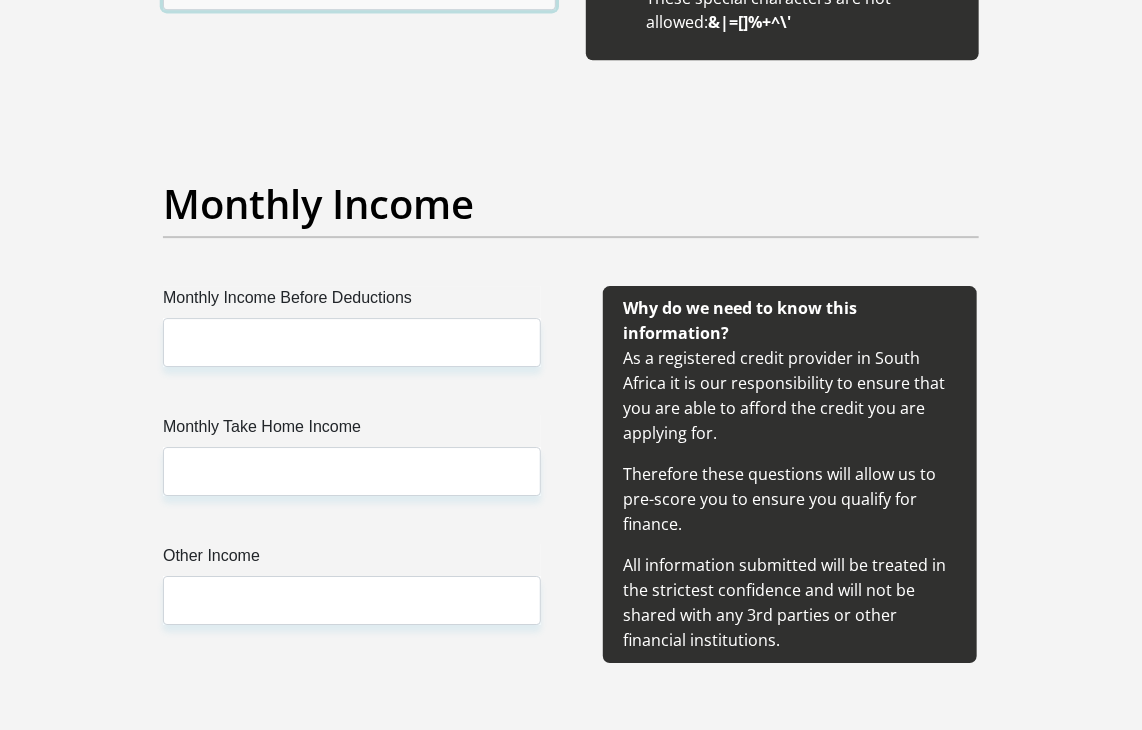 type on "Nela@6287" 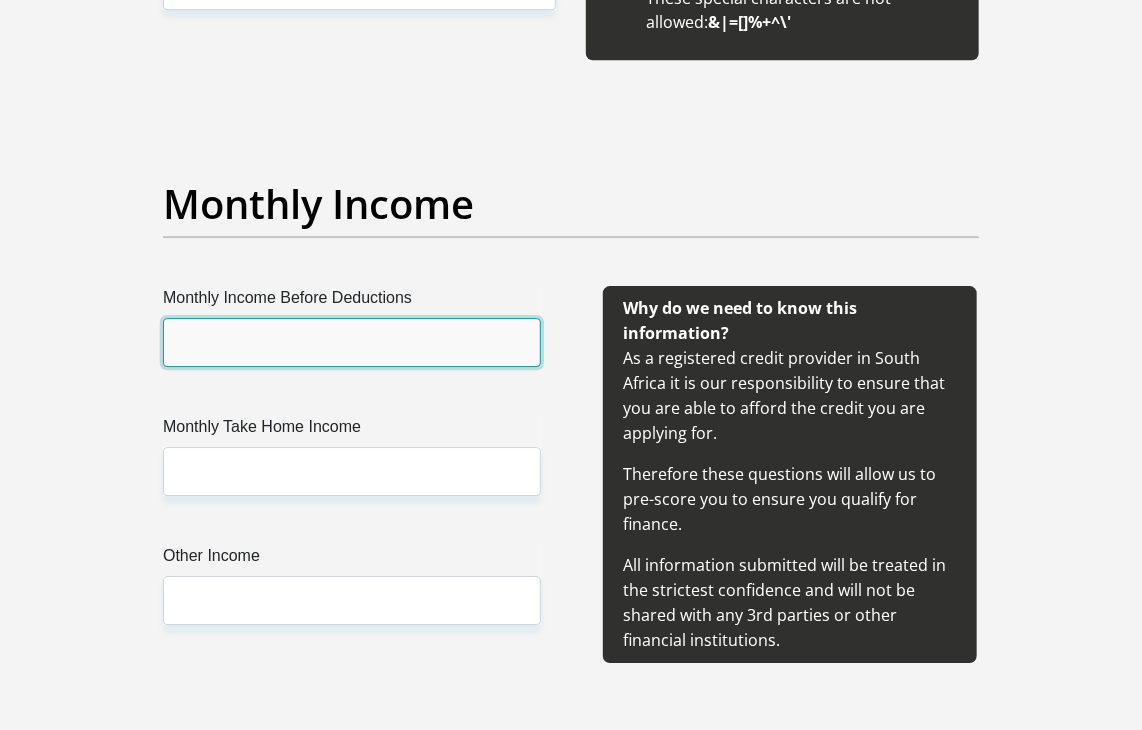 click on "Monthly Income Before Deductions" at bounding box center [352, 342] 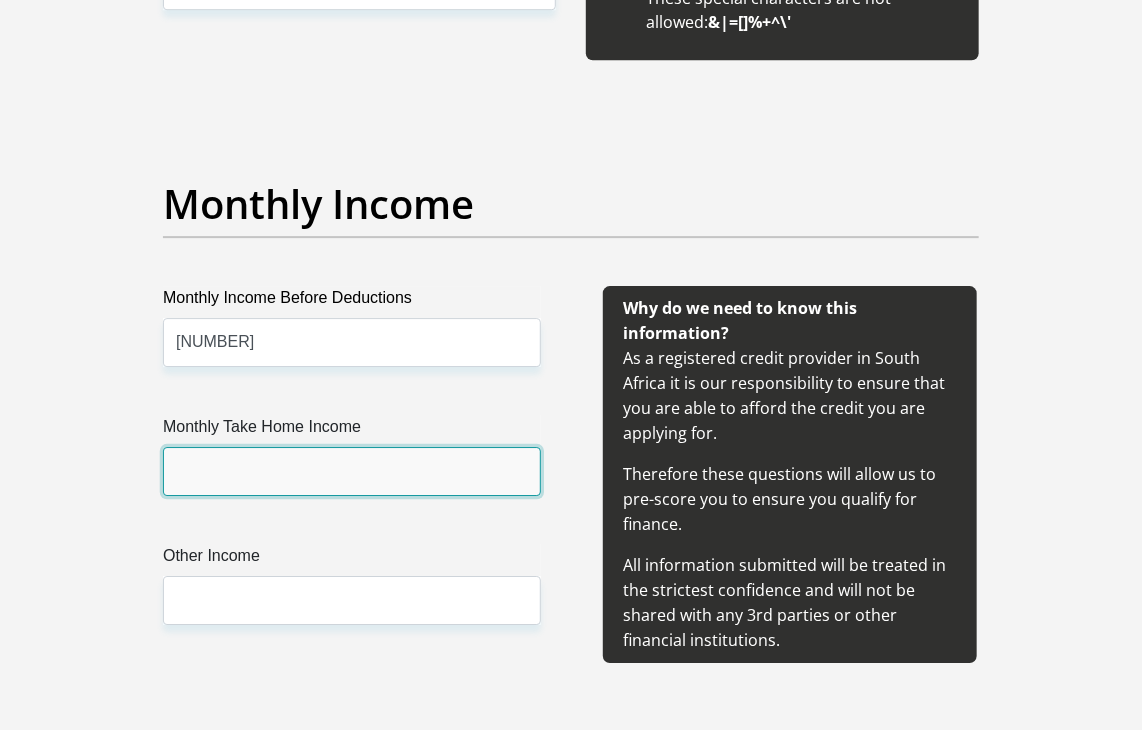 click on "Monthly Take Home Income" at bounding box center (352, 471) 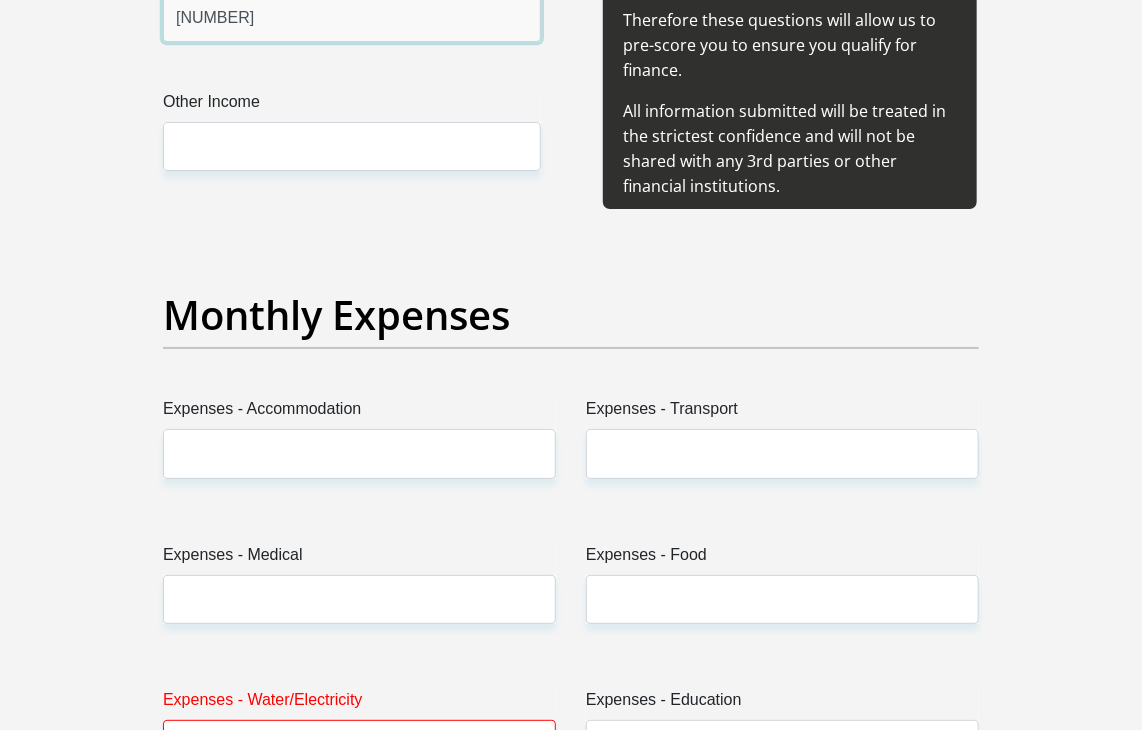scroll, scrollTop: 2730, scrollLeft: 0, axis: vertical 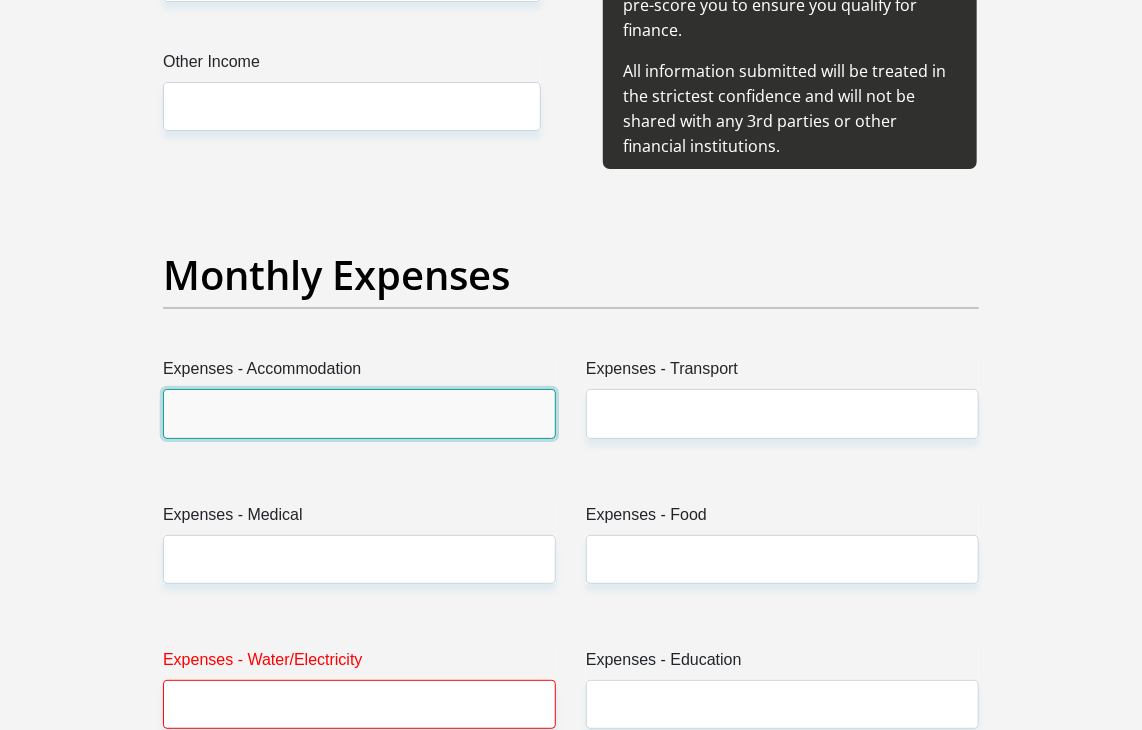 click on "Expenses - Accommodation" at bounding box center [359, 413] 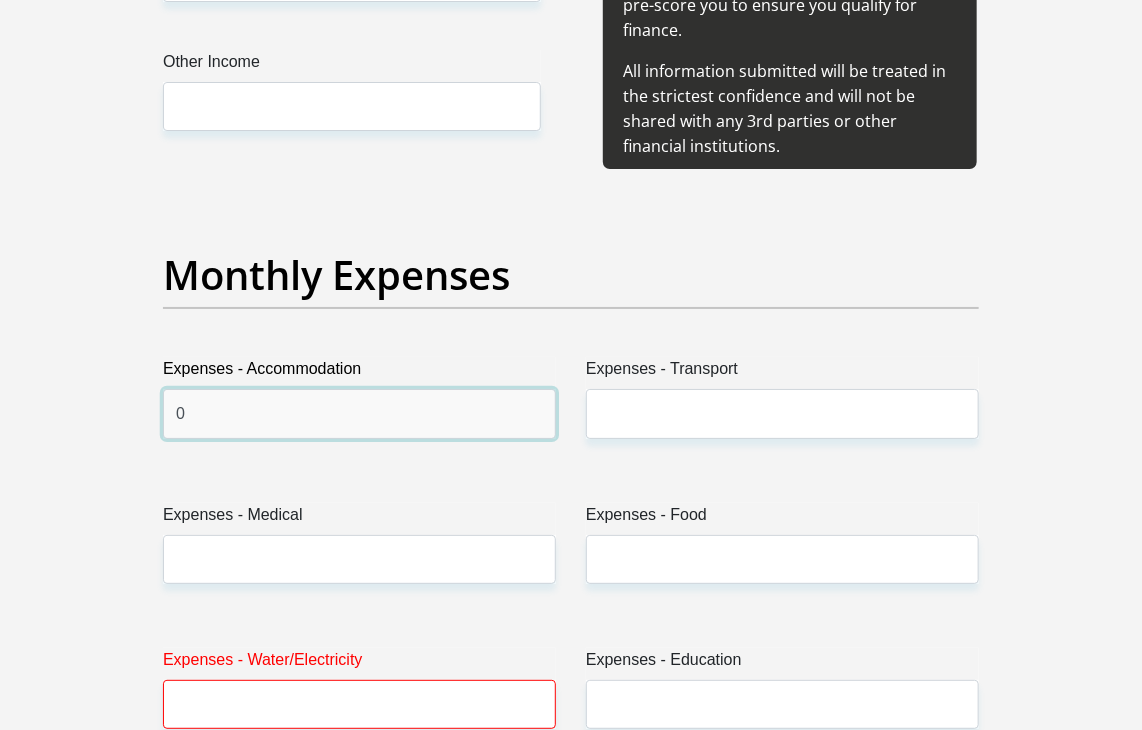 type on "0" 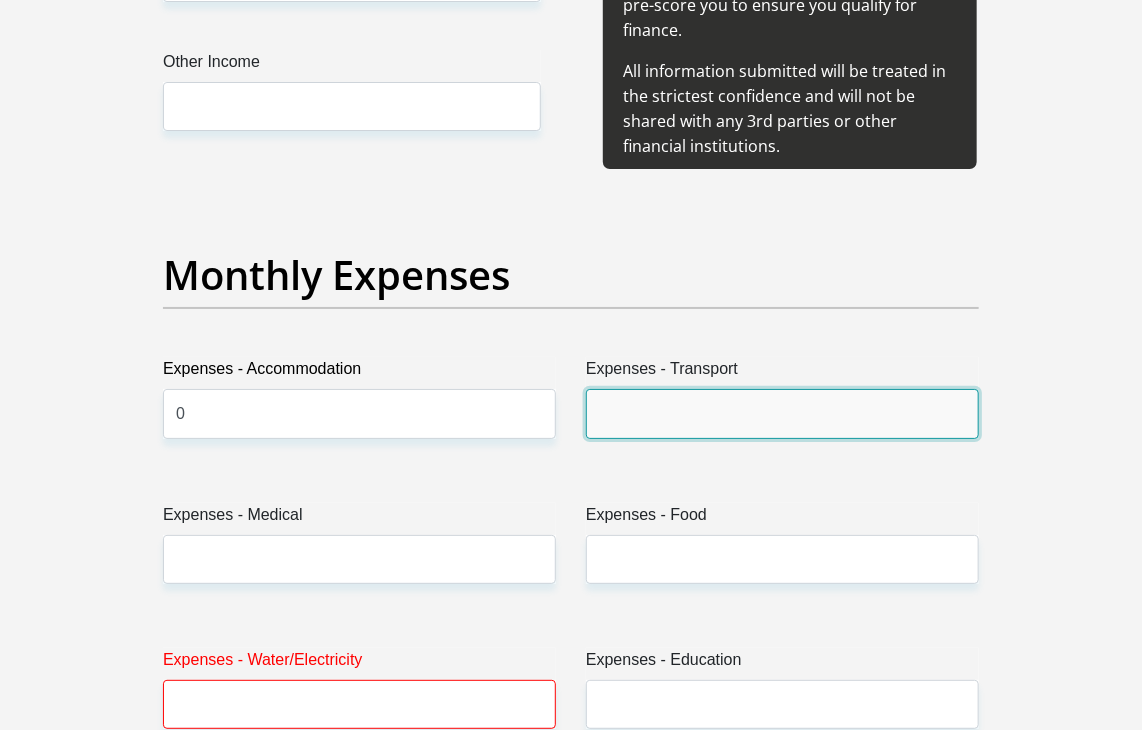 click on "Expenses - Transport" at bounding box center [782, 413] 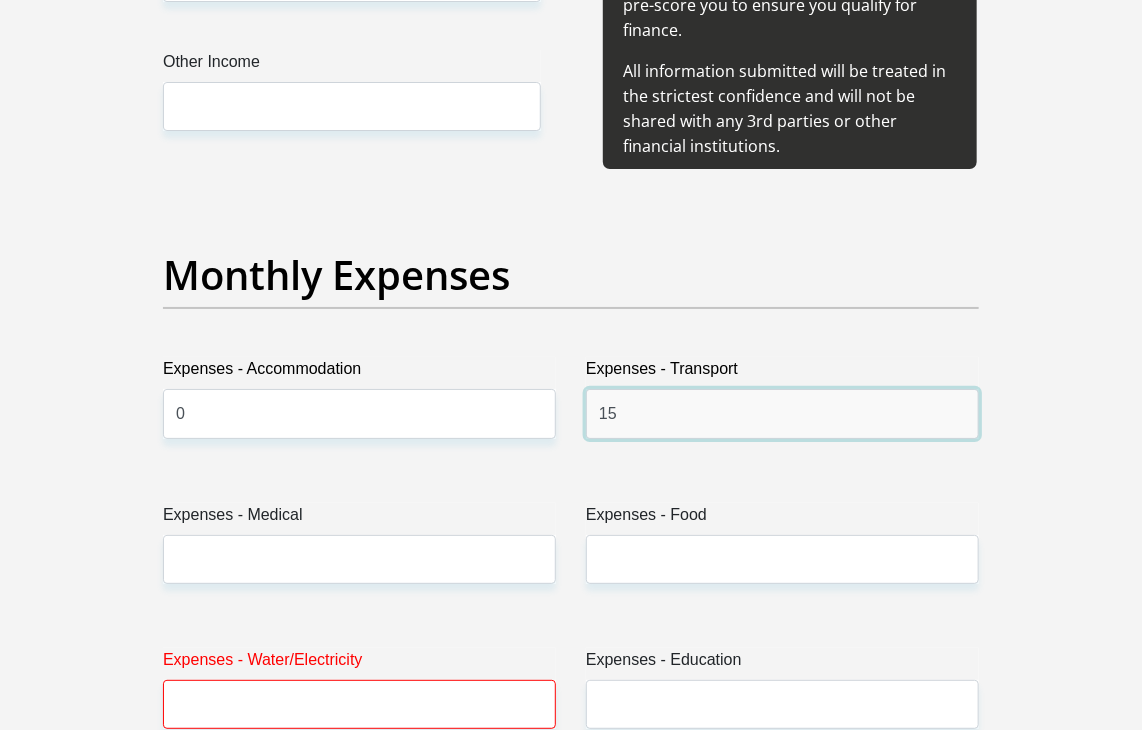 type on "1" 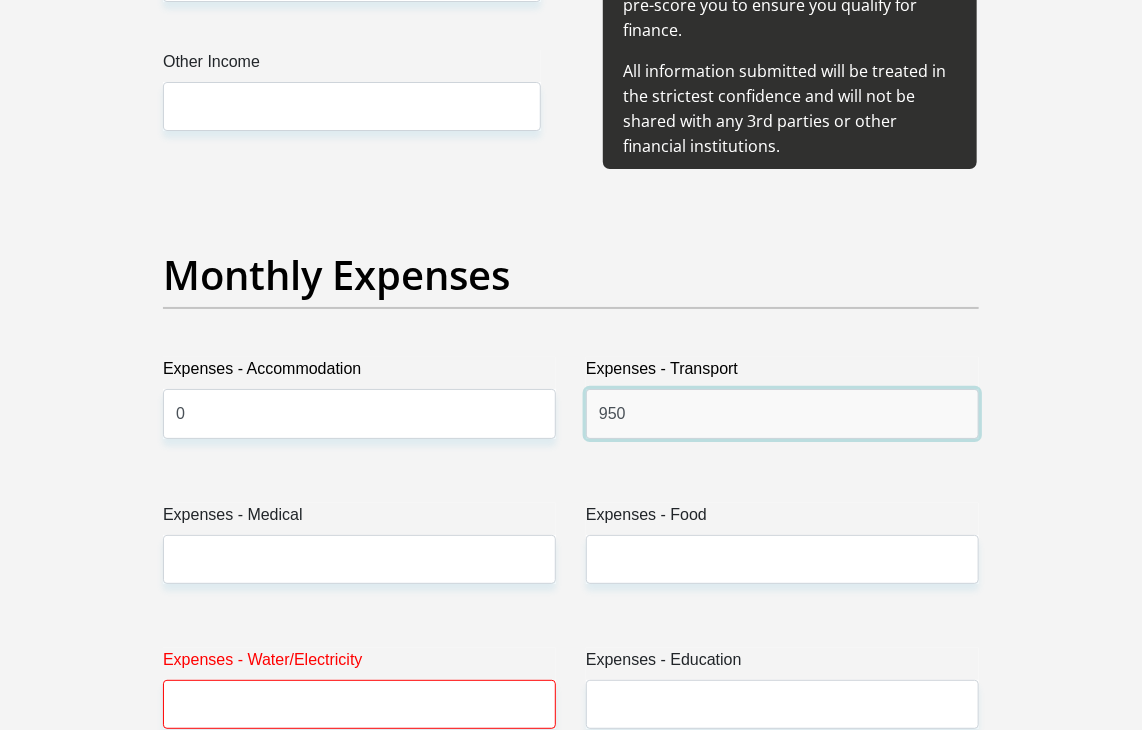 type on "950" 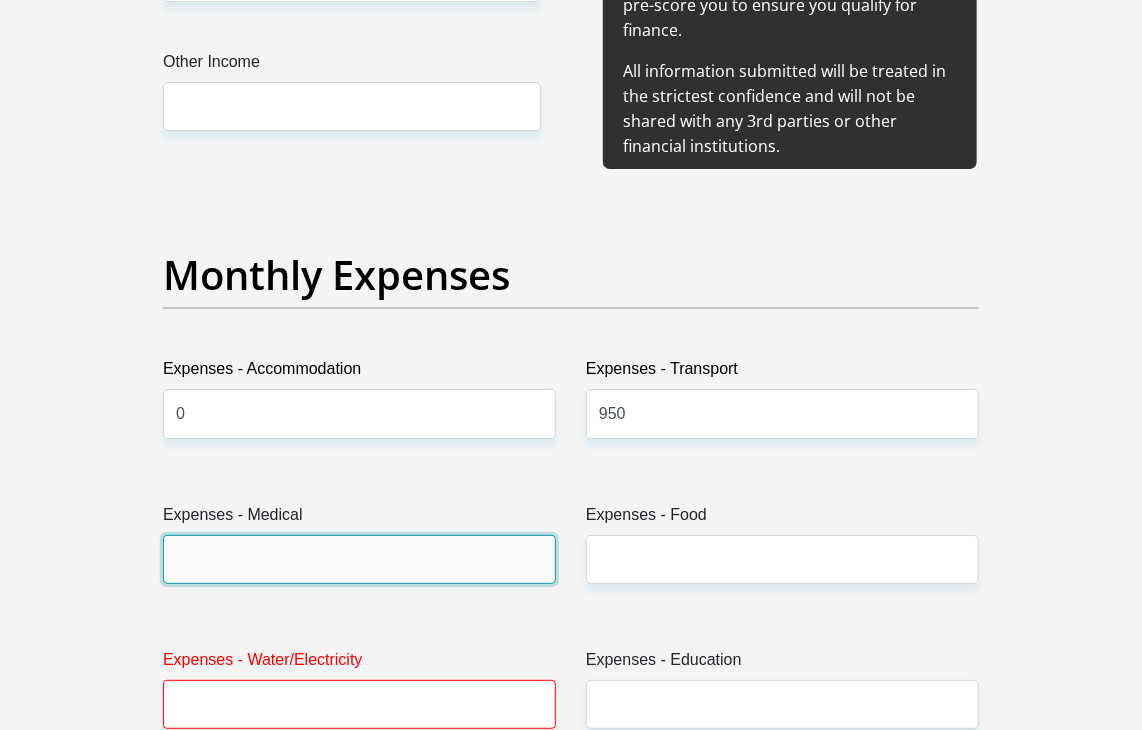 click on "Expenses - Medical" at bounding box center (359, 559) 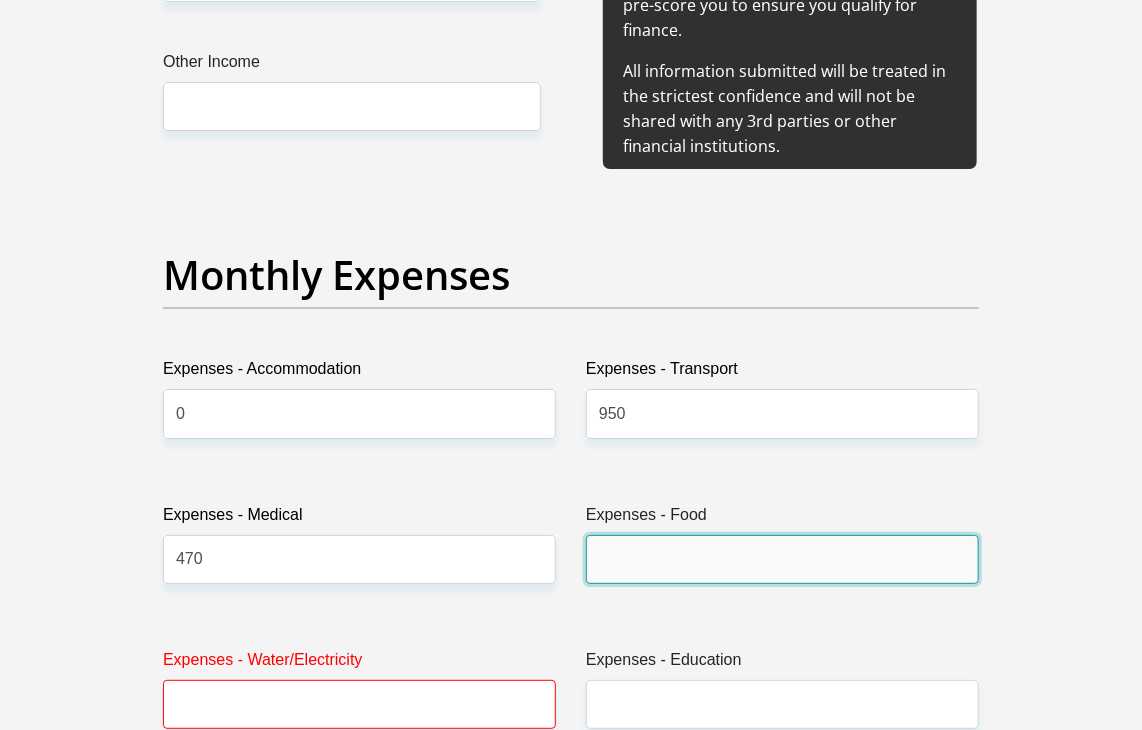 click on "Expenses - Food" at bounding box center [782, 559] 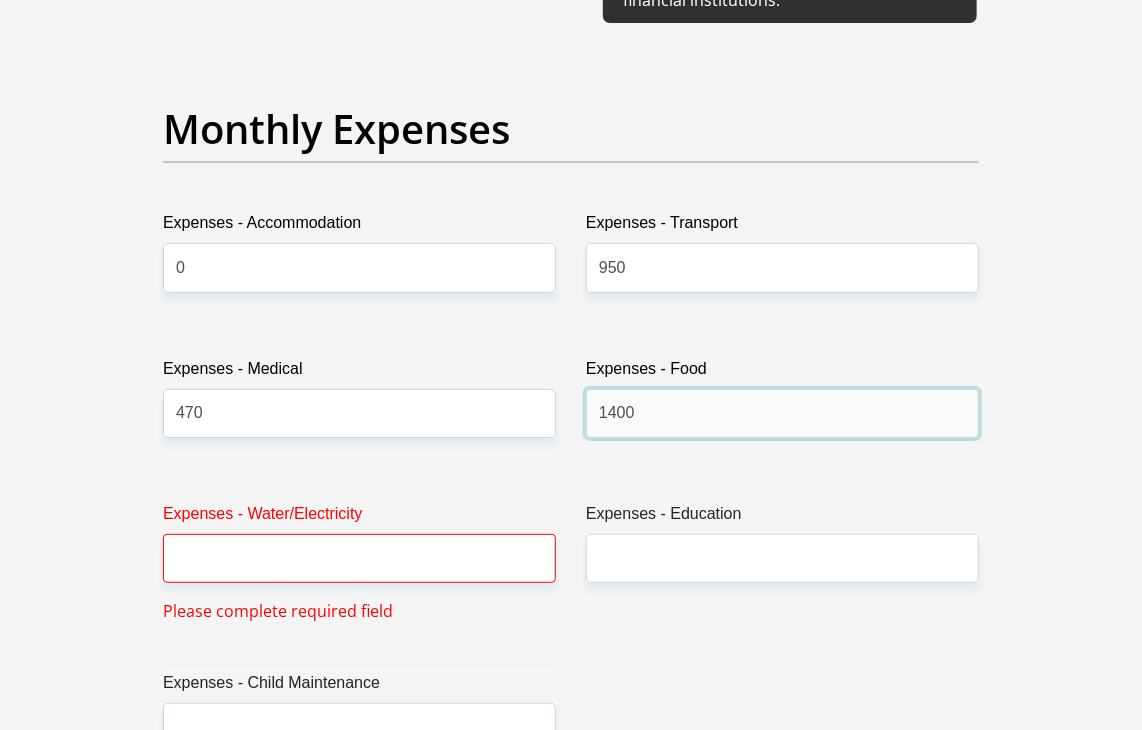 scroll, scrollTop: 3116, scrollLeft: 0, axis: vertical 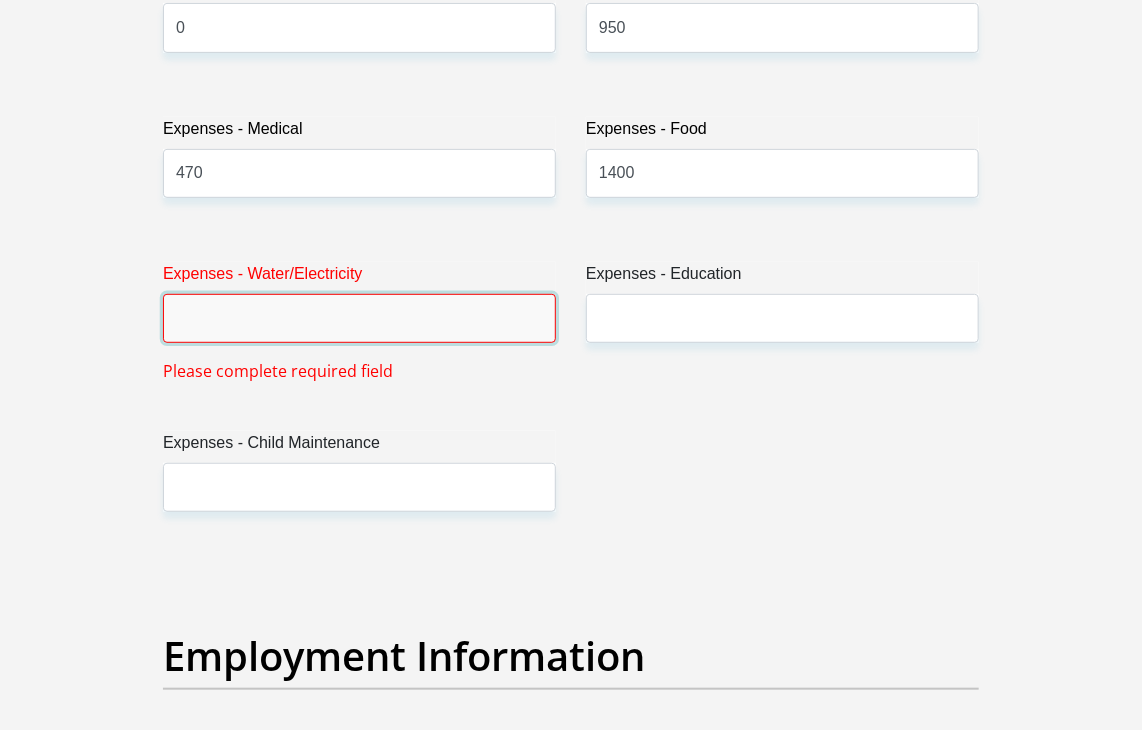 click on "Expenses - Water/Electricity" at bounding box center (359, 318) 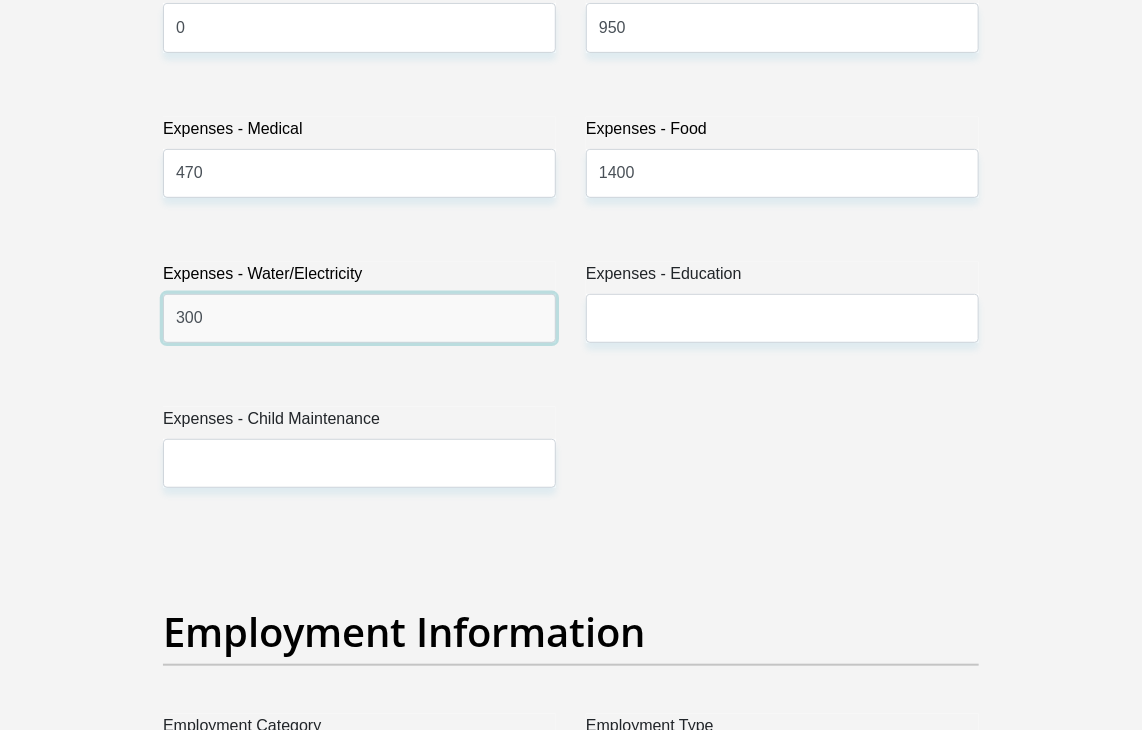 type on "300" 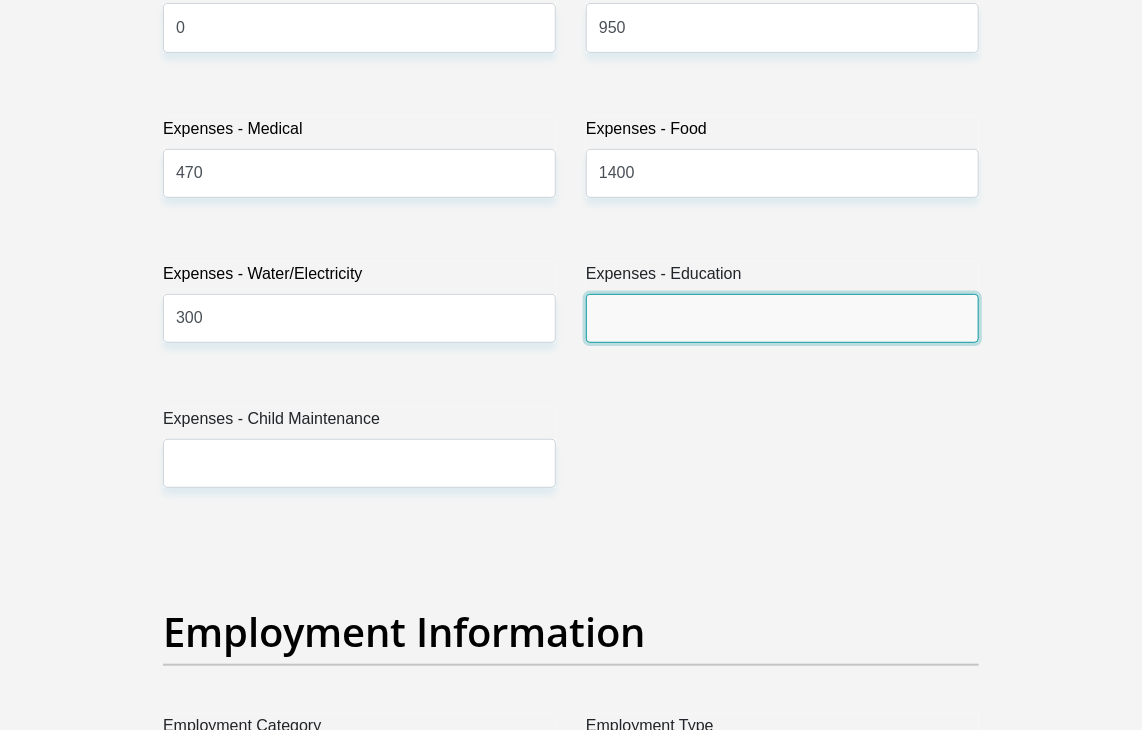 click on "Expenses - Education" at bounding box center (782, 318) 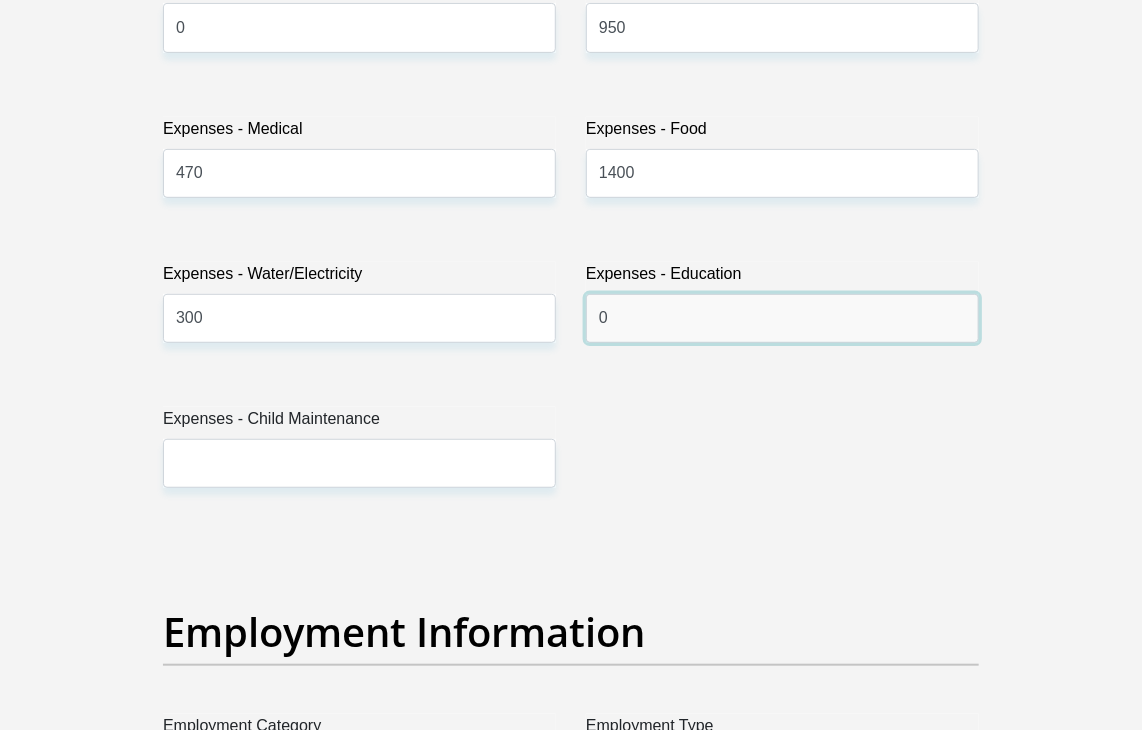 type on "0" 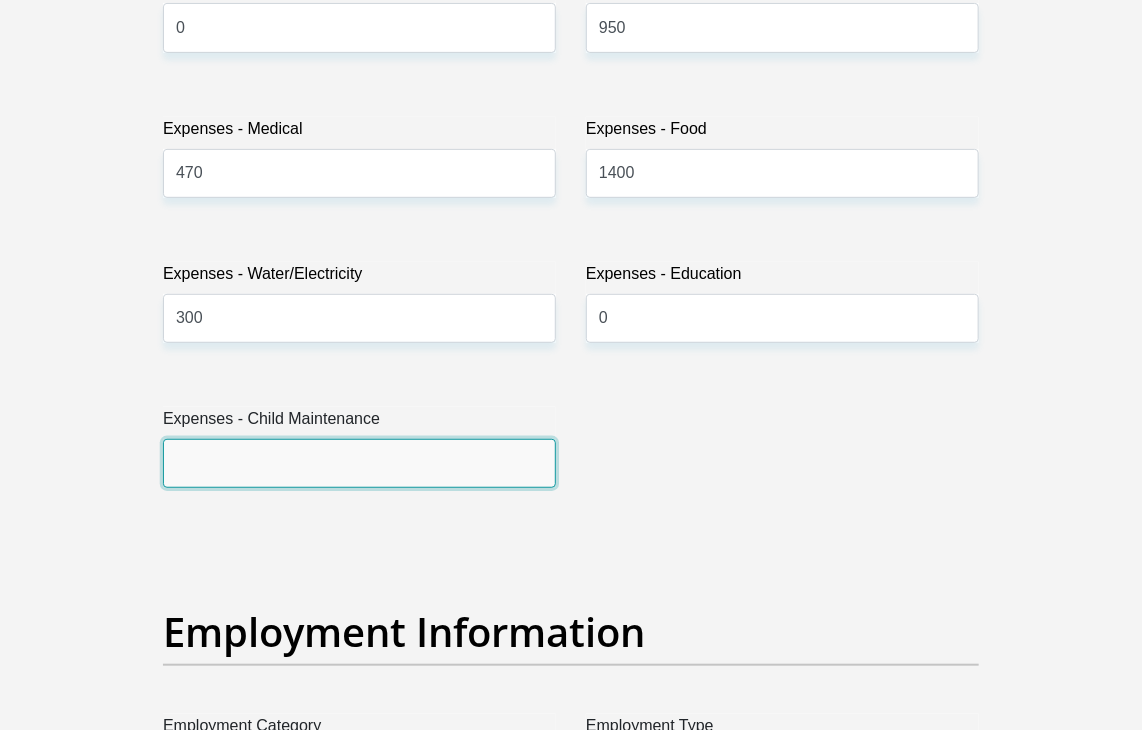click on "Expenses - Child Maintenance" at bounding box center (359, 463) 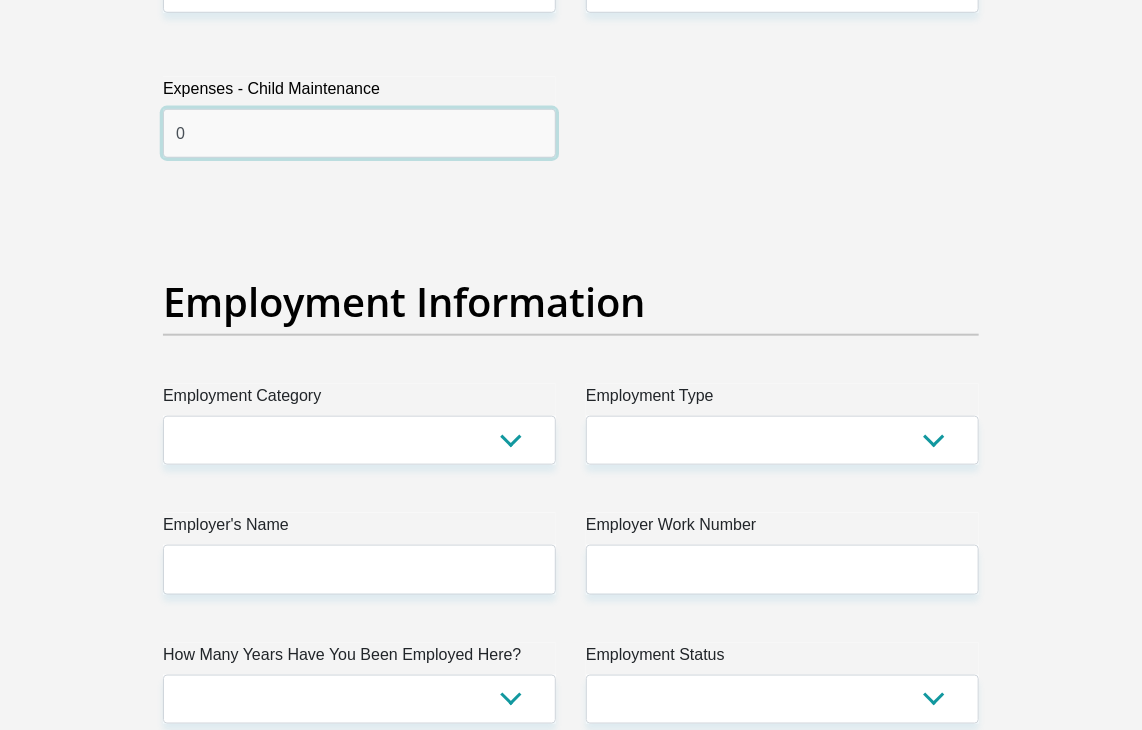 scroll, scrollTop: 3476, scrollLeft: 0, axis: vertical 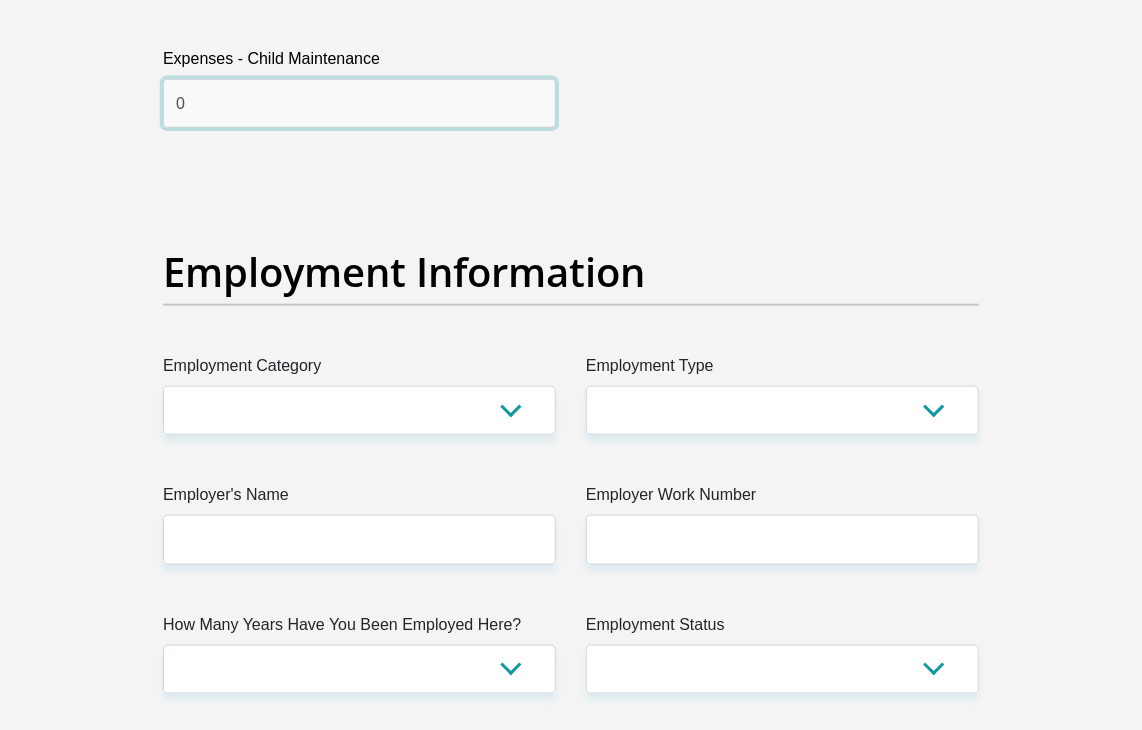 type on "0" 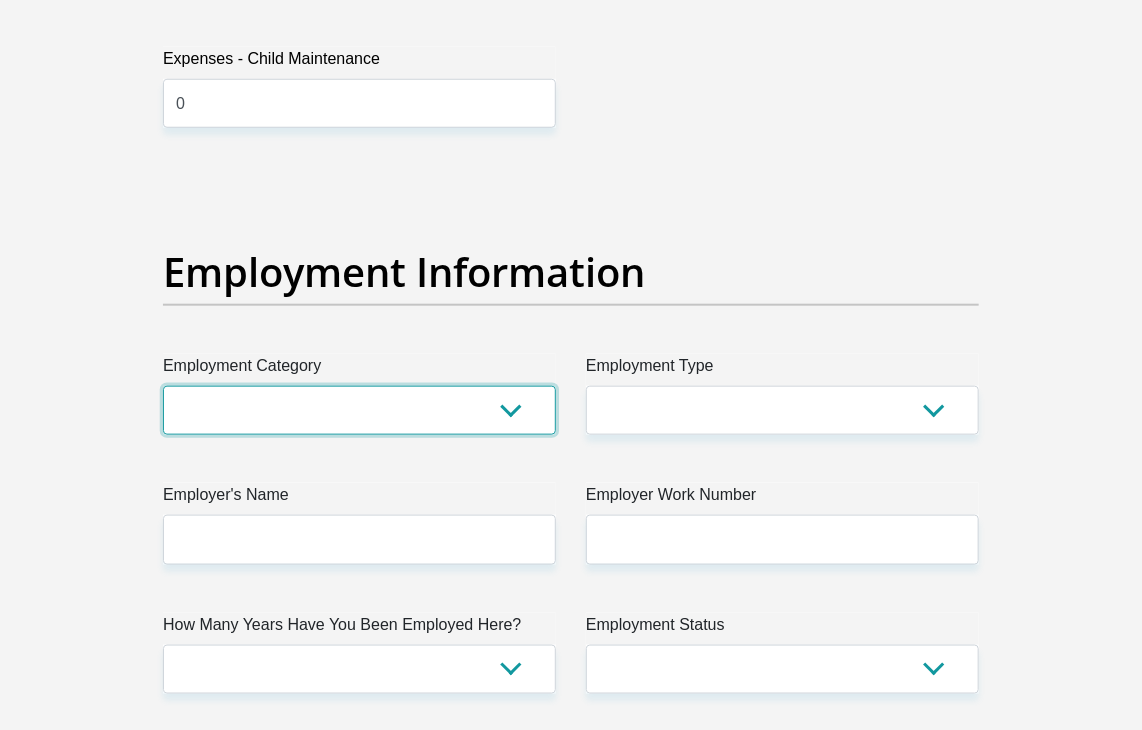 click on "AGRICULTURE
ALCOHOL & TOBACCO
CONSTRUCTION MATERIALS
METALLURGY
EQUIPMENT FOR RENEWABLE ENERGY
SPECIALIZED CONTRACTORS
CAR
GAMING (INCL. INTERNET
OTHER WHOLESALE
UNLICENSED PHARMACEUTICALS
CURRENCY EXCHANGE HOUSES
OTHER FINANCIAL INSTITUTIONS & INSURANCE
REAL ESTATE AGENTS
OIL & GAS
OTHER MATERIALS (E.G. IRON ORE)
PRECIOUS STONES & PRECIOUS METALS
POLITICAL ORGANIZATIONS
RELIGIOUS ORGANIZATIONS(NOT SECTS)
ACTI. HAVING BUSINESS DEAL WITH PUBLIC ADMINISTRATION
LAUNDROMATS" at bounding box center [359, 410] 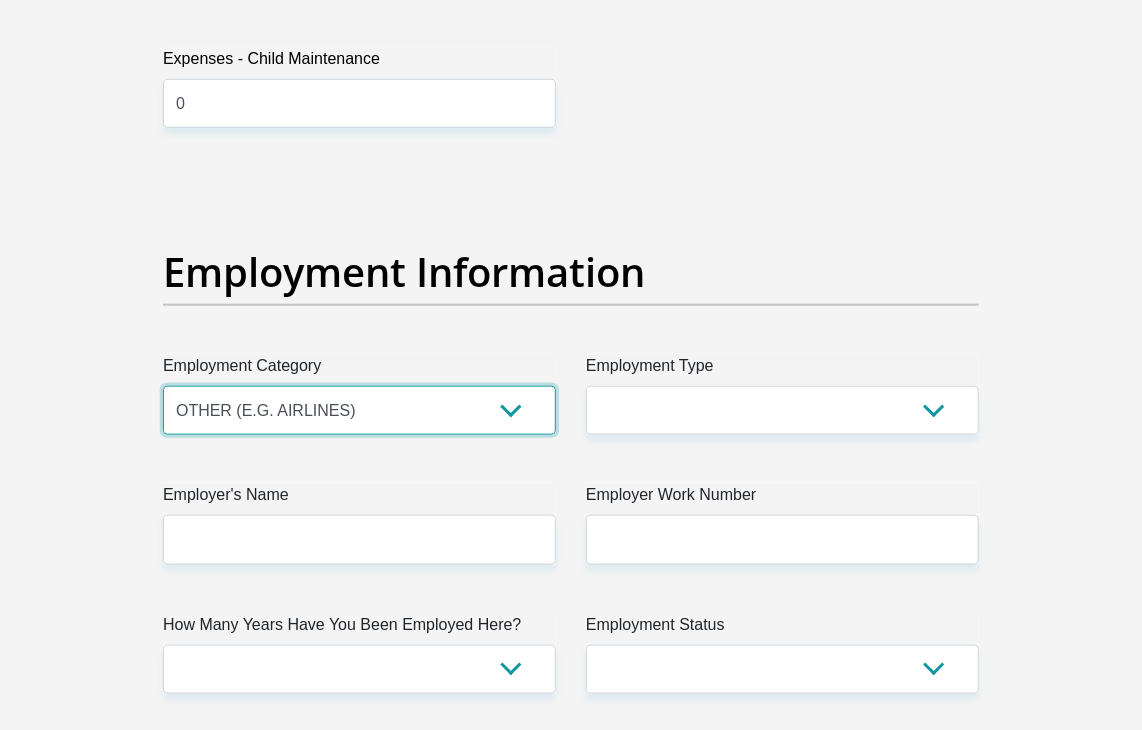 click on "AGRICULTURE
ALCOHOL & TOBACCO
CONSTRUCTION MATERIALS
METALLURGY
EQUIPMENT FOR RENEWABLE ENERGY
SPECIALIZED CONTRACTORS
CAR
GAMING (INCL. INTERNET
OTHER WHOLESALE
UNLICENSED PHARMACEUTICALS
CURRENCY EXCHANGE HOUSES
OTHER FINANCIAL INSTITUTIONS & INSURANCE
REAL ESTATE AGENTS
OIL & GAS
OTHER MATERIALS (E.G. IRON ORE)
PRECIOUS STONES & PRECIOUS METALS
POLITICAL ORGANIZATIONS
RELIGIOUS ORGANIZATIONS(NOT SECTS)
ACTI. HAVING BUSINESS DEAL WITH PUBLIC ADMINISTRATION
LAUNDROMATS" at bounding box center (359, 410) 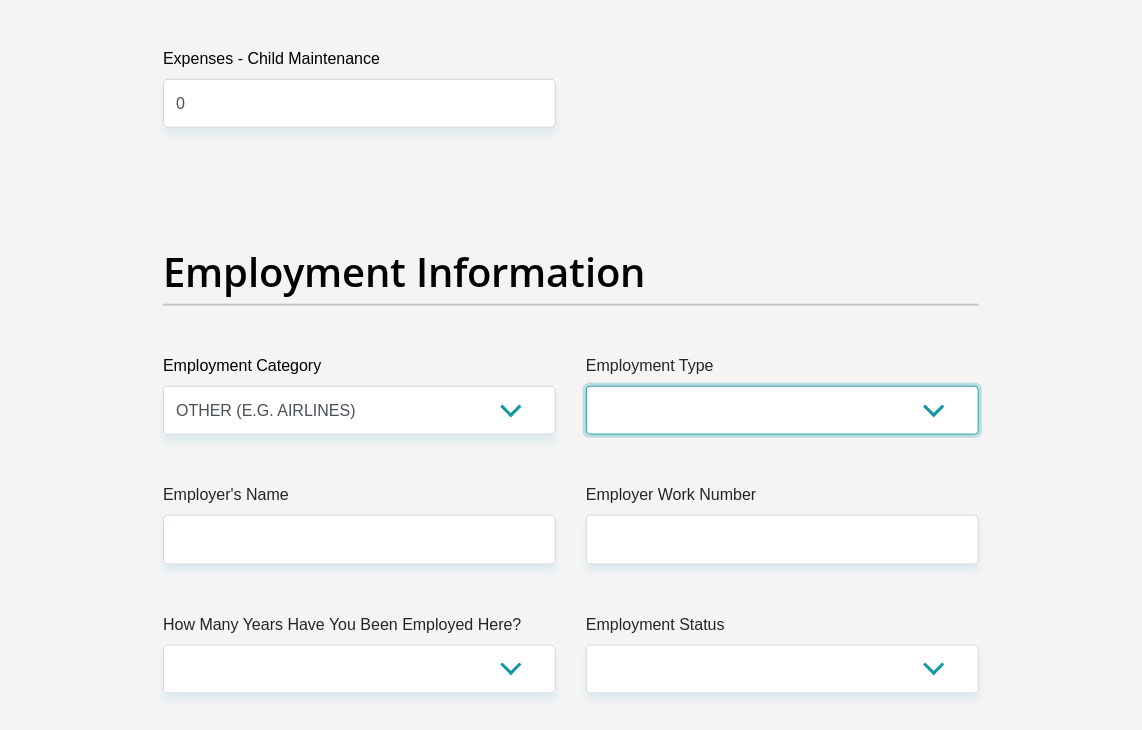 click on "College/Lecturer
Craft Seller
Creative
Driver
Executive
Farmer
Forces - Non Commissioned
Forces - Officer
Hawker
Housewife
Labourer
Licenced Professional
Manager
Miner
Non Licenced Professional
Office Staff/Clerk
Outside Worker
Pensioner
Permanent Teacher
Production/Manufacturing
Sales
Self-Employed
Semi-Professional Worker
Service Industry  Social Worker  Student" at bounding box center [782, 410] 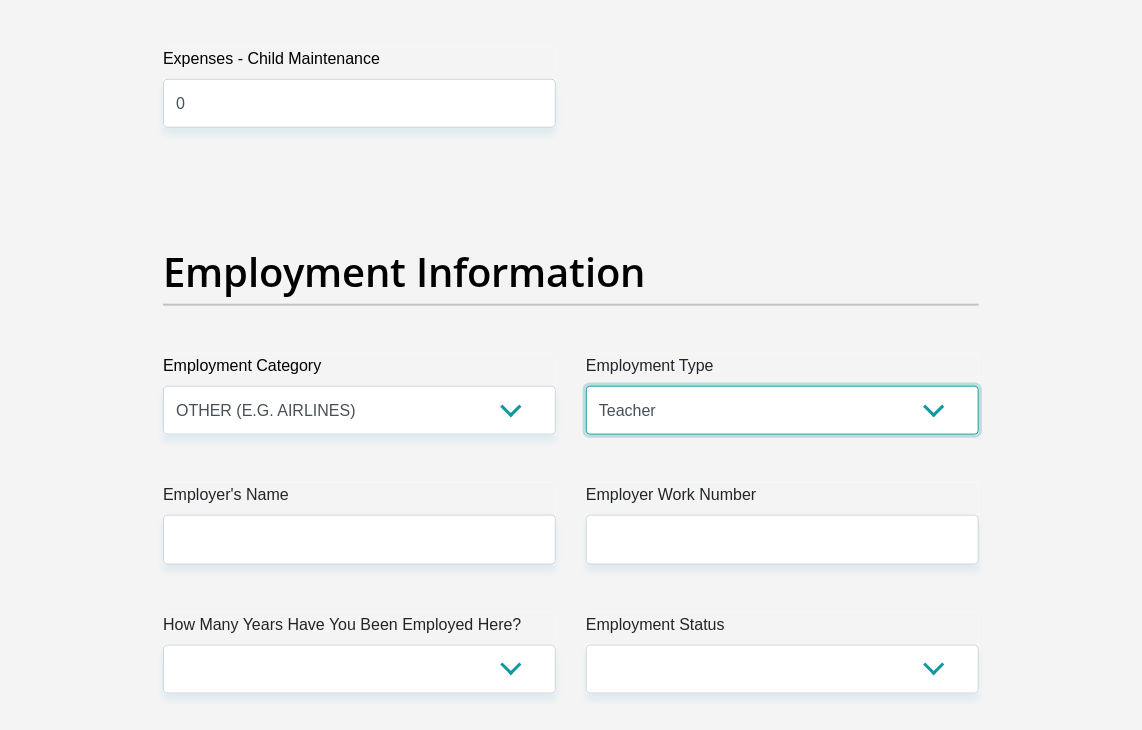 click on "College/Lecturer
Craft Seller
Creative
Driver
Executive
Farmer
Forces - Non Commissioned
Forces - Officer
Hawker
Housewife
Labourer
Licenced Professional
Manager
Miner
Non Licenced Professional
Office Staff/Clerk
Outside Worker
Pensioner
Permanent Teacher
Production/Manufacturing
Sales
Self-Employed
Semi-Professional Worker
Service Industry  Social Worker  Student" at bounding box center [782, 410] 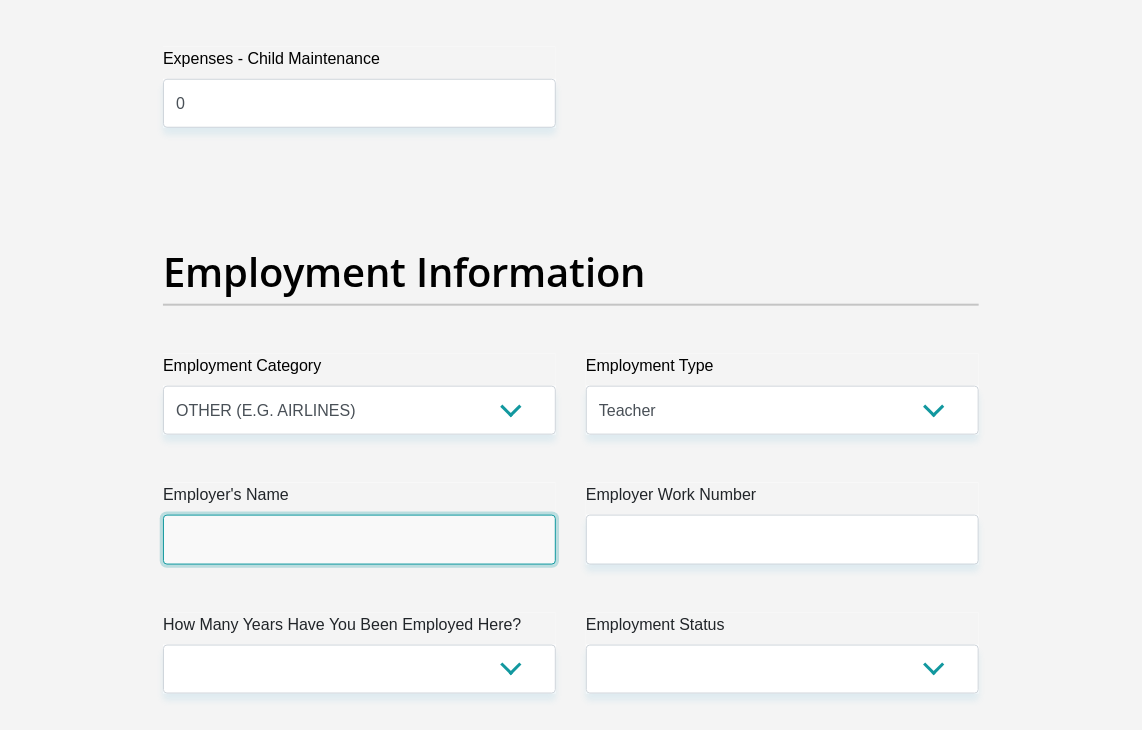 click on "Employer's Name" at bounding box center [359, 539] 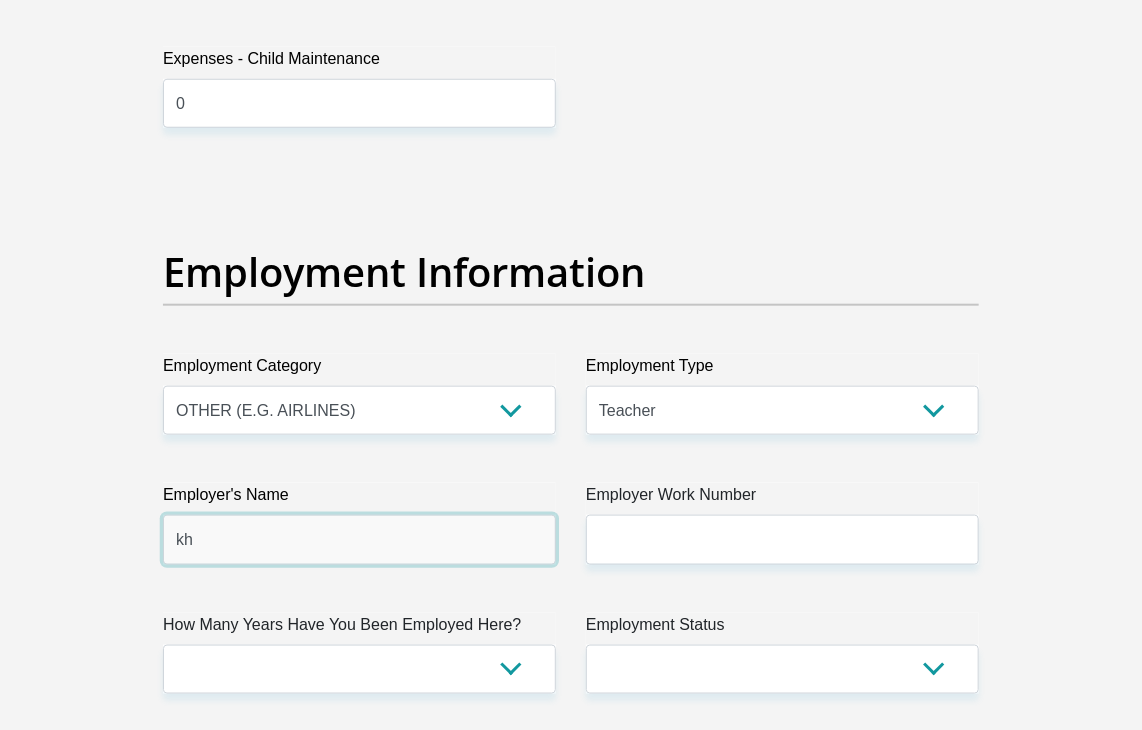 type on "k" 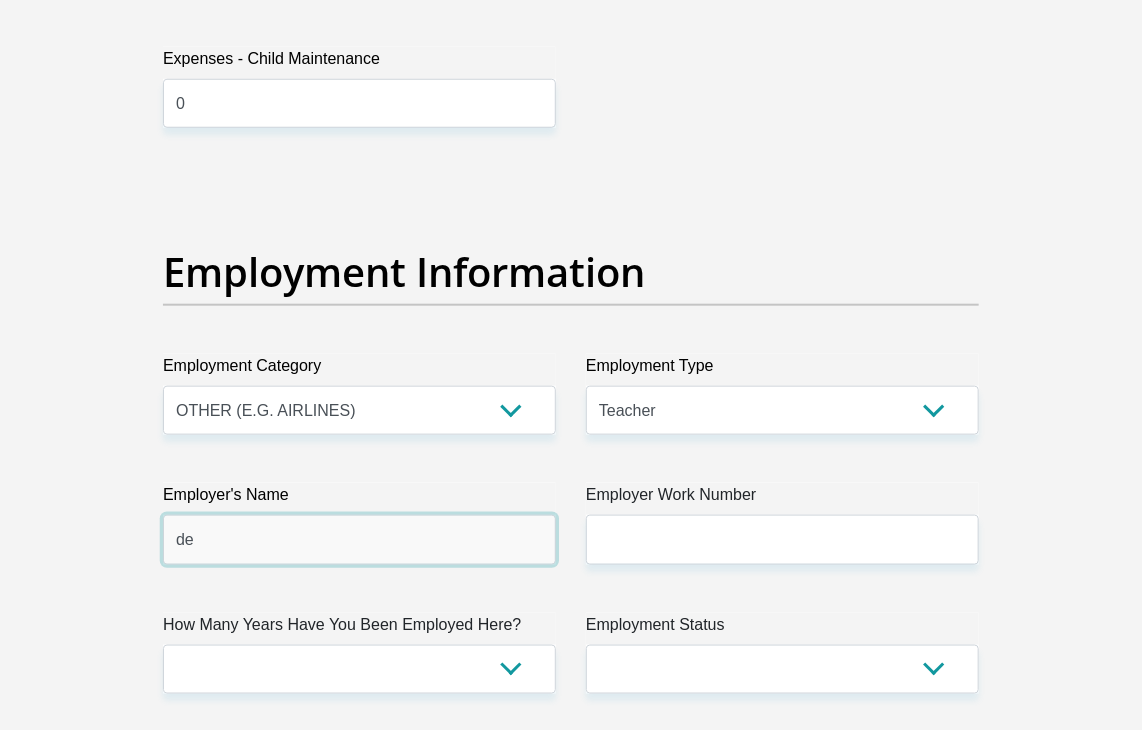 type on "d" 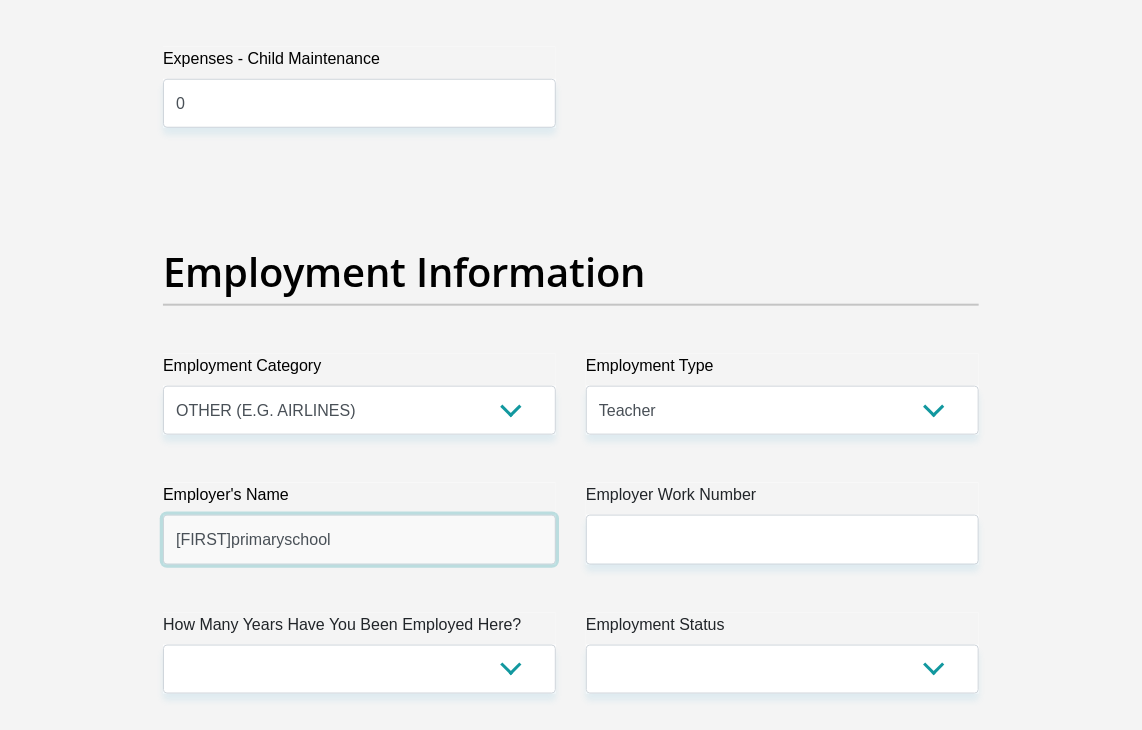 type on "Khulileprimaryschool" 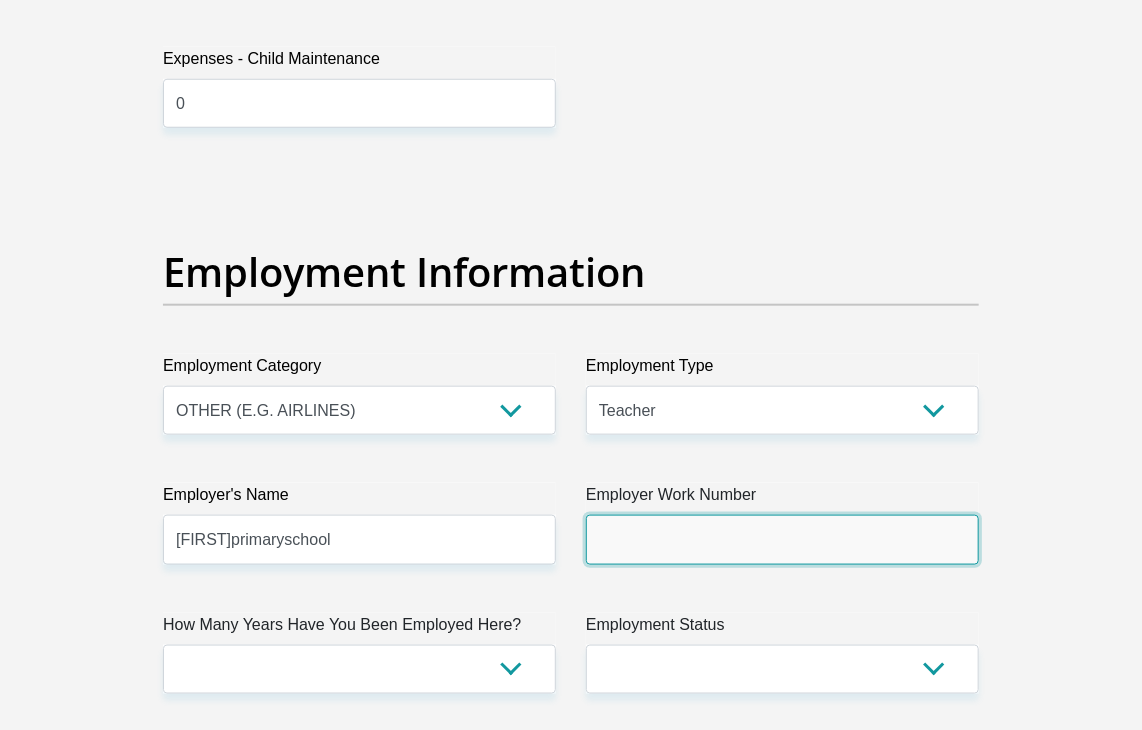 click on "Employer Work Number" at bounding box center (782, 539) 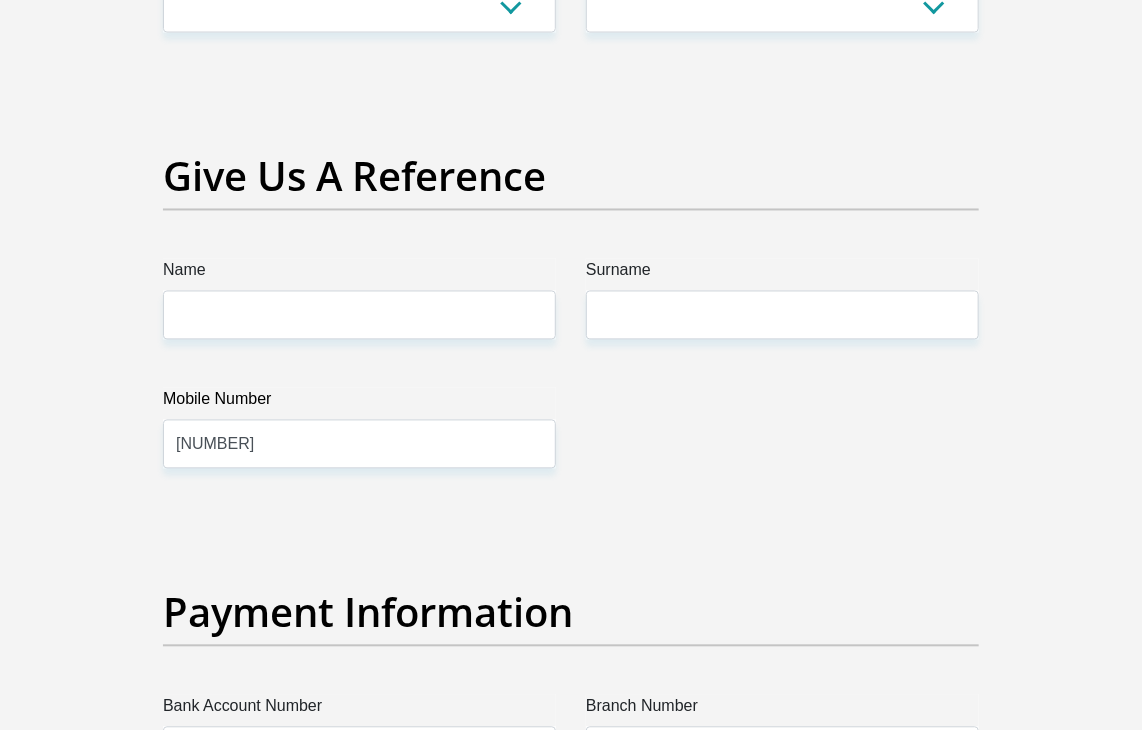 scroll, scrollTop: 4215, scrollLeft: 0, axis: vertical 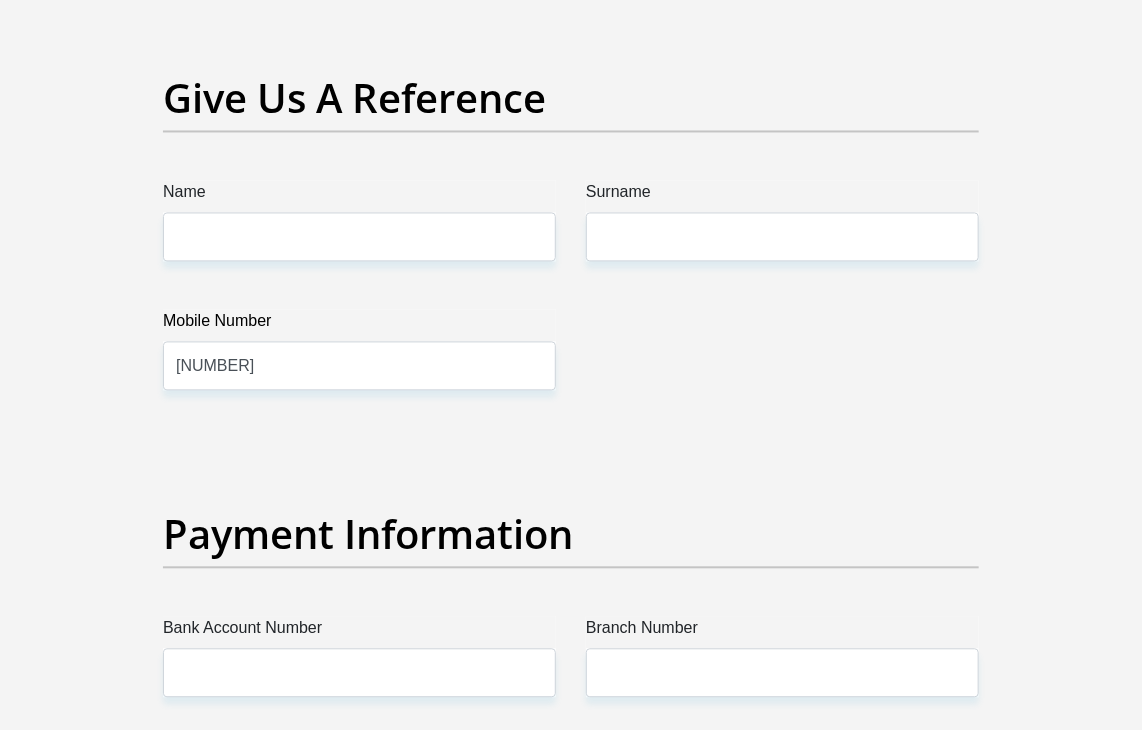 type on "0414623120" 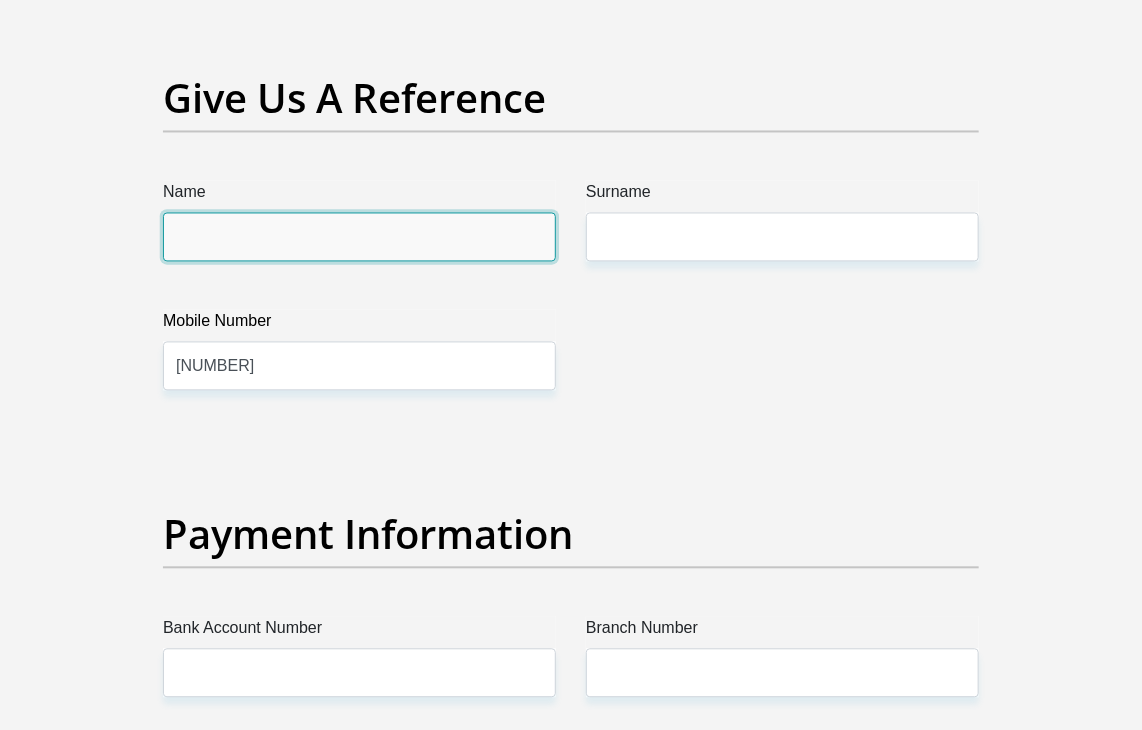 click on "Name" at bounding box center (359, 237) 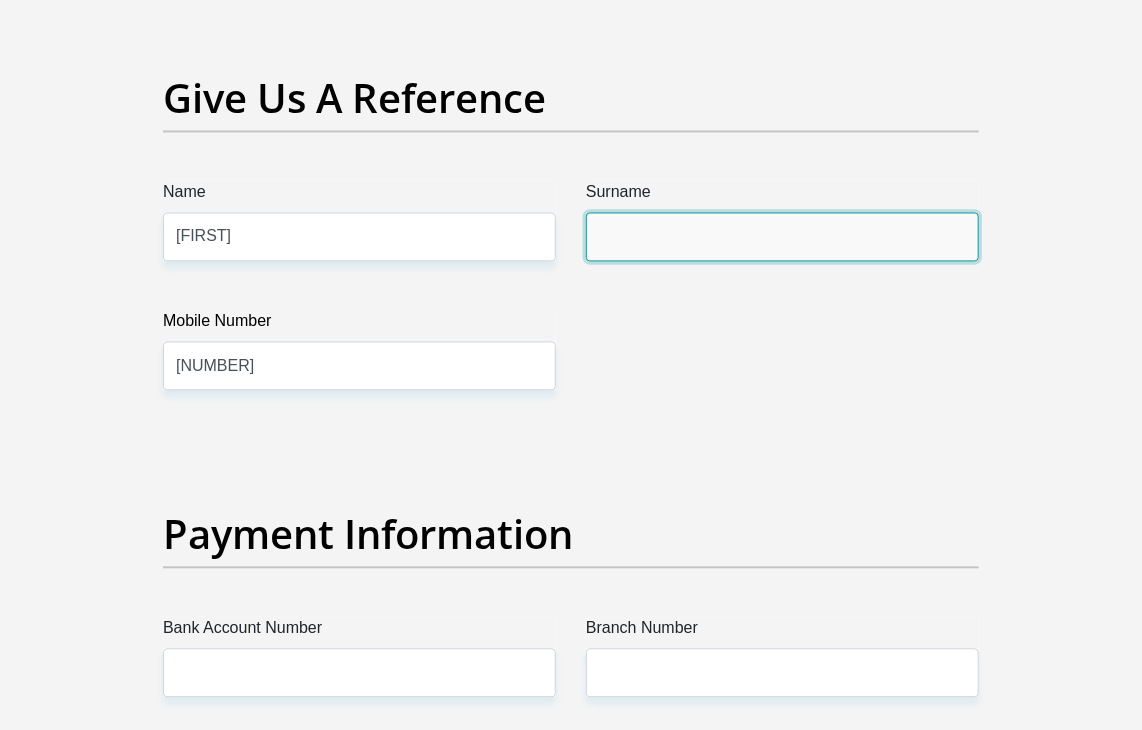 type on "Nelani" 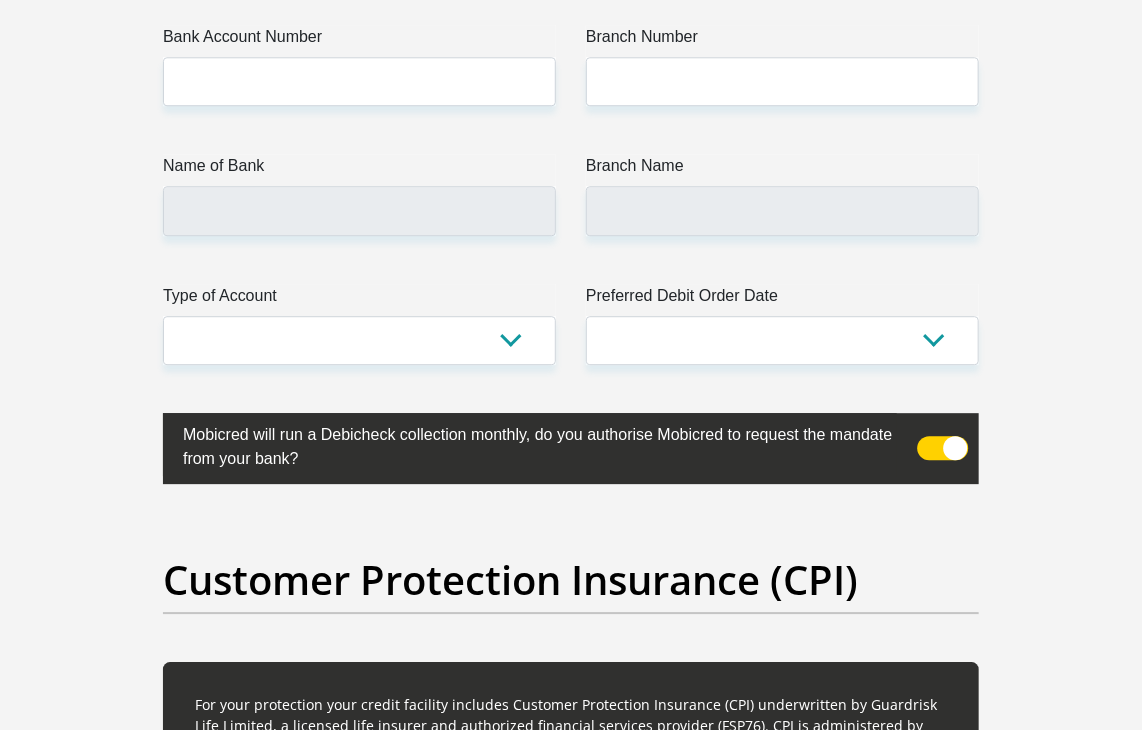 scroll, scrollTop: 4764, scrollLeft: 0, axis: vertical 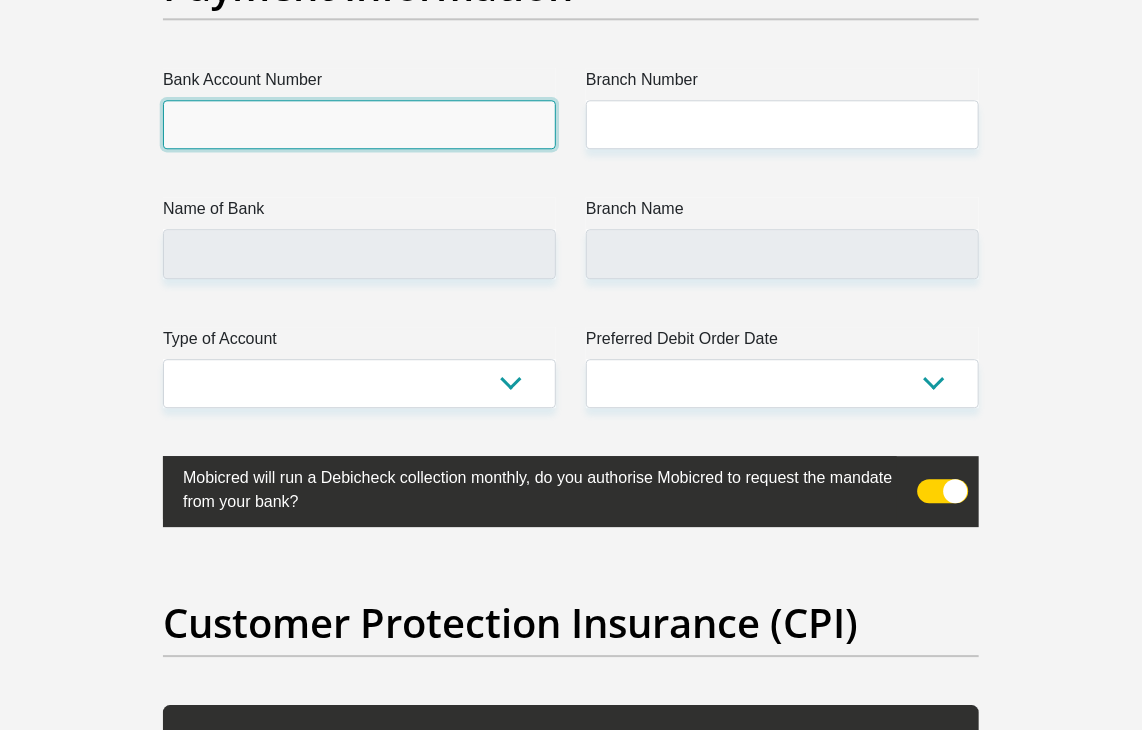 click on "Bank Account Number" at bounding box center [359, 124] 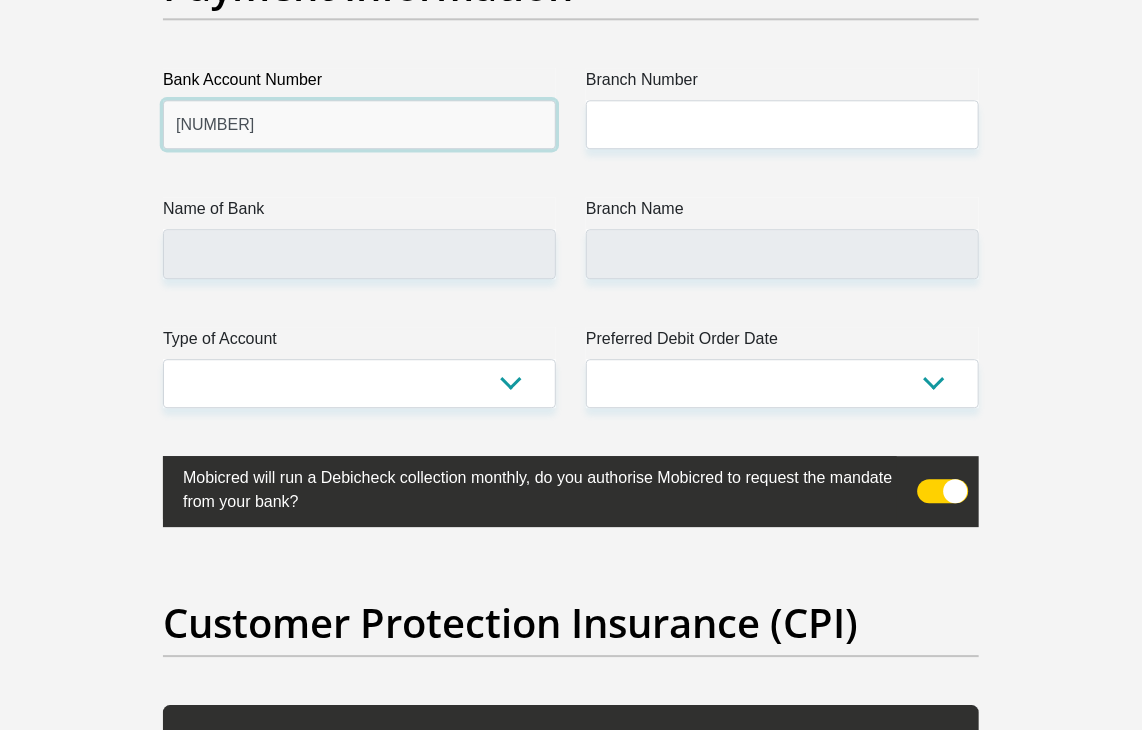 type on "1415444127" 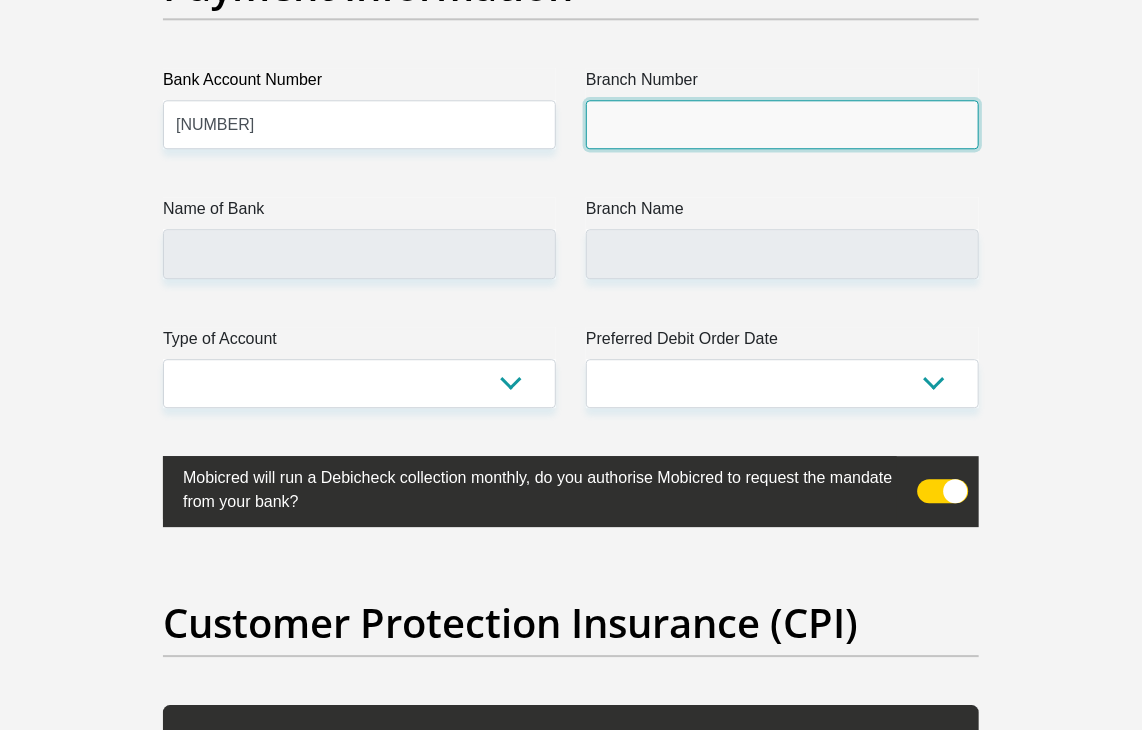click on "Branch Number" at bounding box center (782, 124) 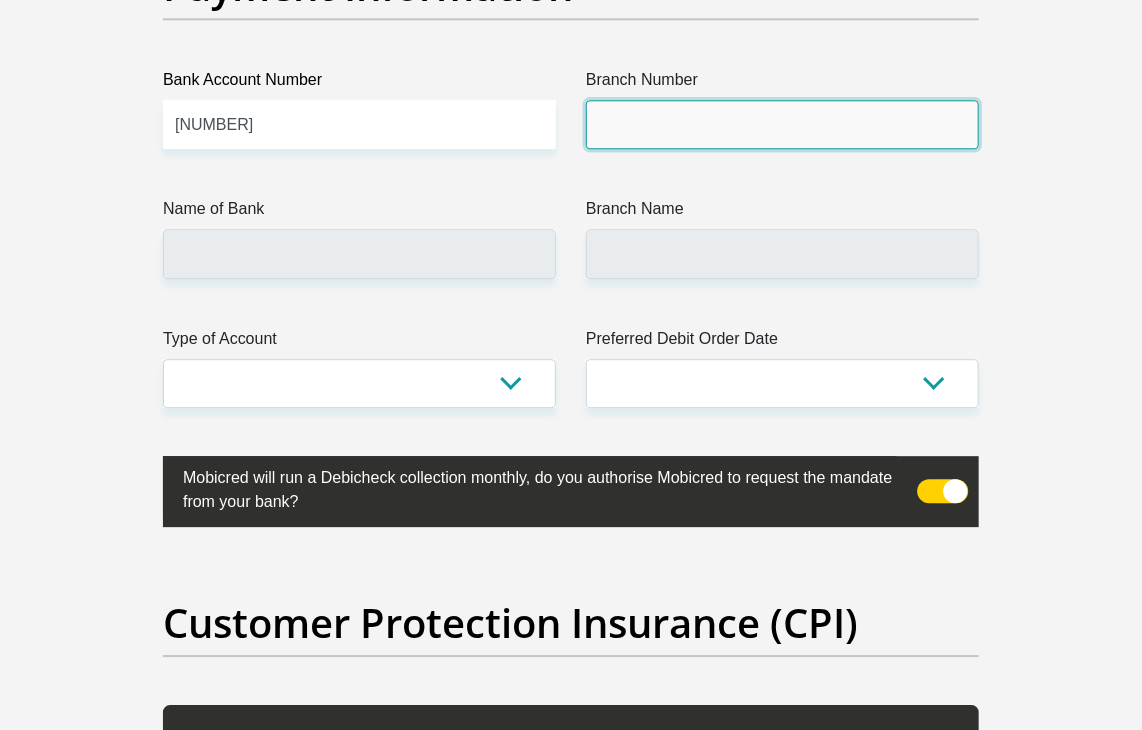 type on "470010" 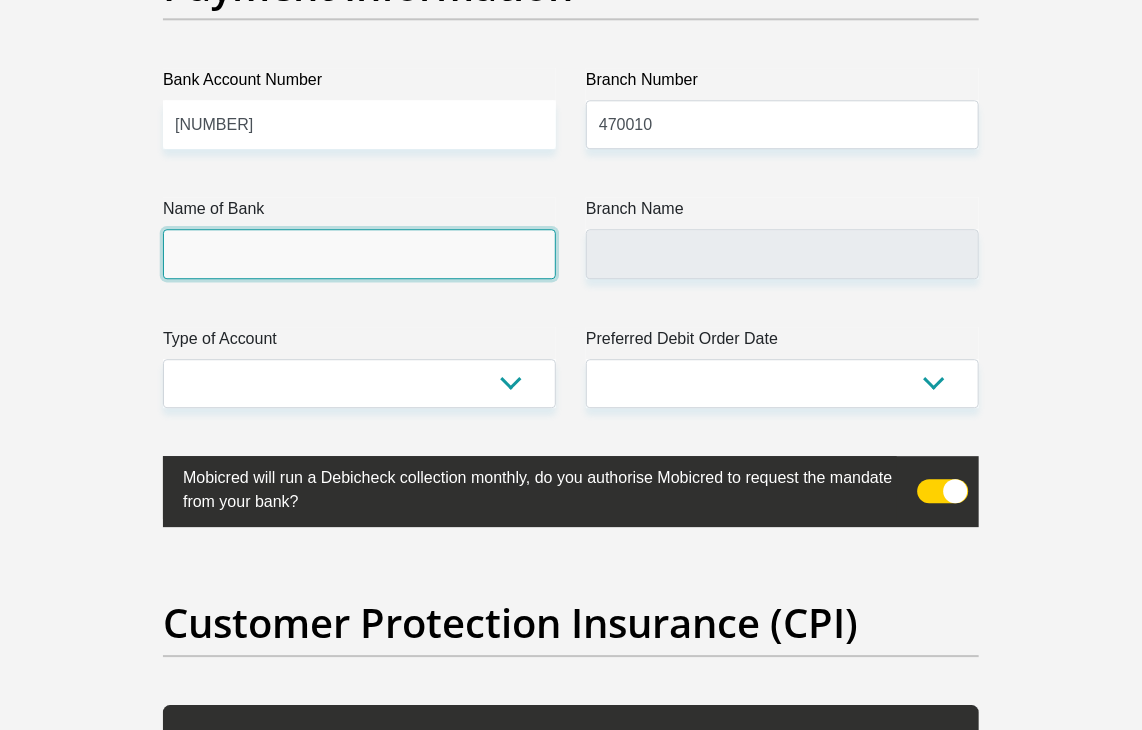 click on "Name of Bank" at bounding box center [359, 253] 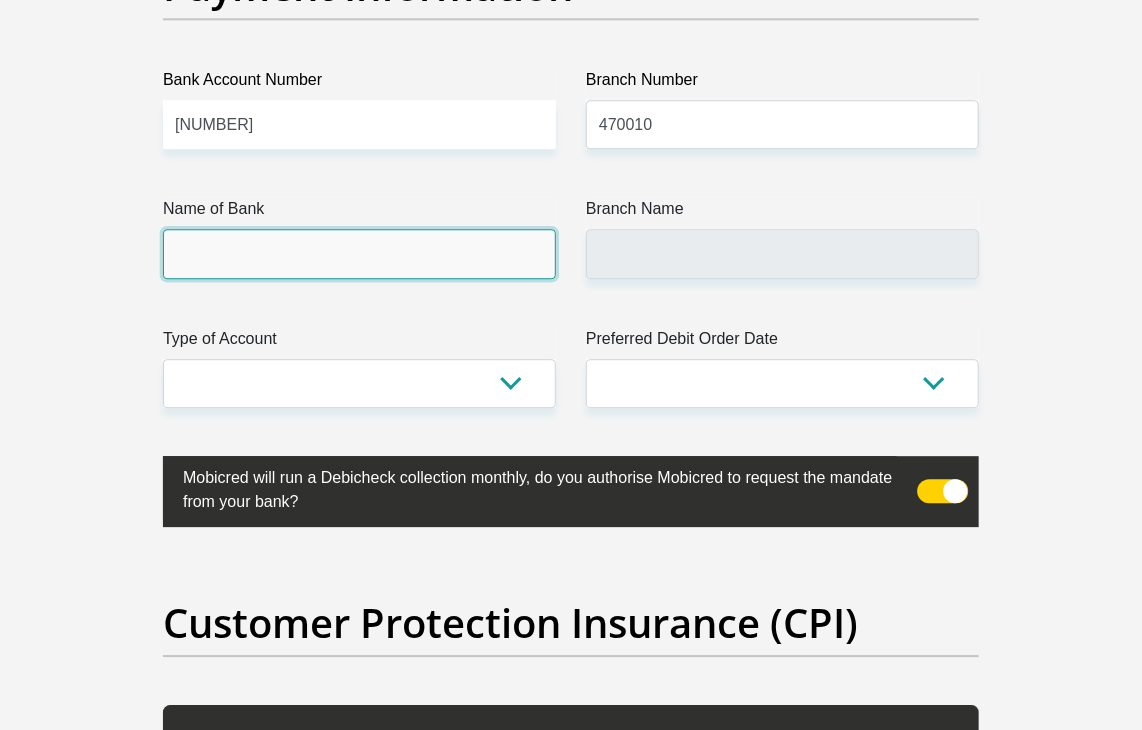 type on "CAPITEC BANK LIMITED" 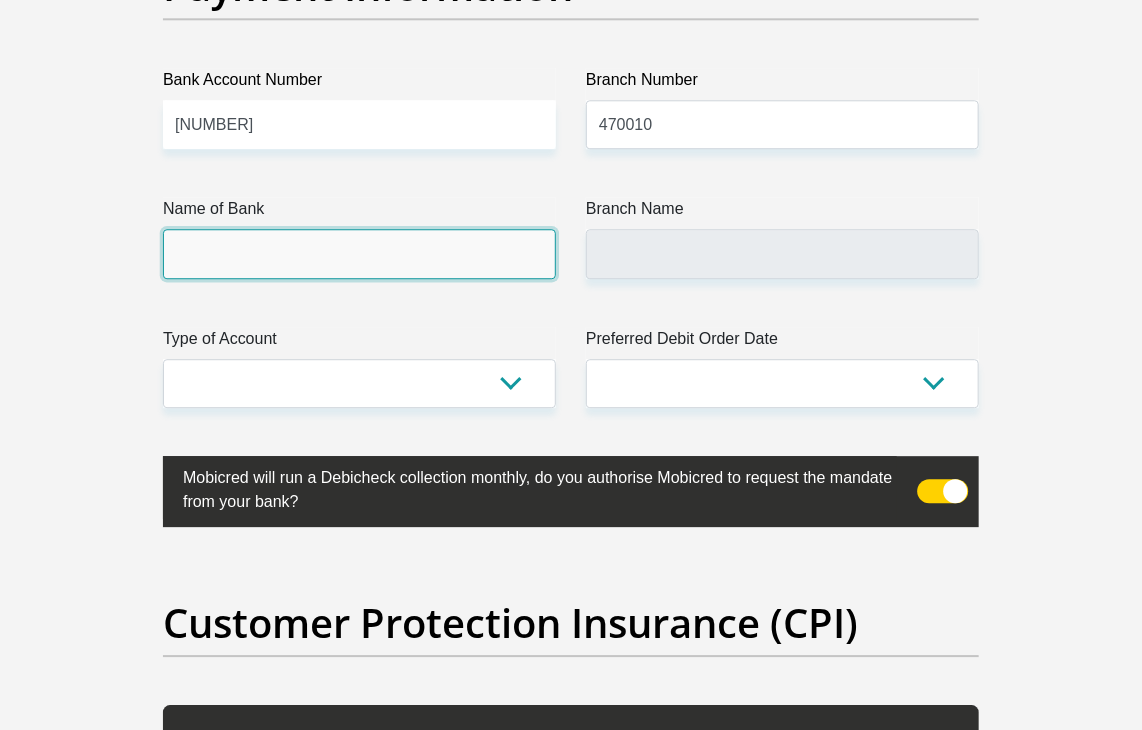 type on "CAPITEC BANK CPC" 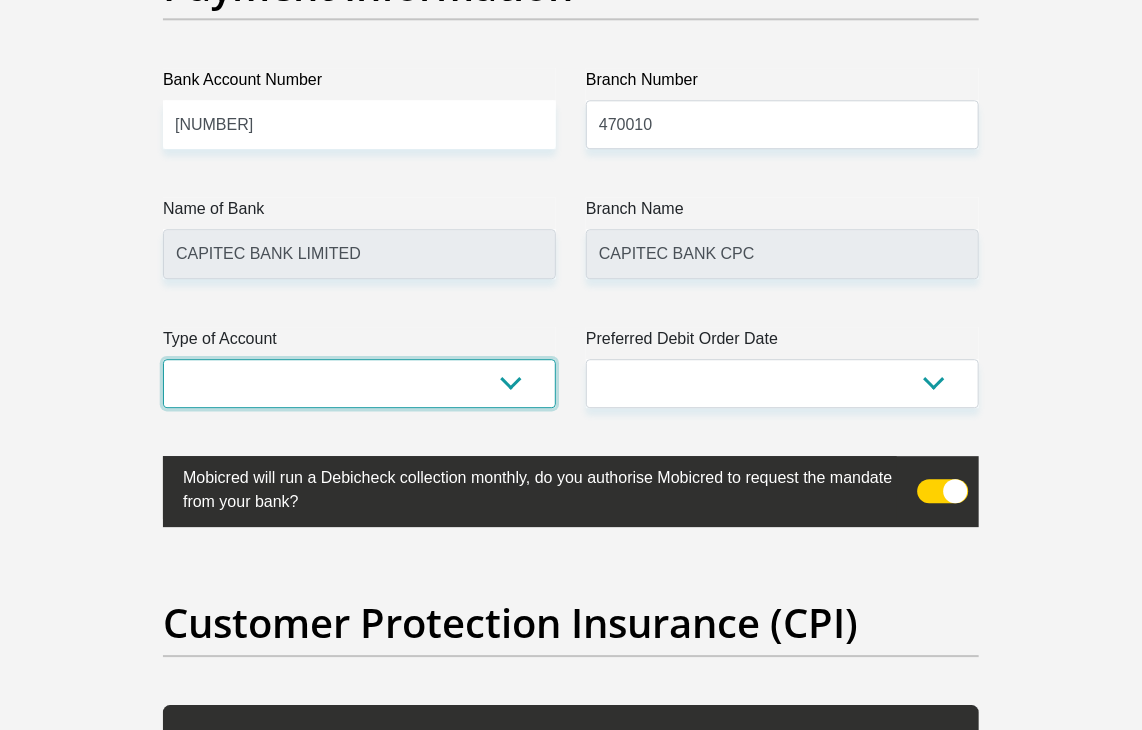 click on "Cheque
Savings" at bounding box center [359, 383] 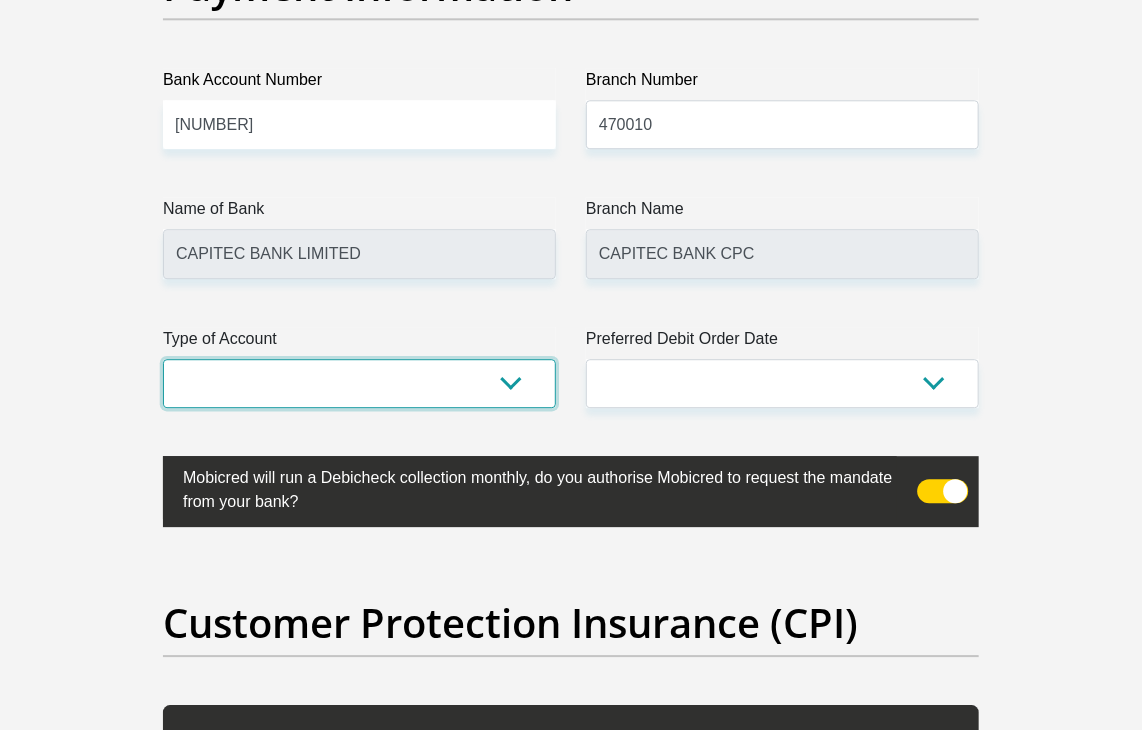 select on "SAV" 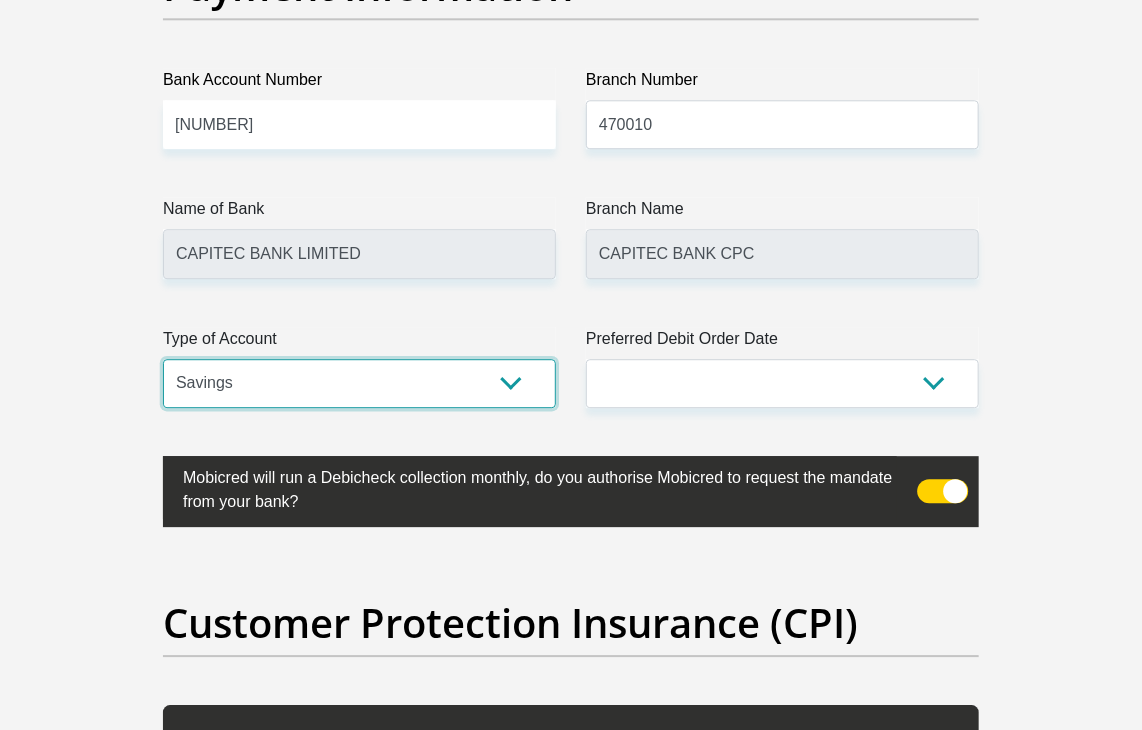 click on "Cheque
Savings" at bounding box center (359, 383) 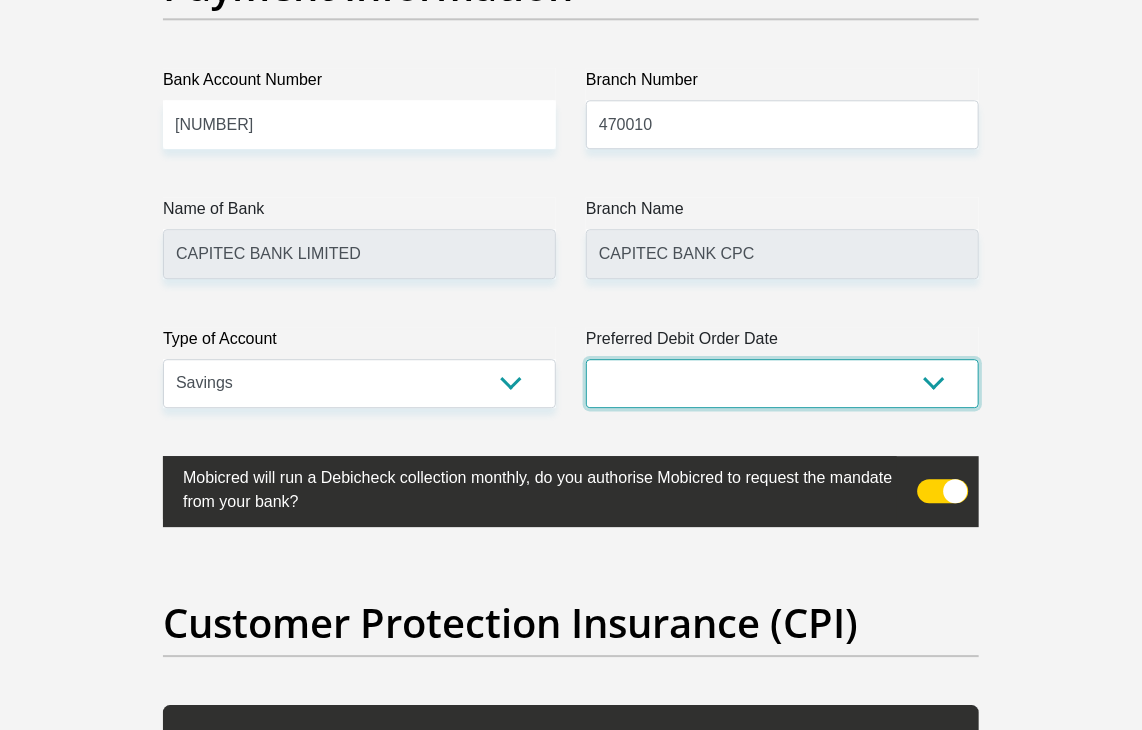 click on "1st
2nd
3rd
4th
5th
7th
18th
19th
20th
21st
22nd
23rd
24th
25th
26th
27th
28th
29th
30th" at bounding box center (782, 383) 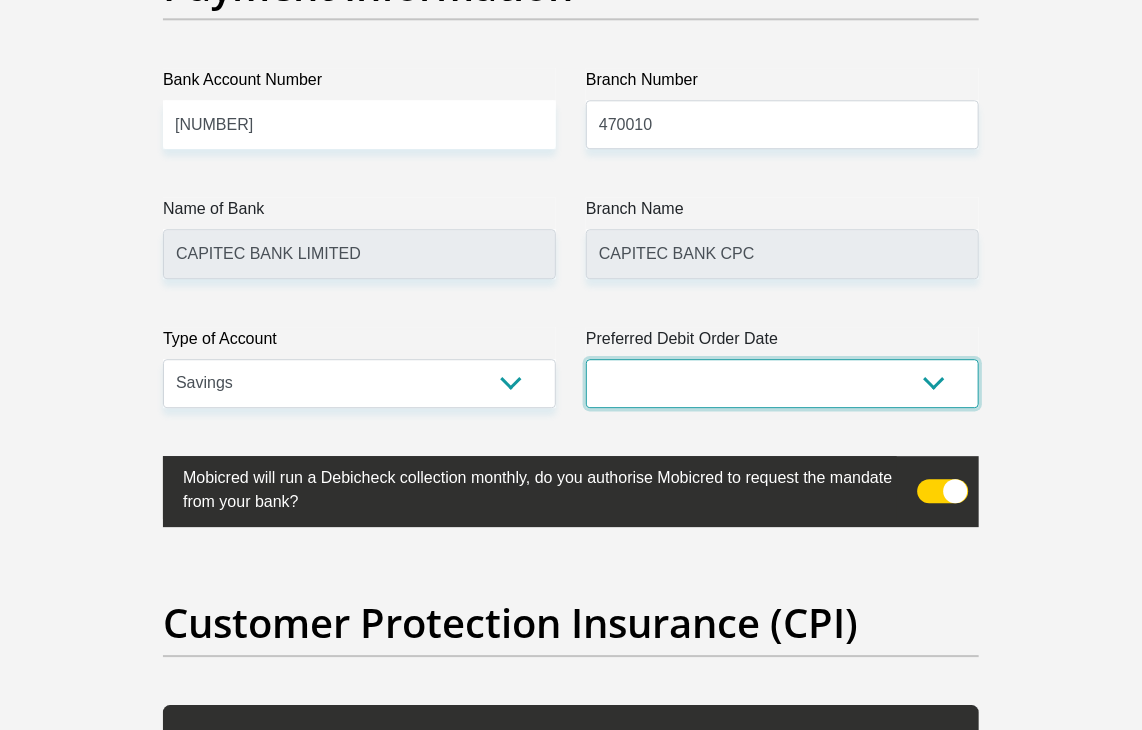 select on "20" 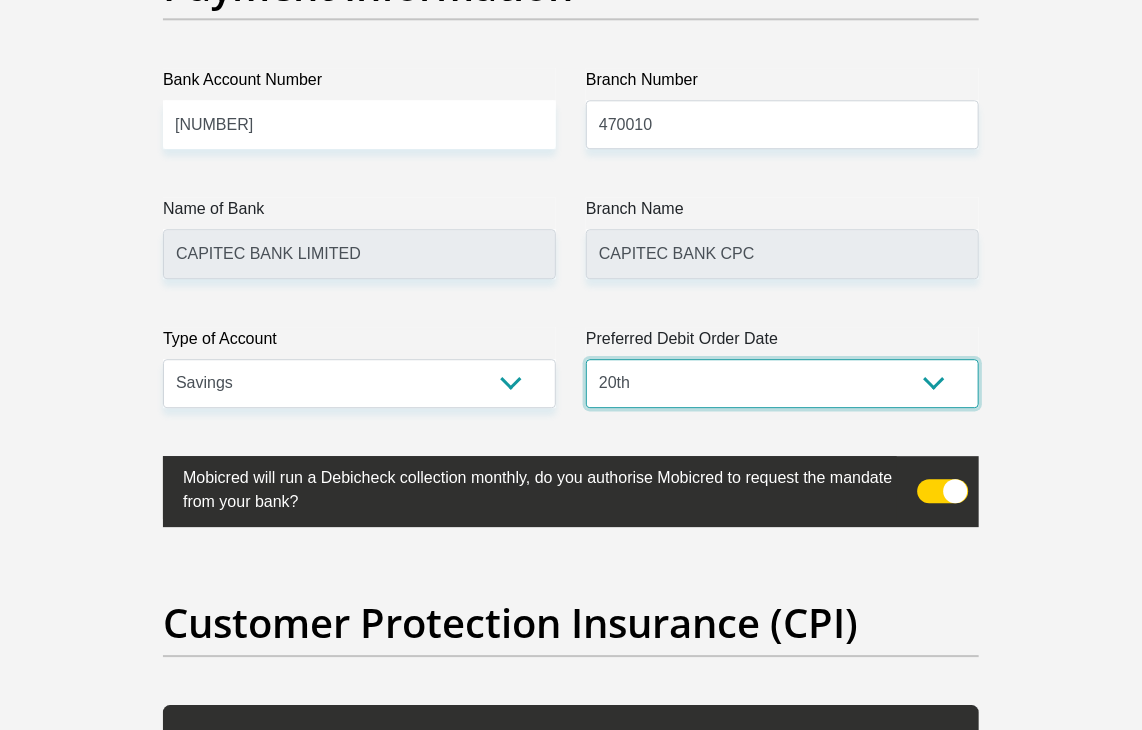 click on "1st
2nd
3rd
4th
5th
7th
18th
19th
20th
21st
22nd
23rd
24th
25th
26th
27th
28th
29th
30th" at bounding box center [782, 383] 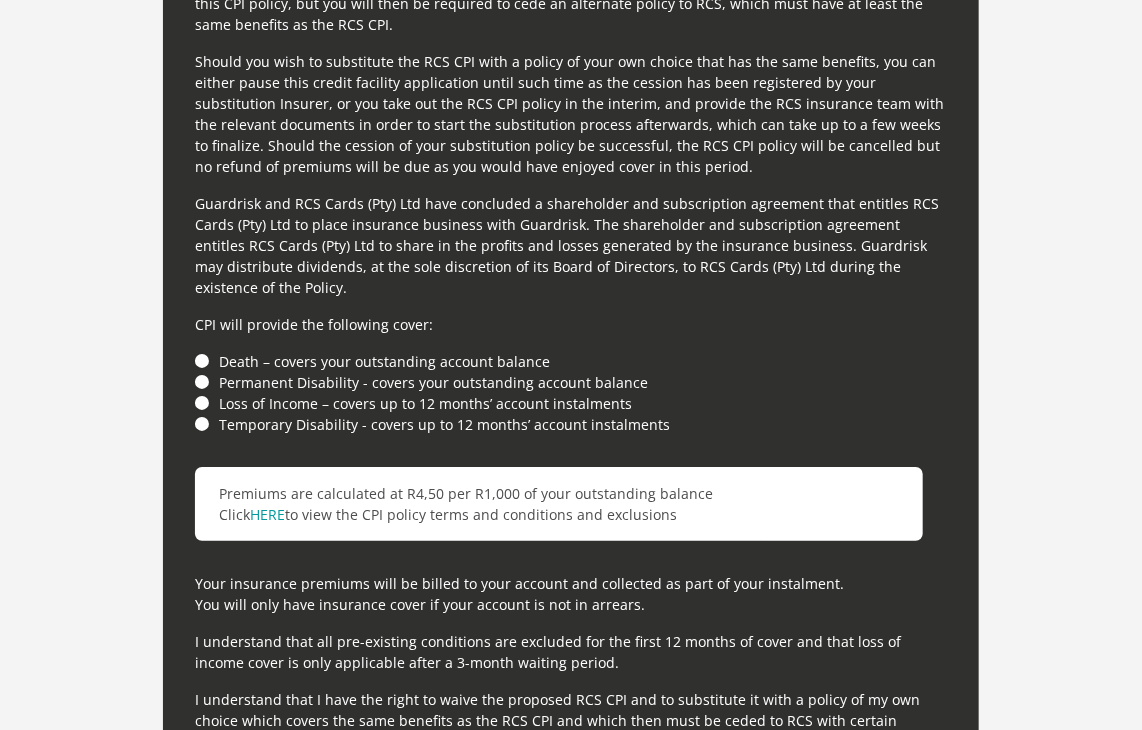scroll, scrollTop: 5691, scrollLeft: 0, axis: vertical 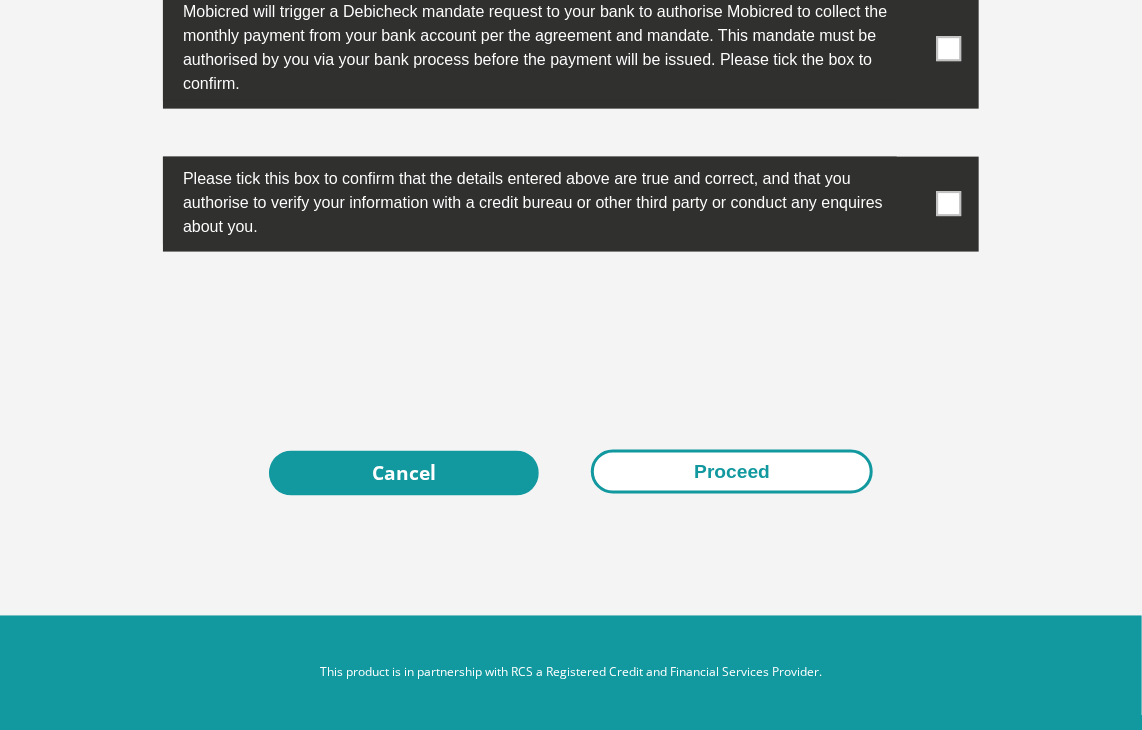 click on "Proceed" at bounding box center (732, 472) 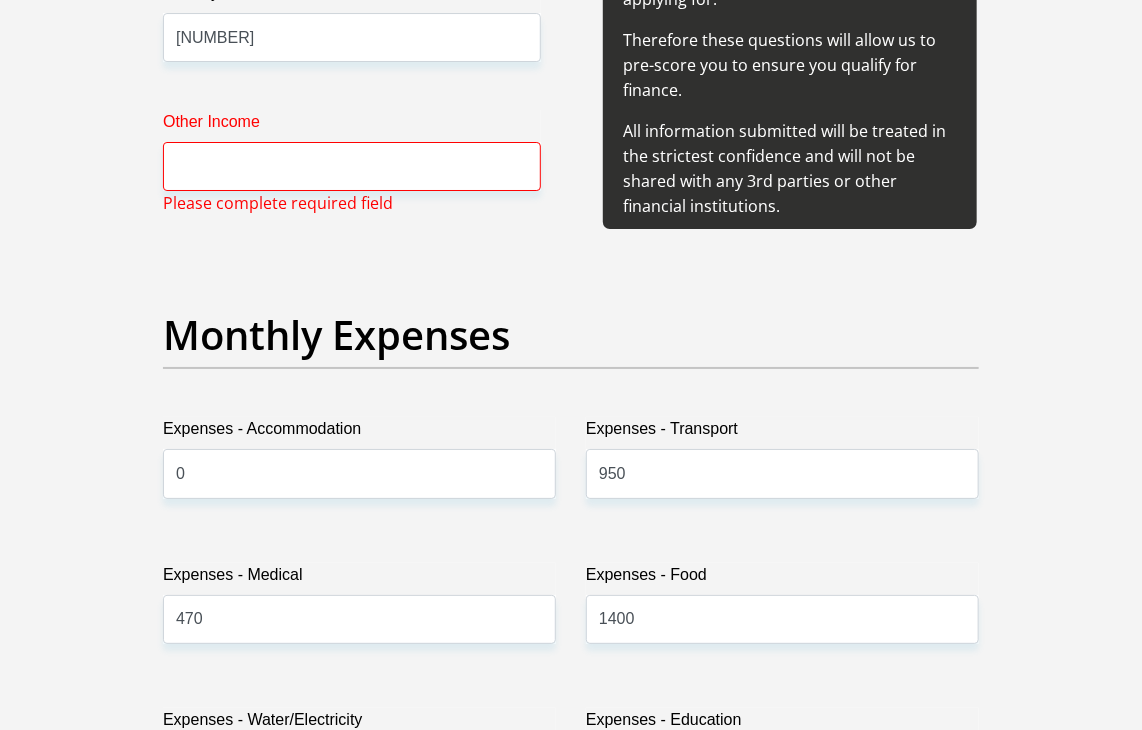 scroll, scrollTop: 2632, scrollLeft: 0, axis: vertical 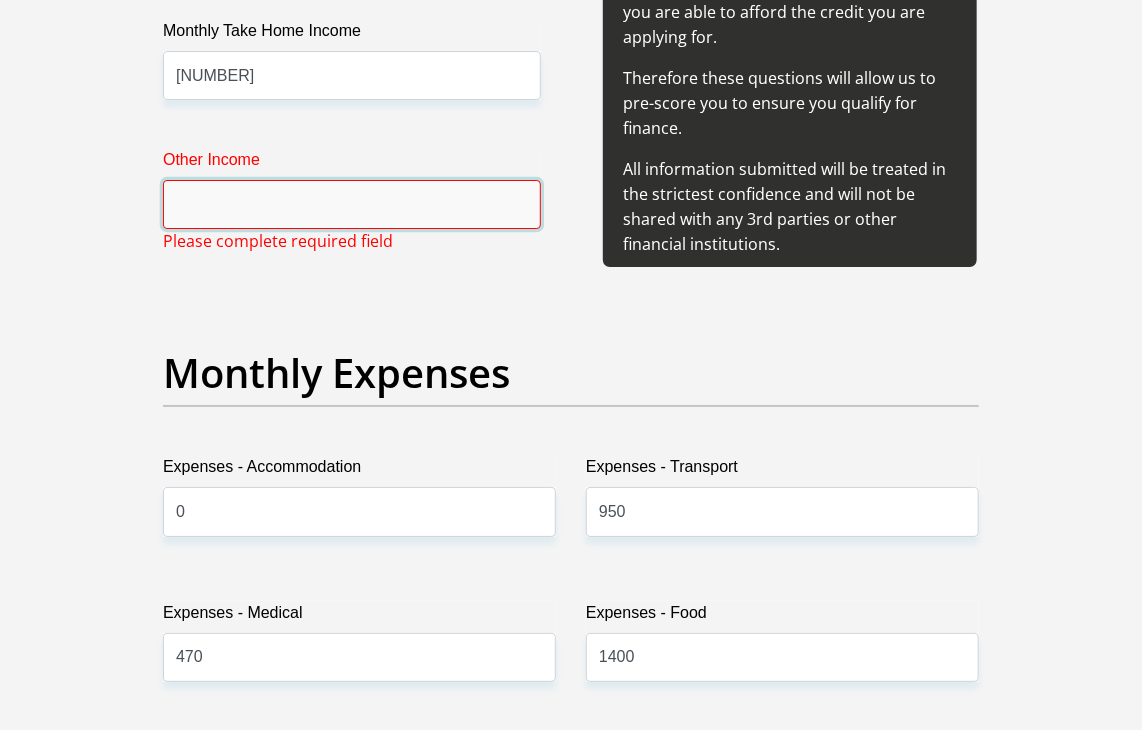 click on "Other Income" at bounding box center [352, 204] 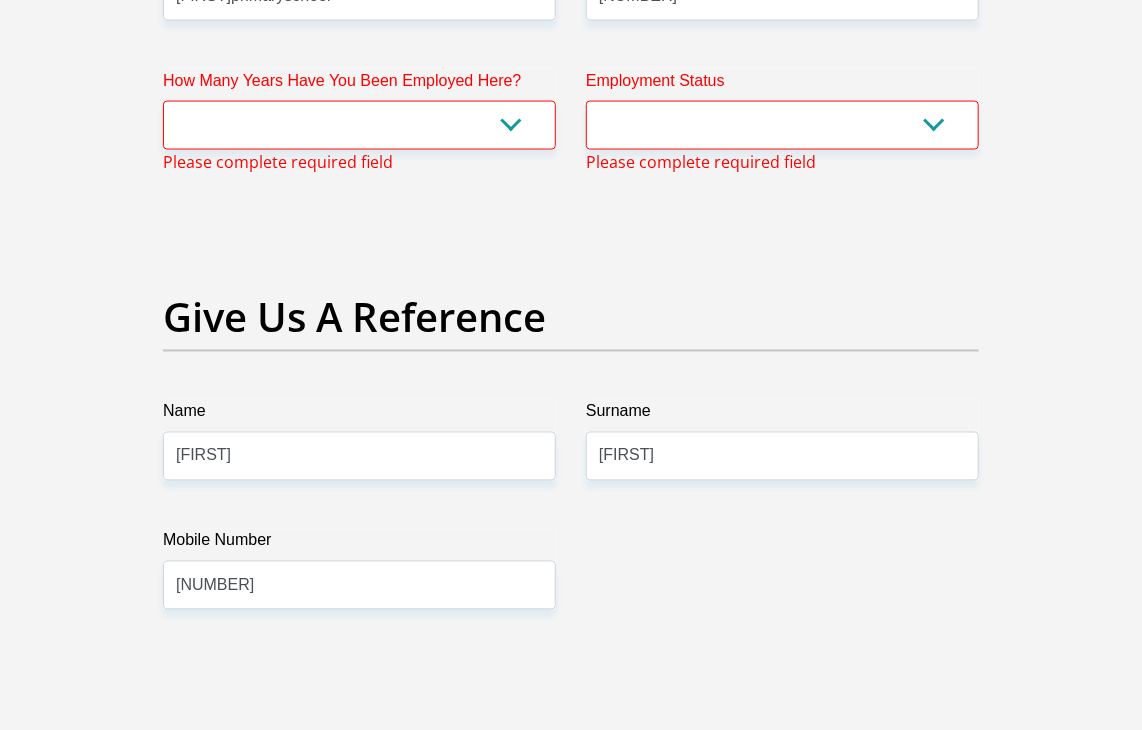 scroll, scrollTop: 4046, scrollLeft: 0, axis: vertical 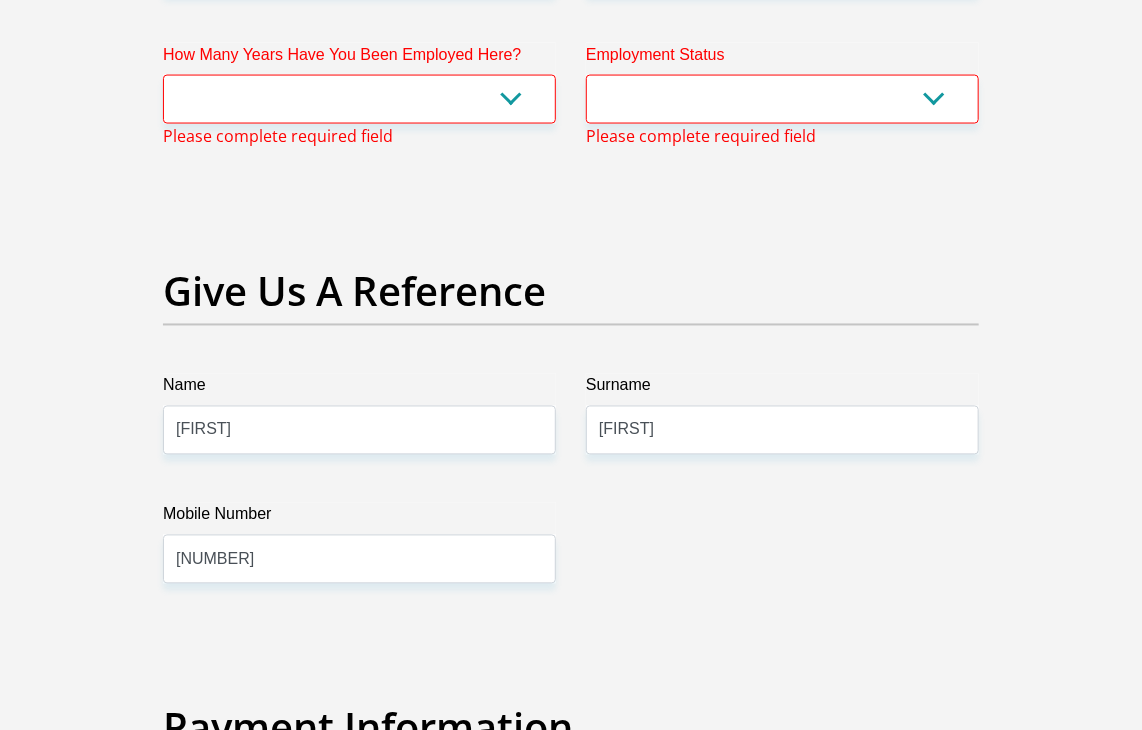 type on "0" 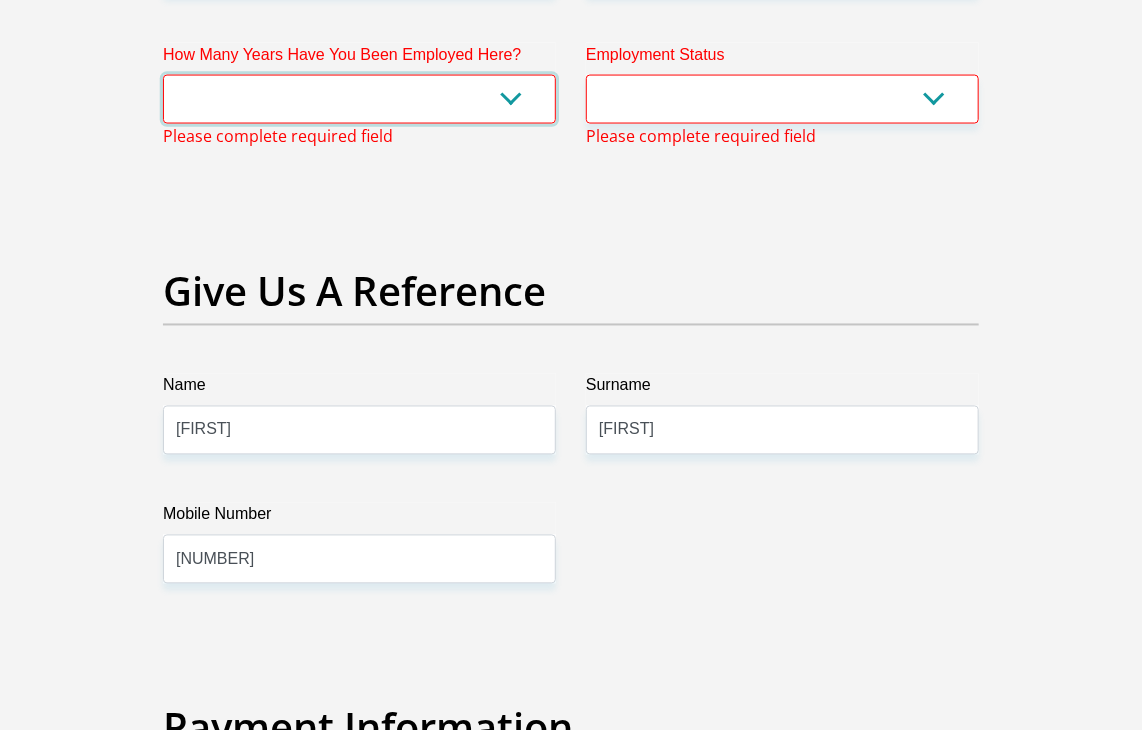 click on "less than 1 year
1-3 years
3-5 years
5+ years" at bounding box center (359, 99) 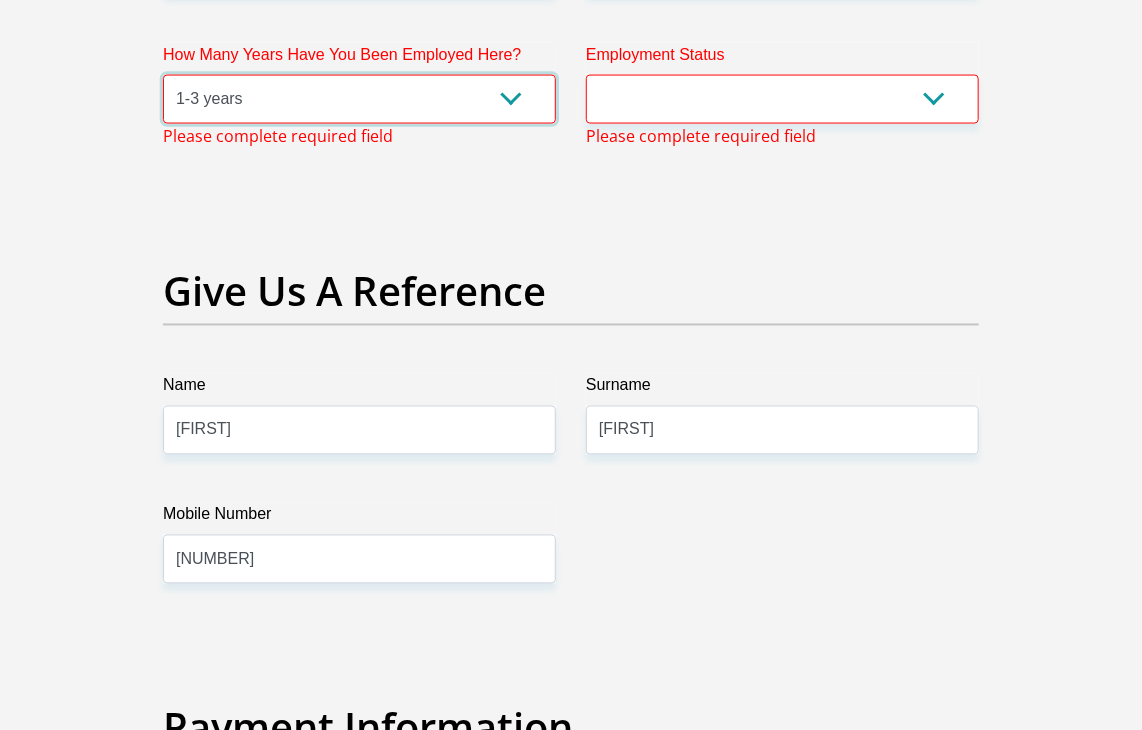 click on "less than 1 year
1-3 years
3-5 years
5+ years" at bounding box center [359, 99] 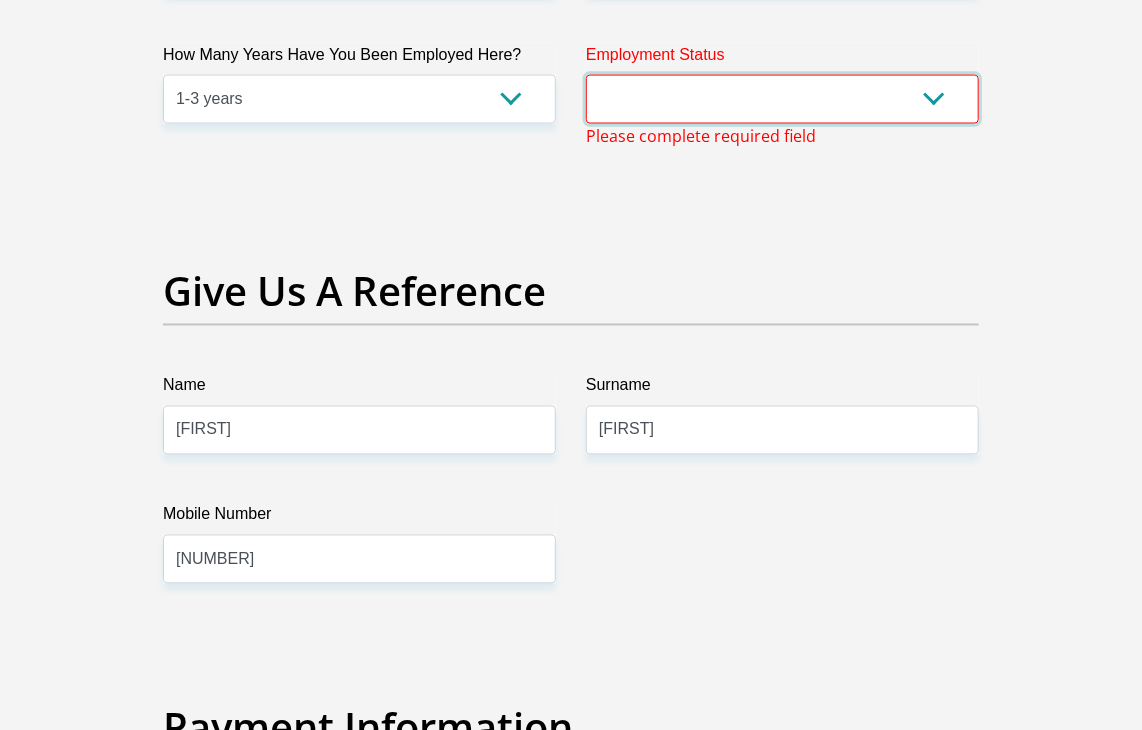 click on "Permanent/Full-time
Part-time/Casual
Contract Worker
Self-Employed
Housewife
Retired
Student
Medically Boarded
Disability
Unemployed" at bounding box center [782, 99] 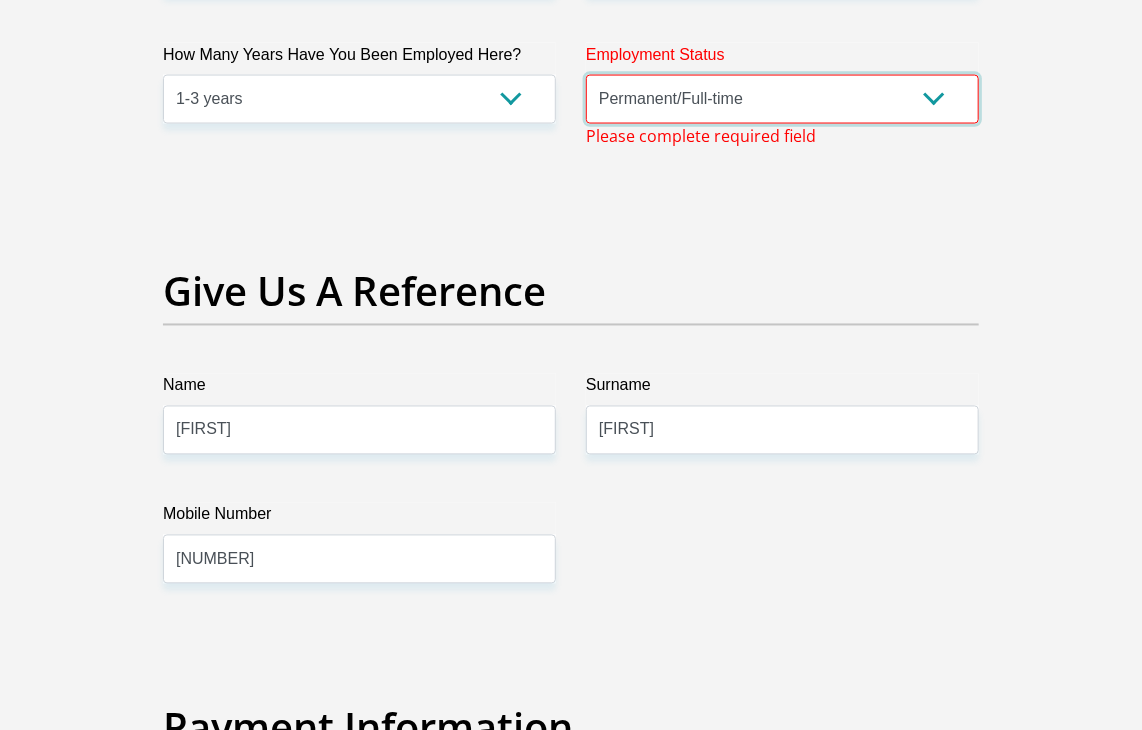 click on "Permanent/Full-time
Part-time/Casual
Contract Worker
Self-Employed
Housewife
Retired
Student
Medically Boarded
Disability
Unemployed" at bounding box center (782, 99) 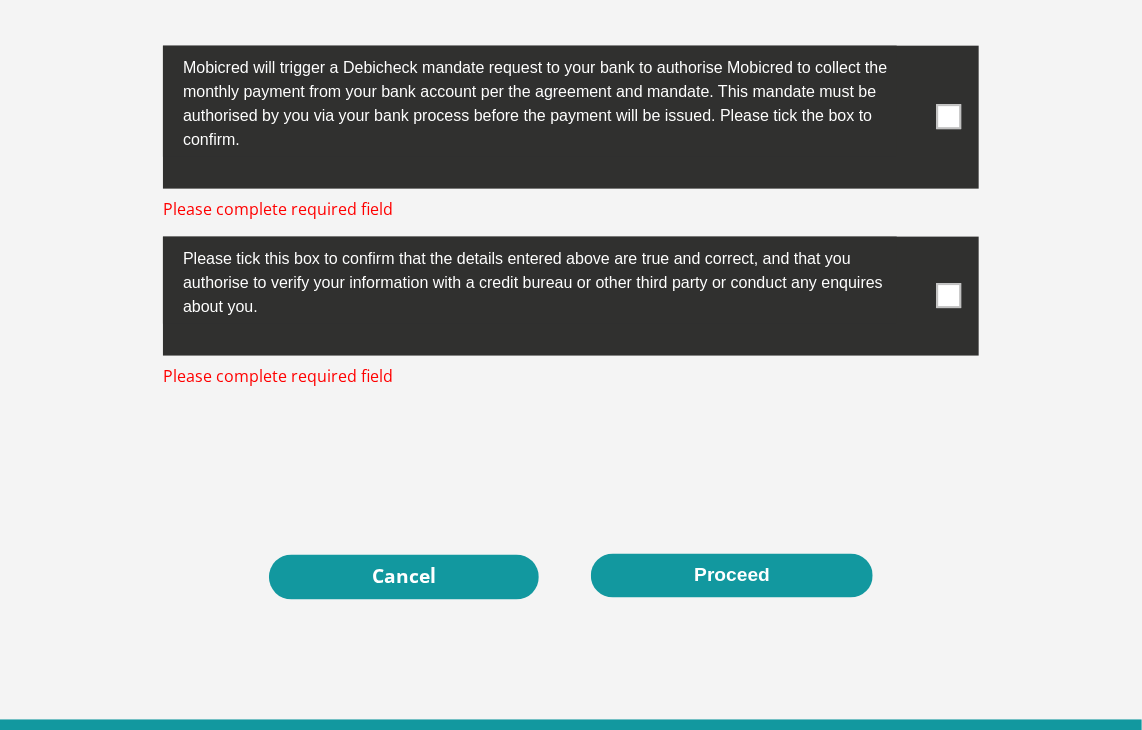 scroll, scrollTop: 6711, scrollLeft: 0, axis: vertical 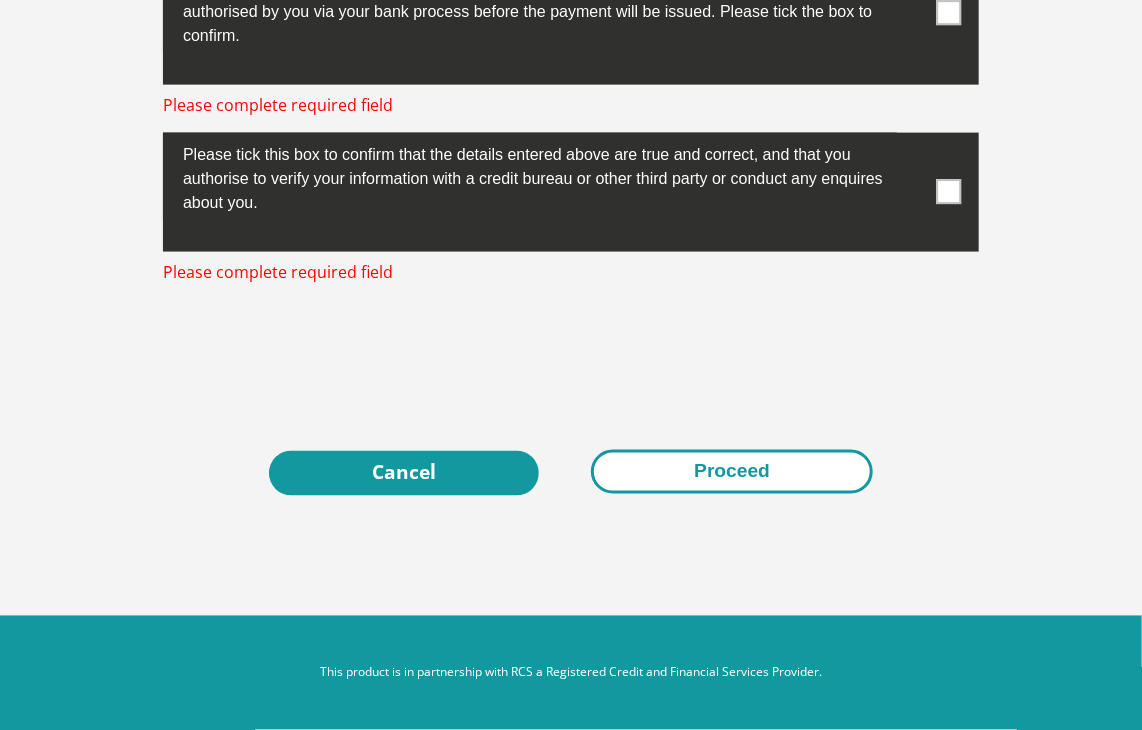 click on "Proceed" at bounding box center [732, 472] 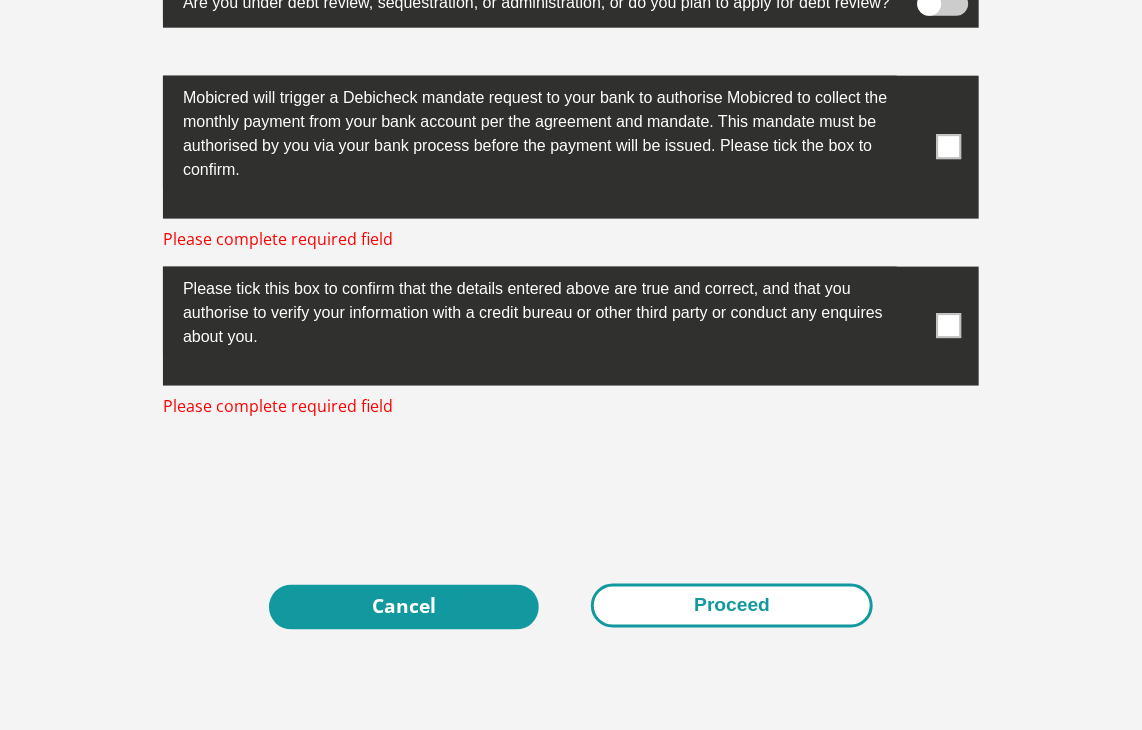 scroll, scrollTop: 6563, scrollLeft: 0, axis: vertical 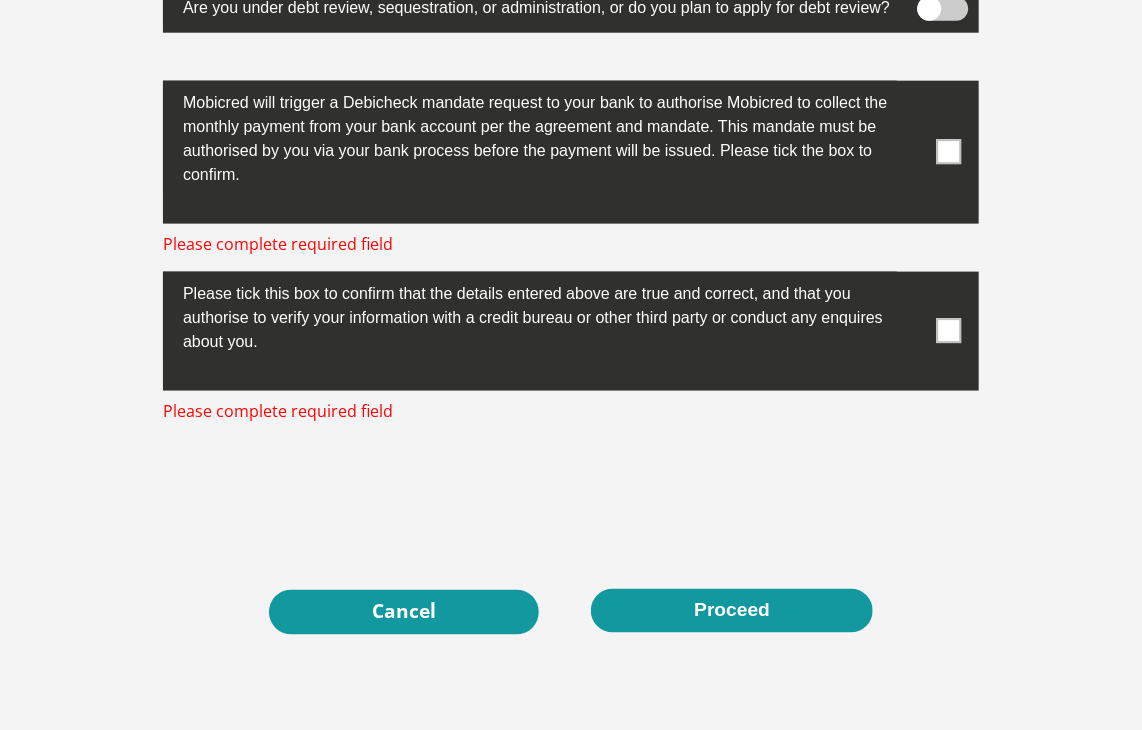 click at bounding box center [949, 152] 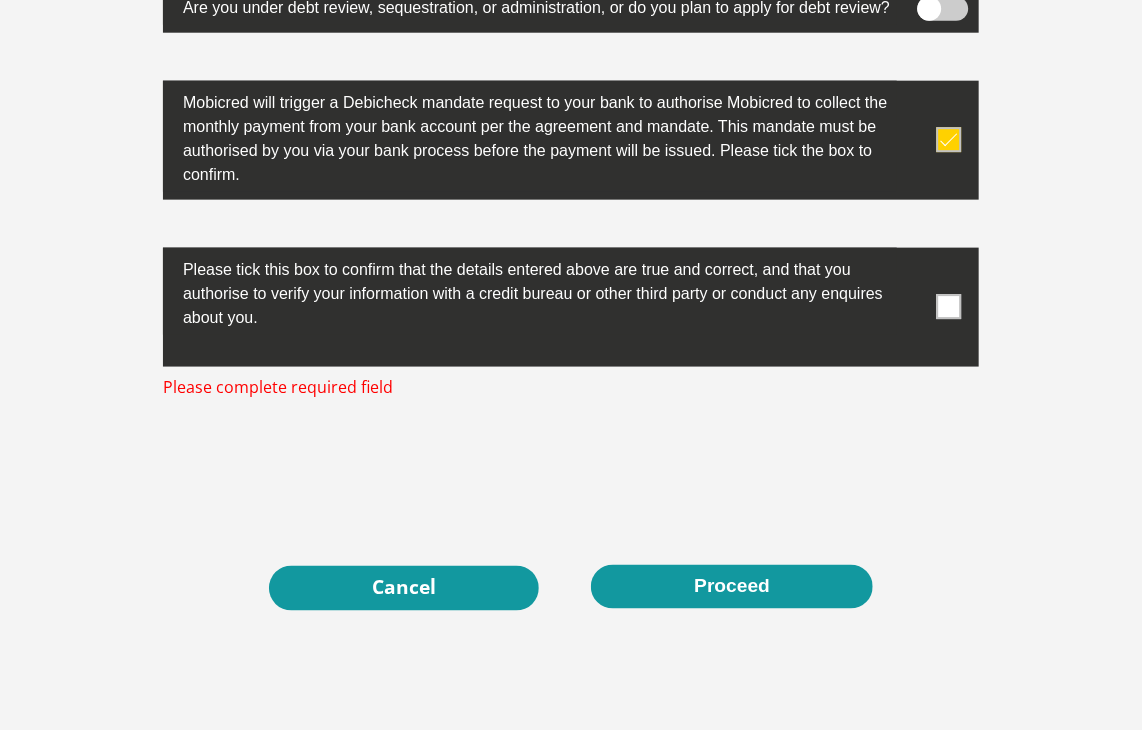 click at bounding box center (949, 307) 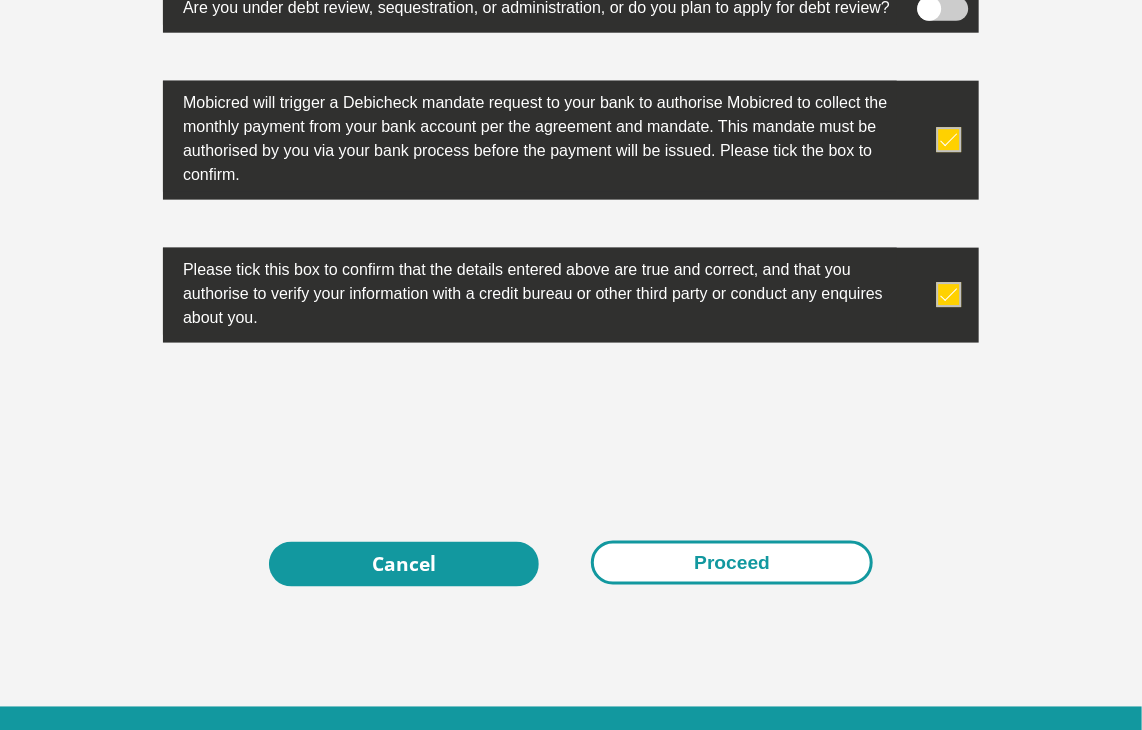 click on "Proceed" at bounding box center (732, 563) 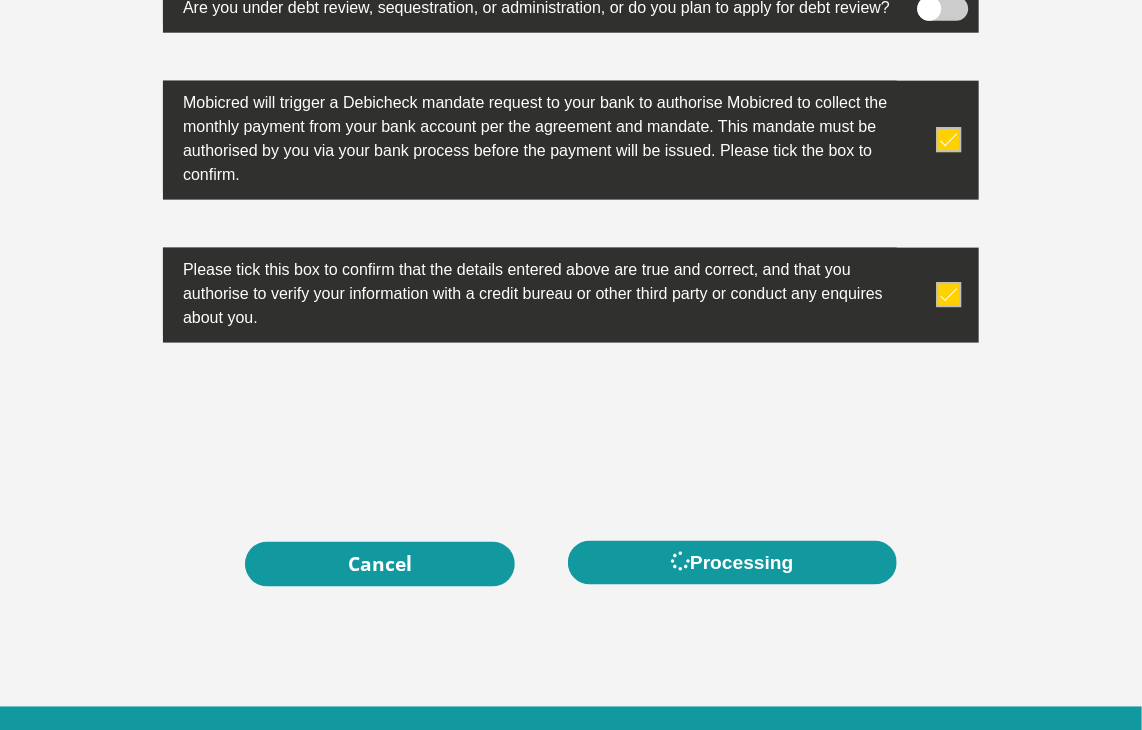 scroll, scrollTop: 0, scrollLeft: 0, axis: both 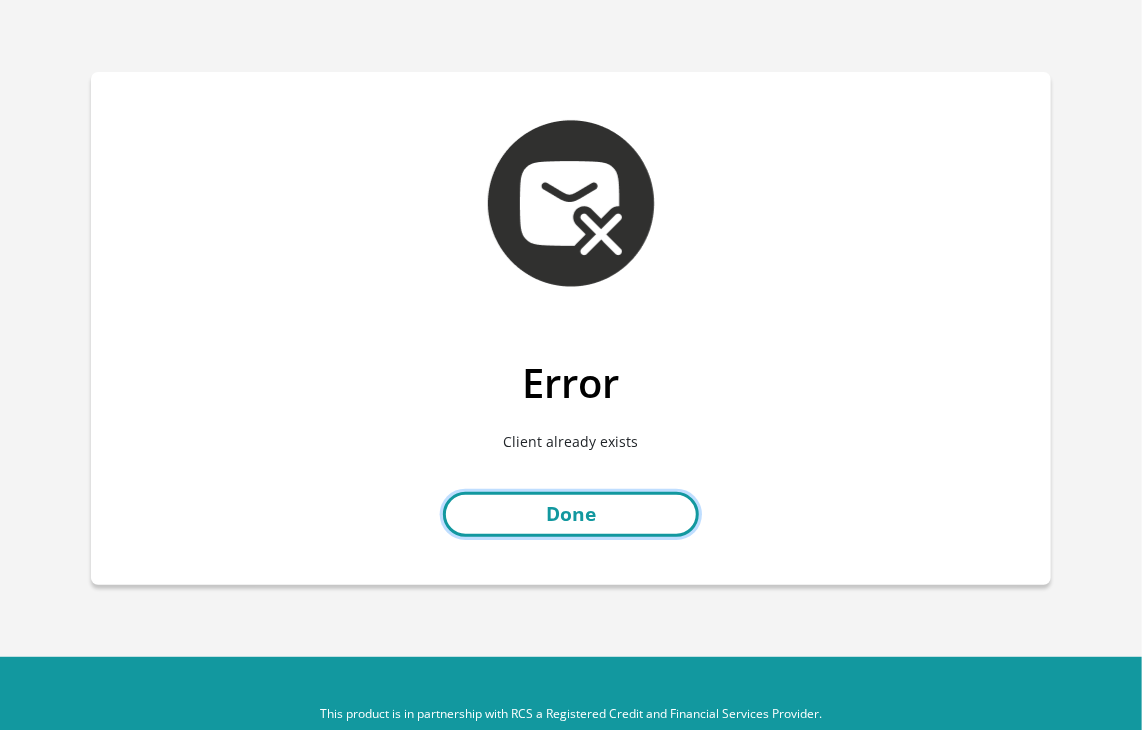 click on "Done" at bounding box center (571, 514) 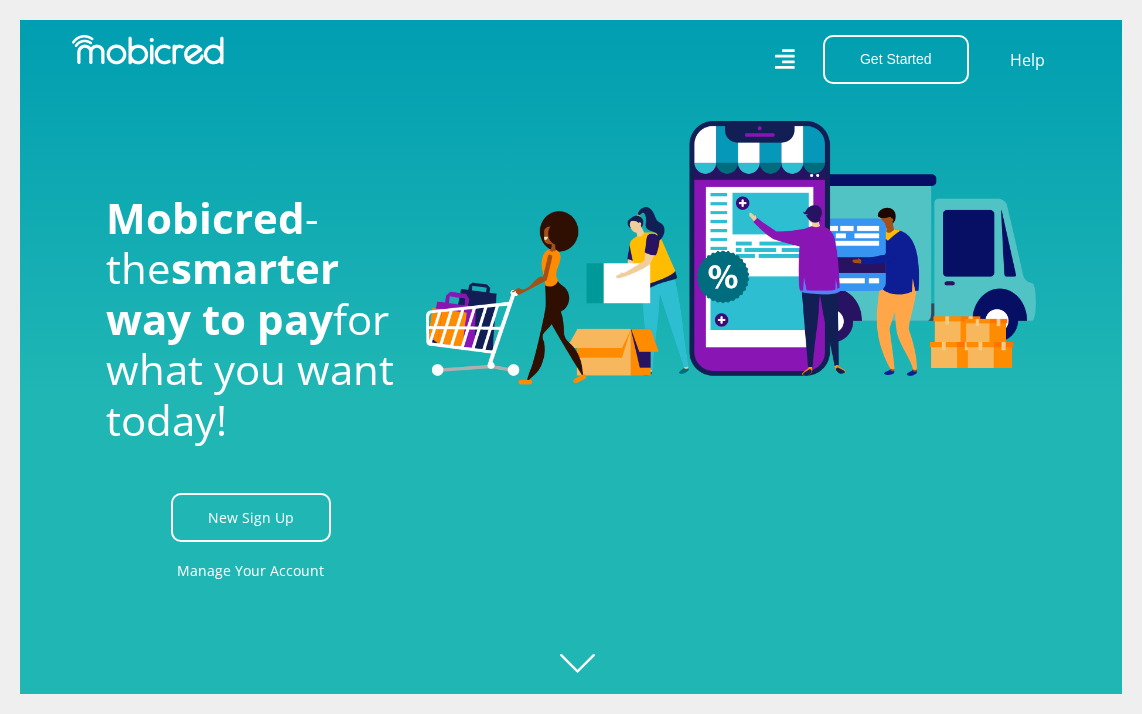 scroll, scrollTop: 0, scrollLeft: 0, axis: both 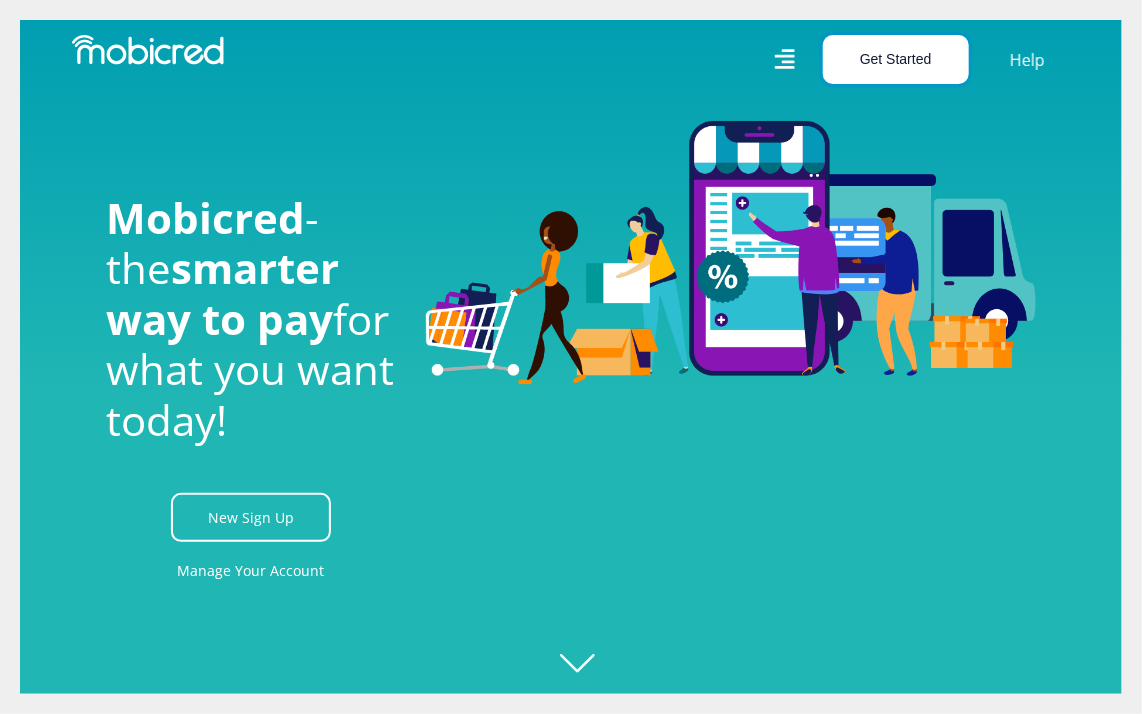click on "Get Started" at bounding box center (896, 59) 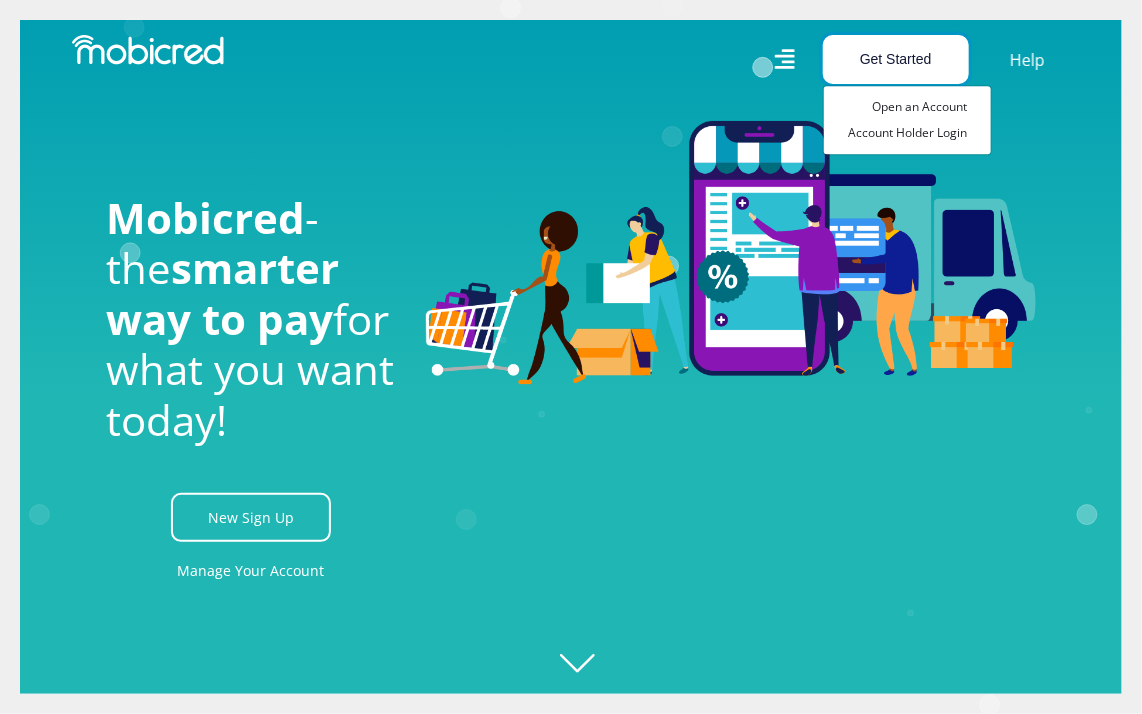 click on "Get Started" at bounding box center [896, 59] 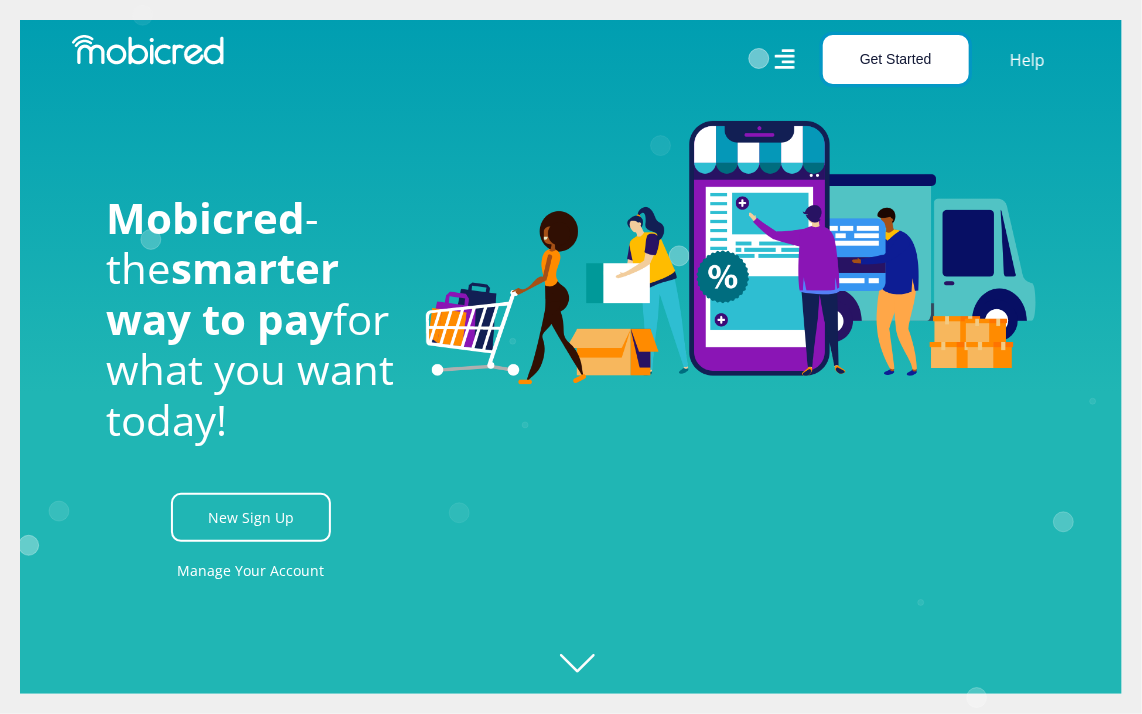 scroll, scrollTop: 0, scrollLeft: 2160, axis: horizontal 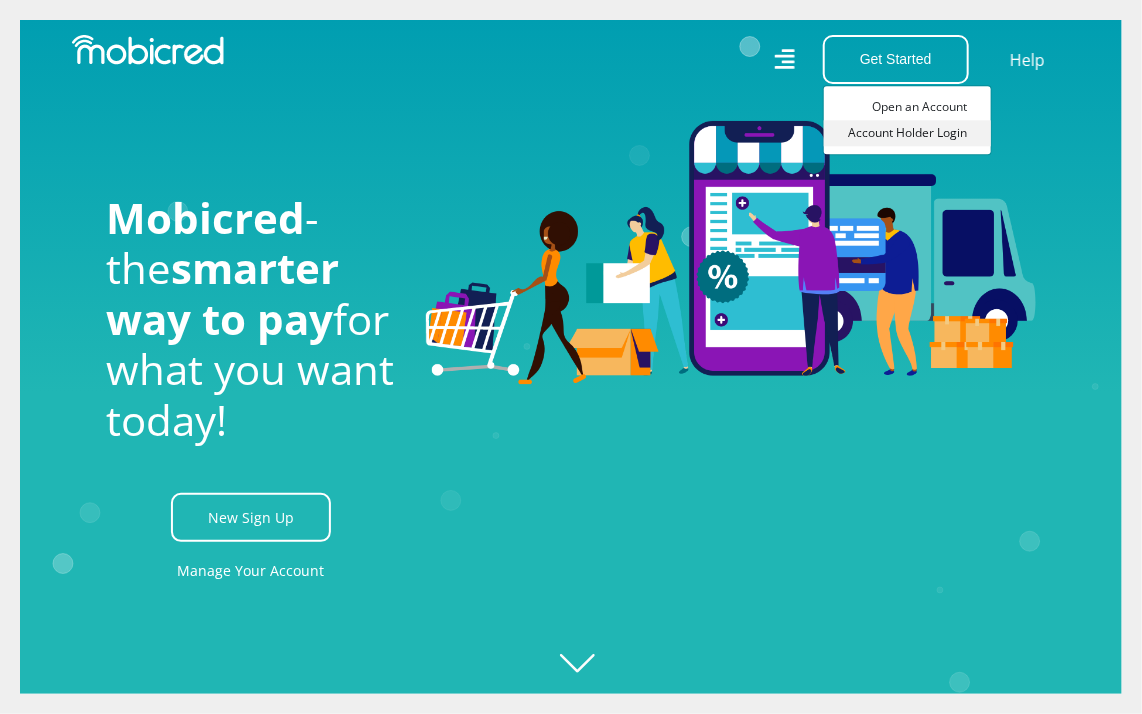 click on "Account Holder Login" at bounding box center [907, 133] 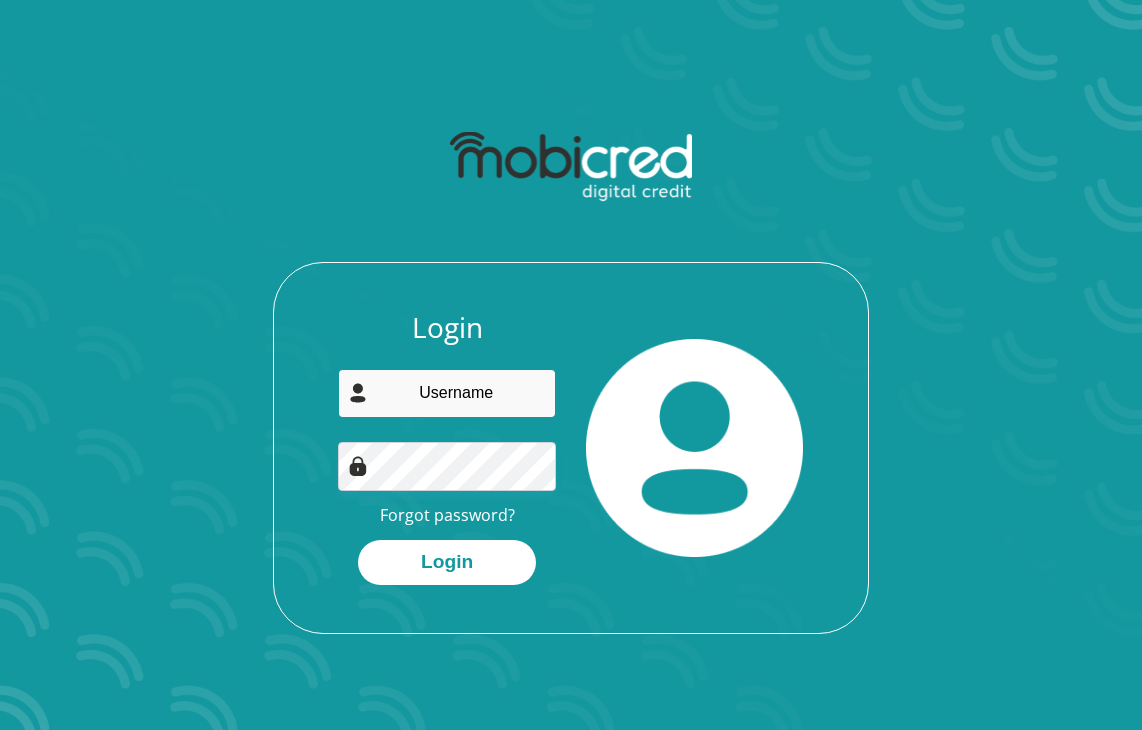 scroll, scrollTop: 0, scrollLeft: 0, axis: both 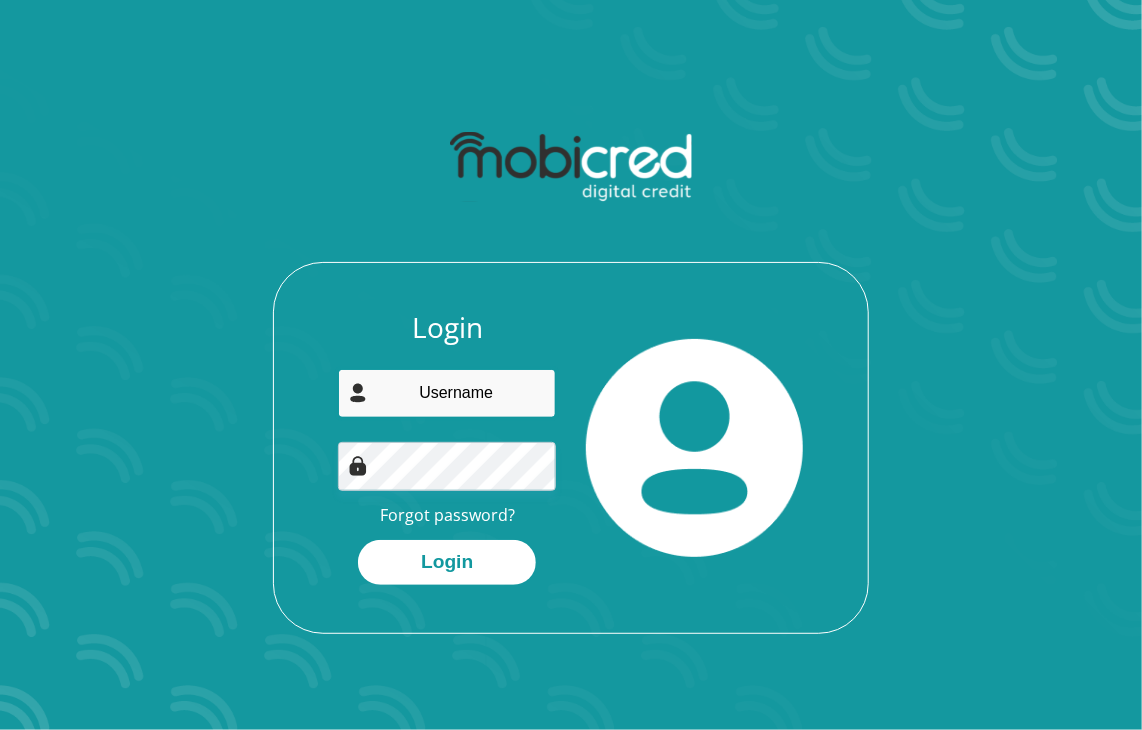 click at bounding box center (446, 393) 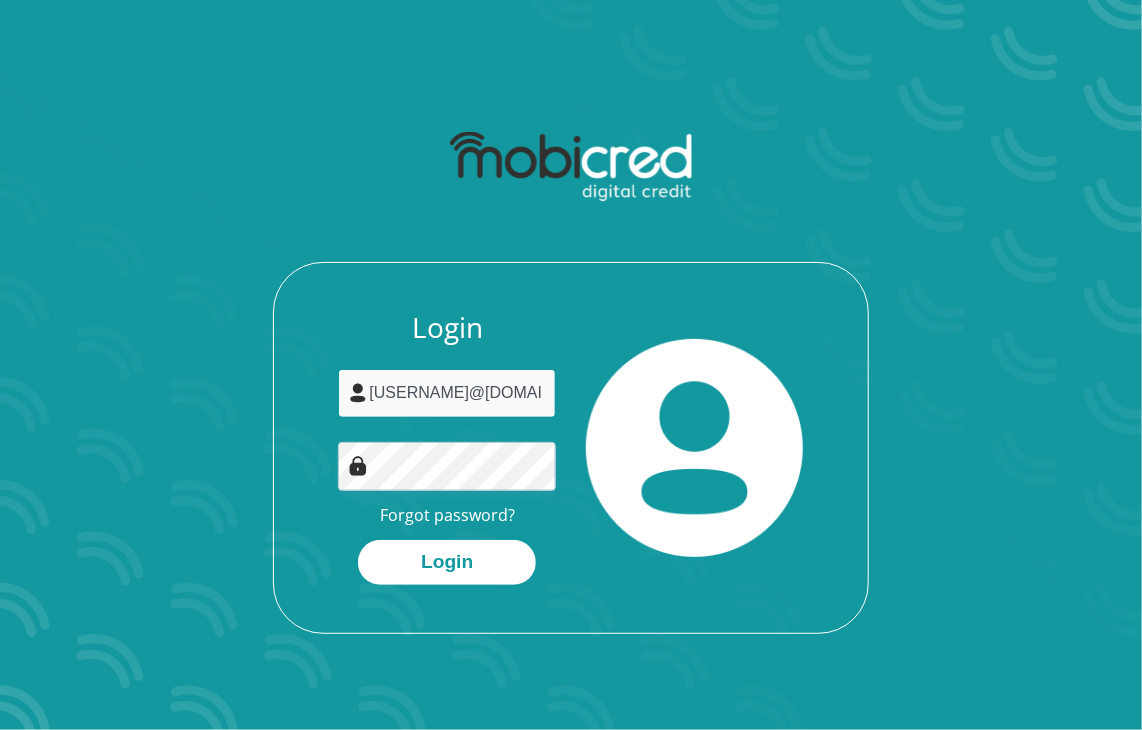 click on "[EMAIL]" at bounding box center [446, 393] 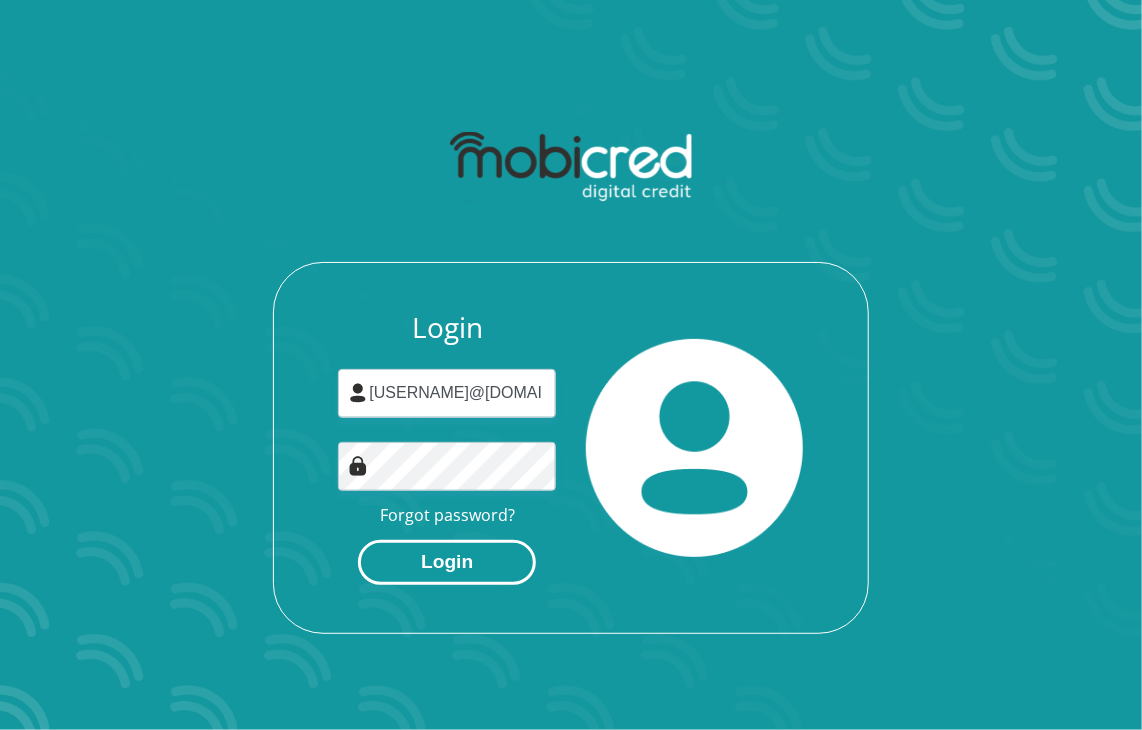 click on "Login" at bounding box center (447, 562) 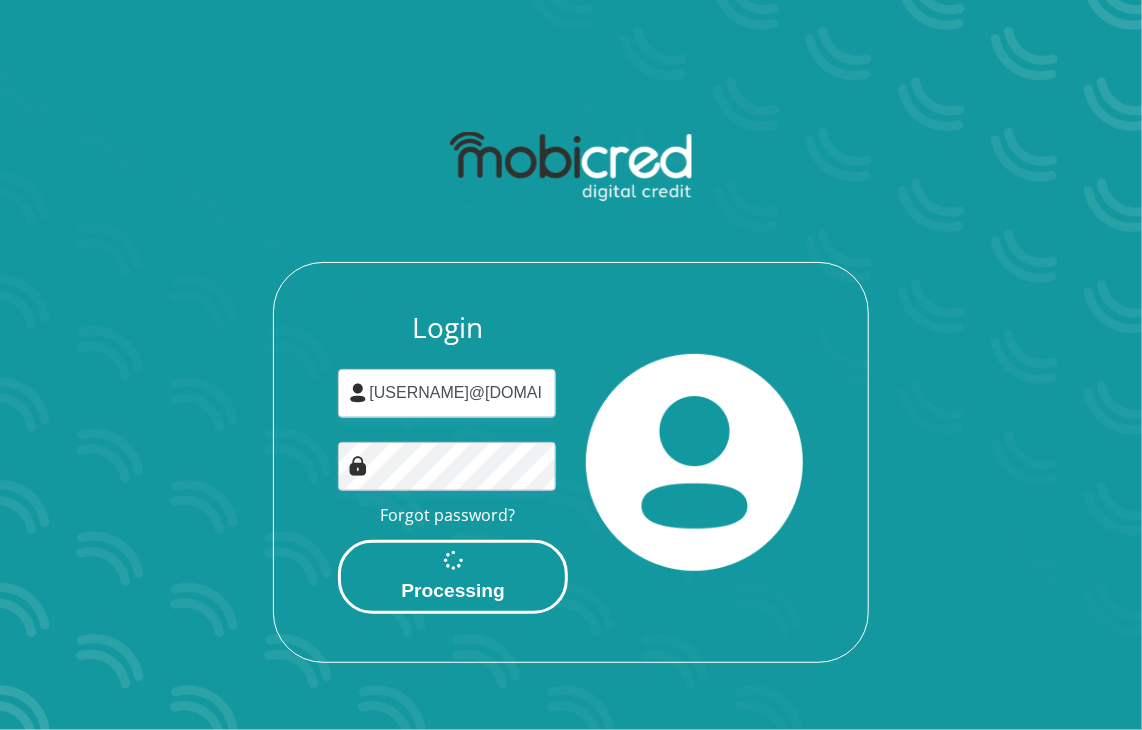 scroll, scrollTop: 0, scrollLeft: 0, axis: both 